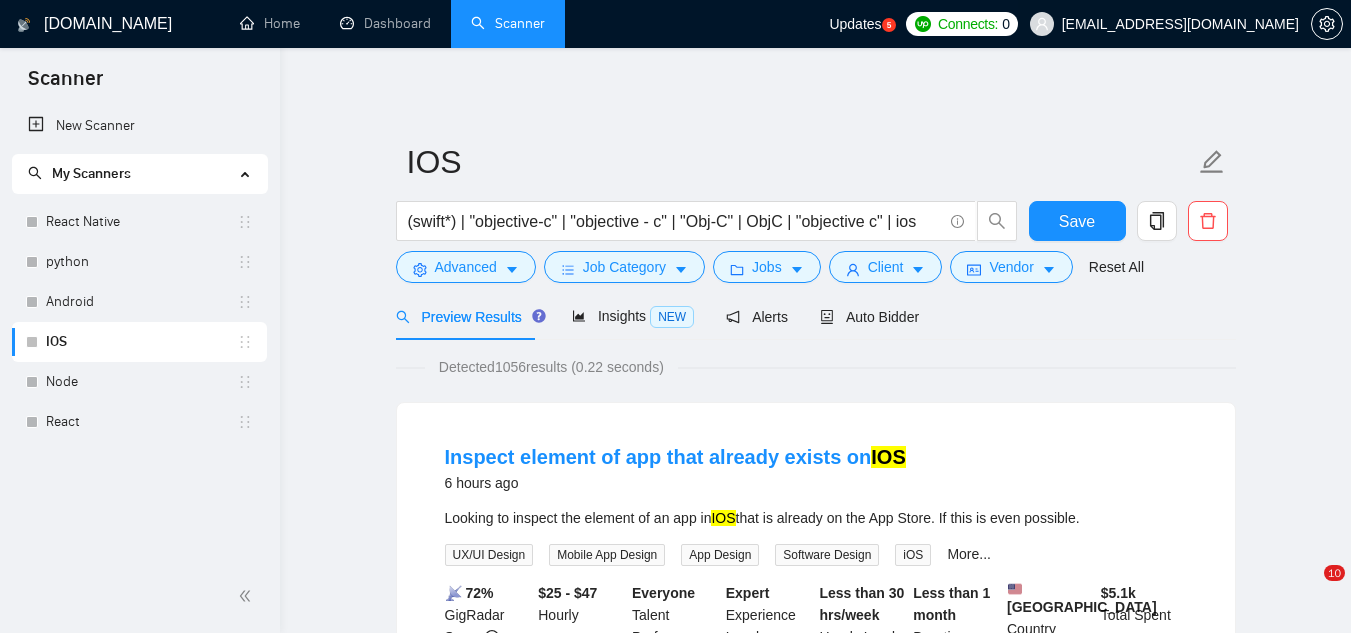 scroll, scrollTop: 0, scrollLeft: 0, axis: both 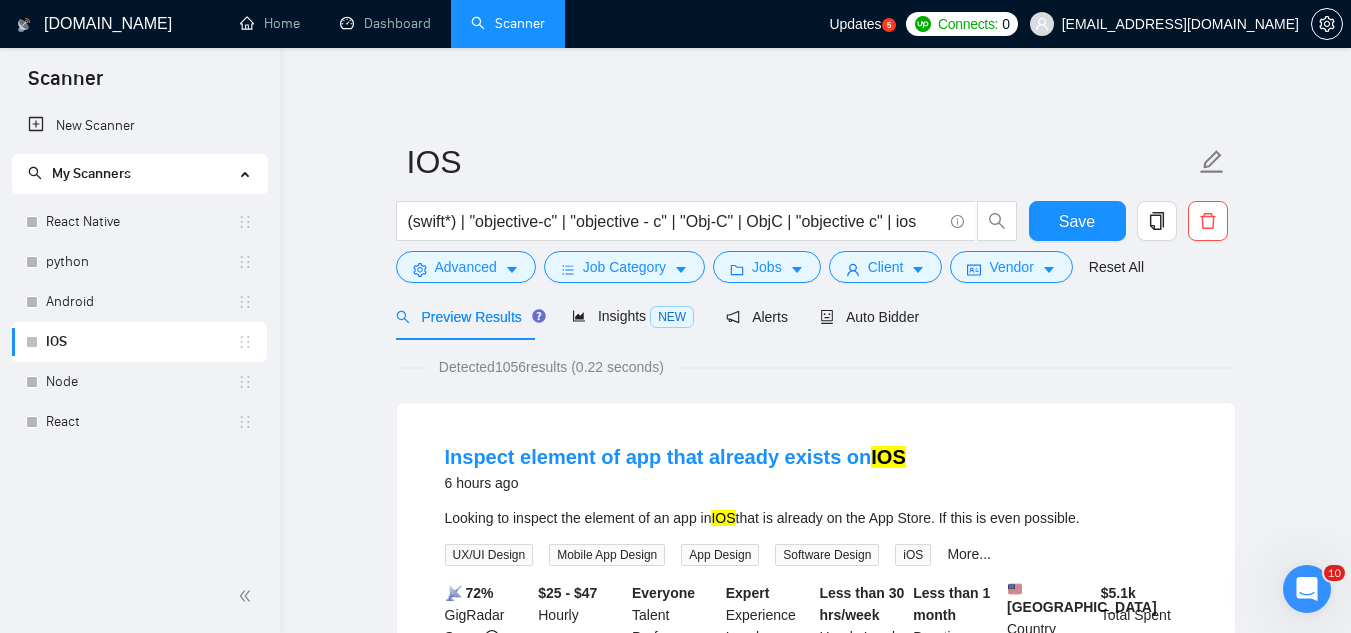 click on "[EMAIL_ADDRESS][DOMAIN_NAME]" at bounding box center [1164, 24] 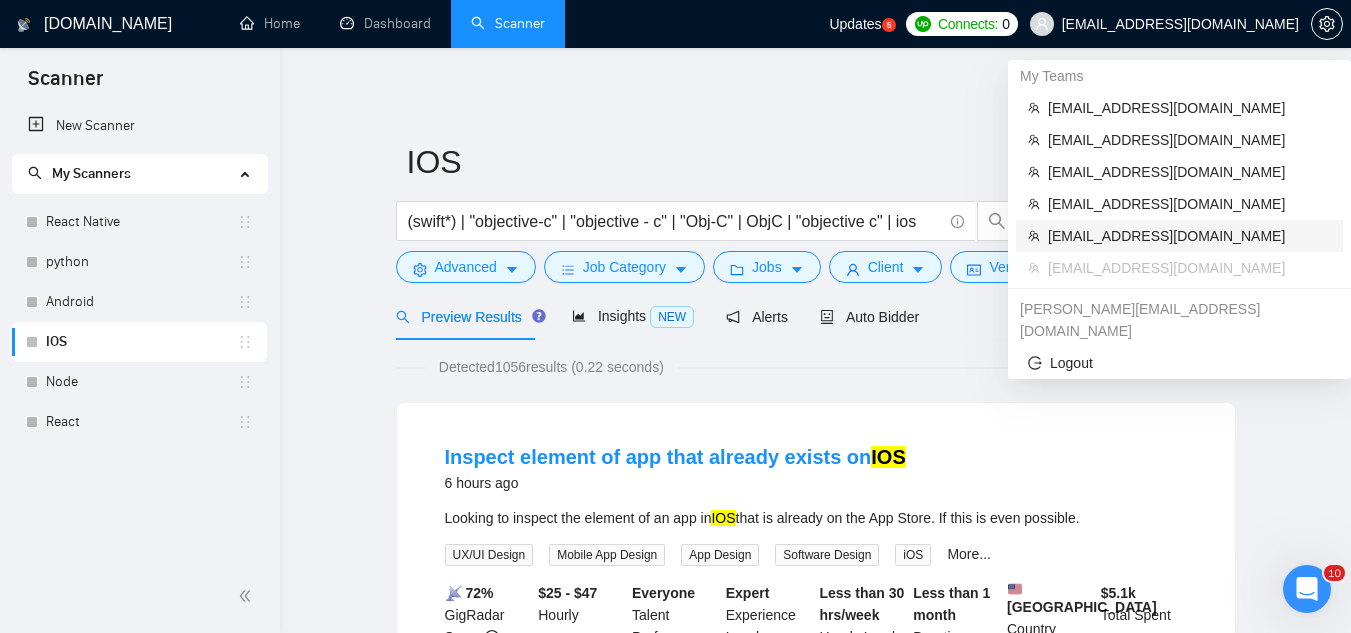 click on "[EMAIL_ADDRESS][DOMAIN_NAME]" at bounding box center [1189, 236] 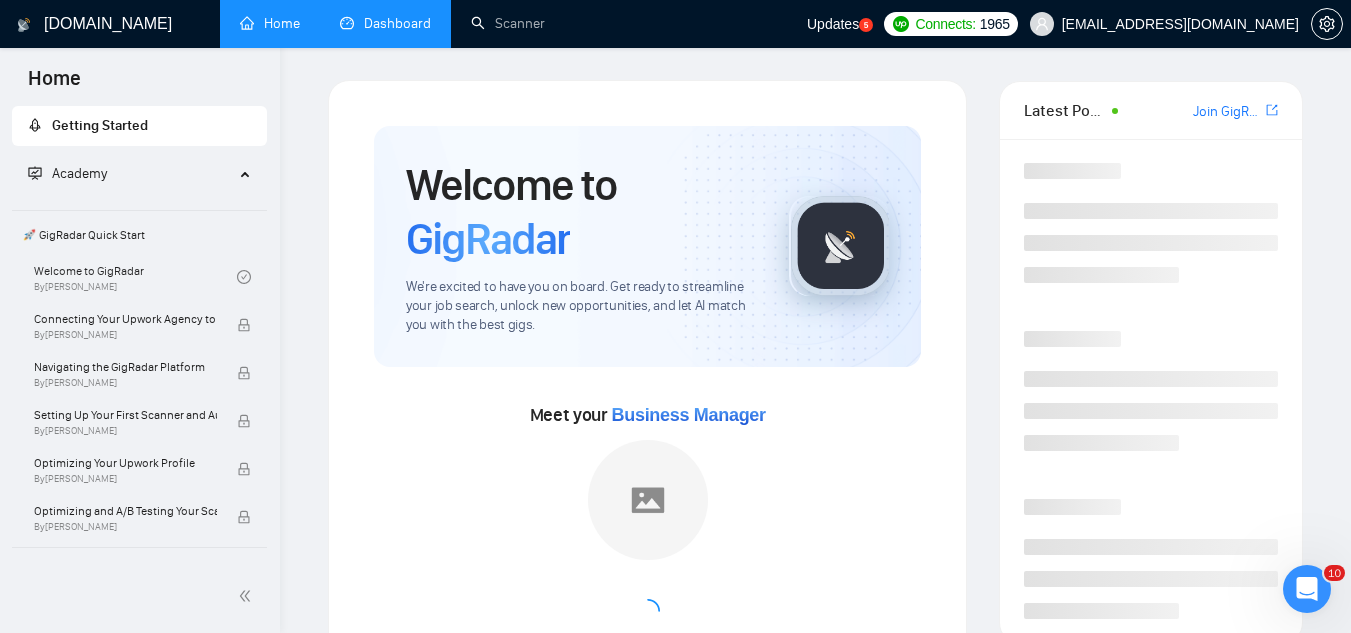 click on "Dashboard" at bounding box center [385, 23] 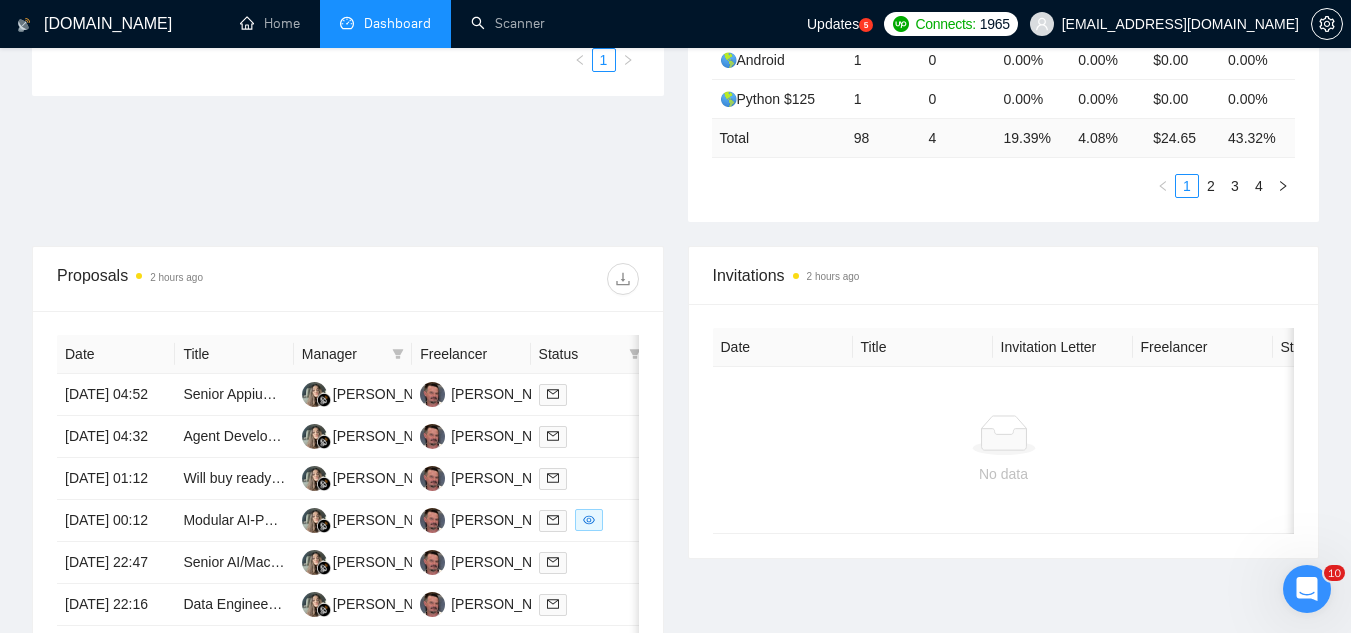 scroll, scrollTop: 600, scrollLeft: 0, axis: vertical 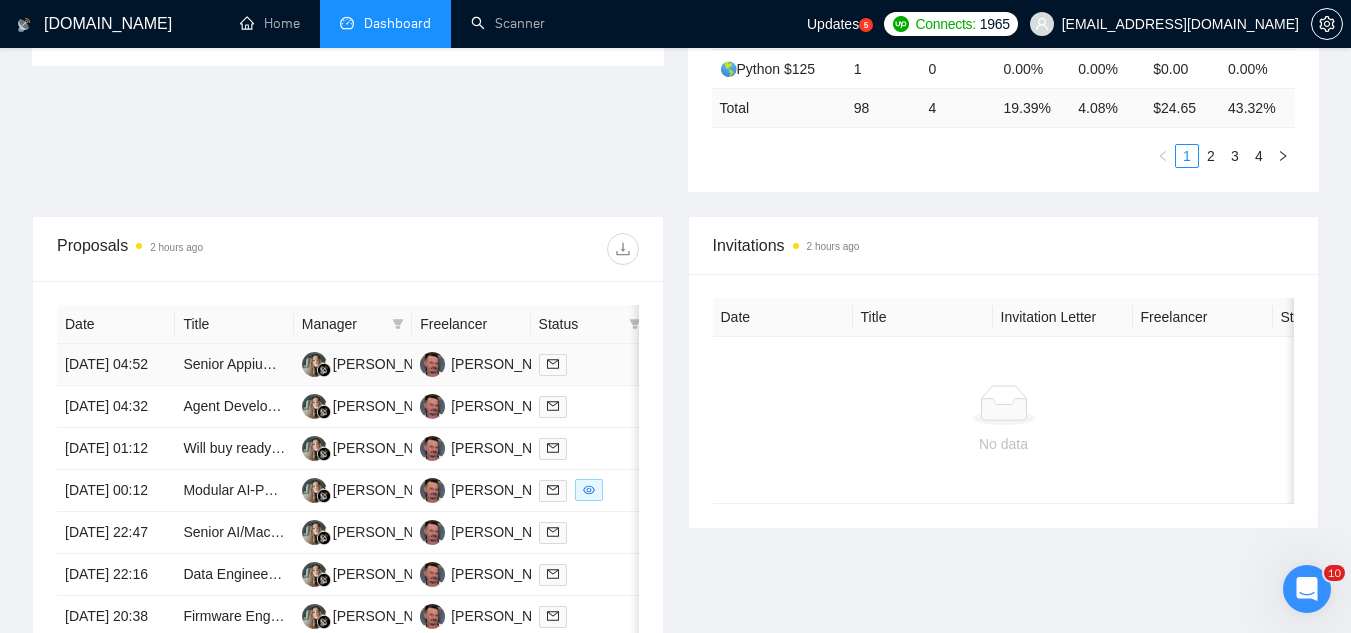 click on "Senior Appium Automation Engineer for Mobile Device Control" at bounding box center (234, 365) 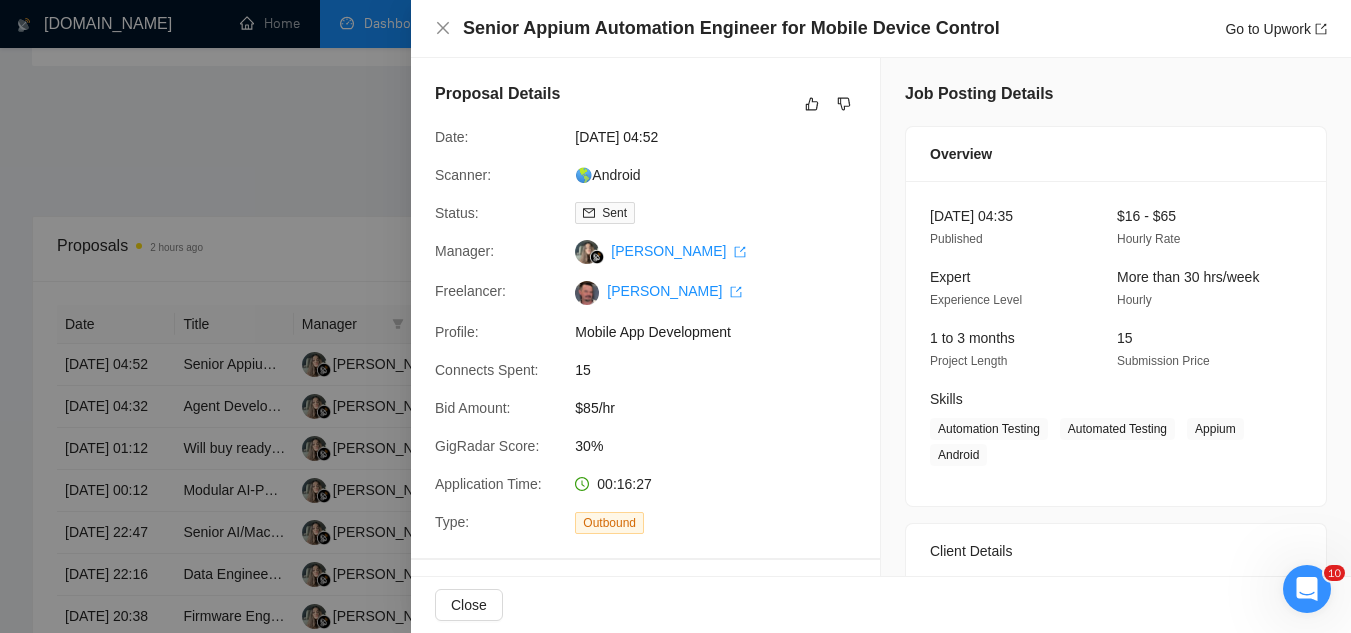 click at bounding box center [675, 316] 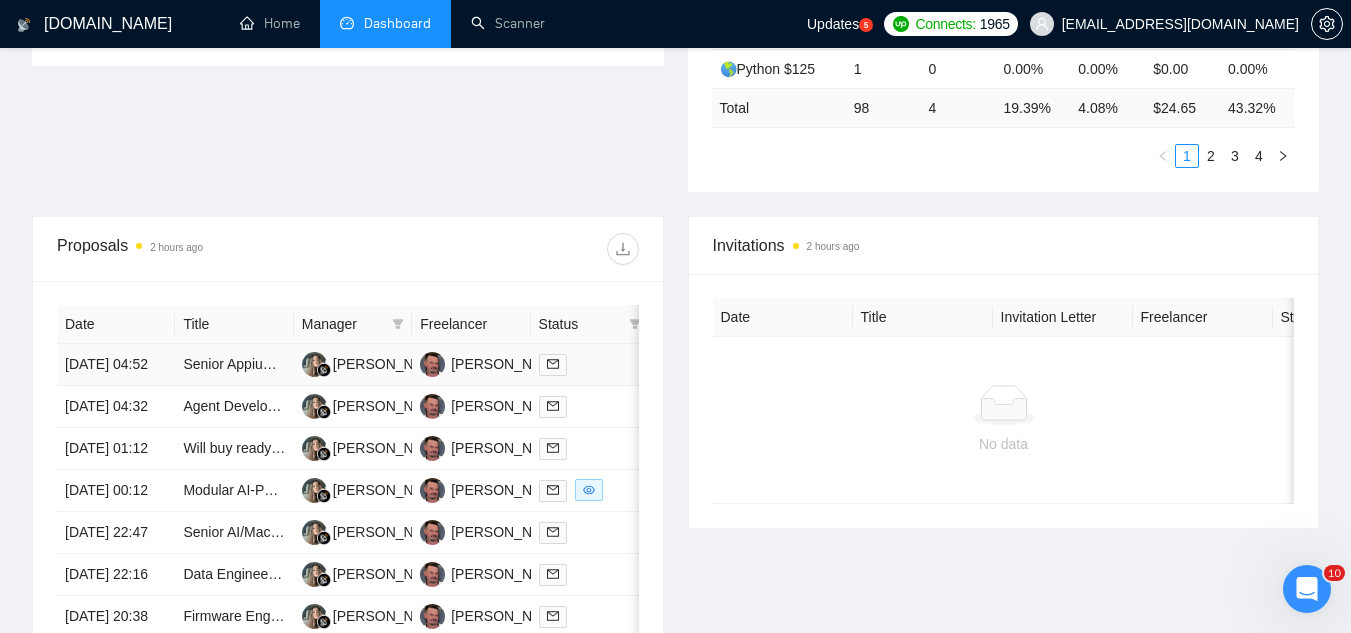 click on "Senior Appium Automation Engineer for Mobile Device Control" at bounding box center (234, 365) 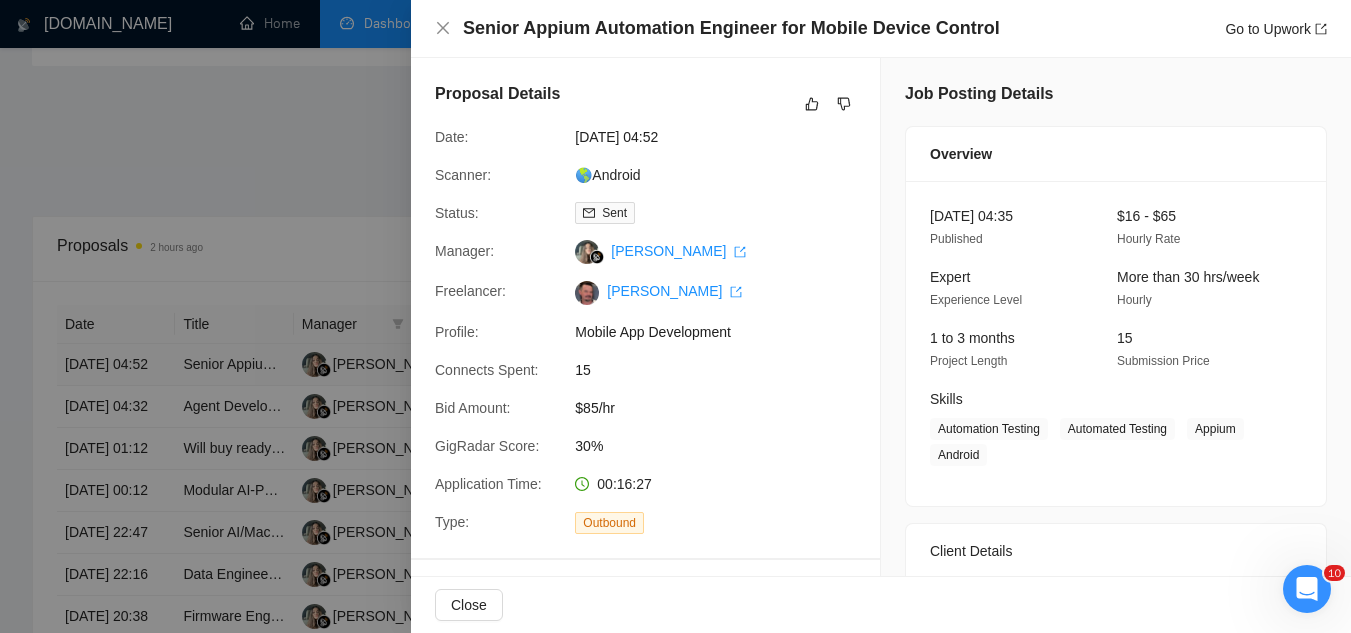click at bounding box center [675, 316] 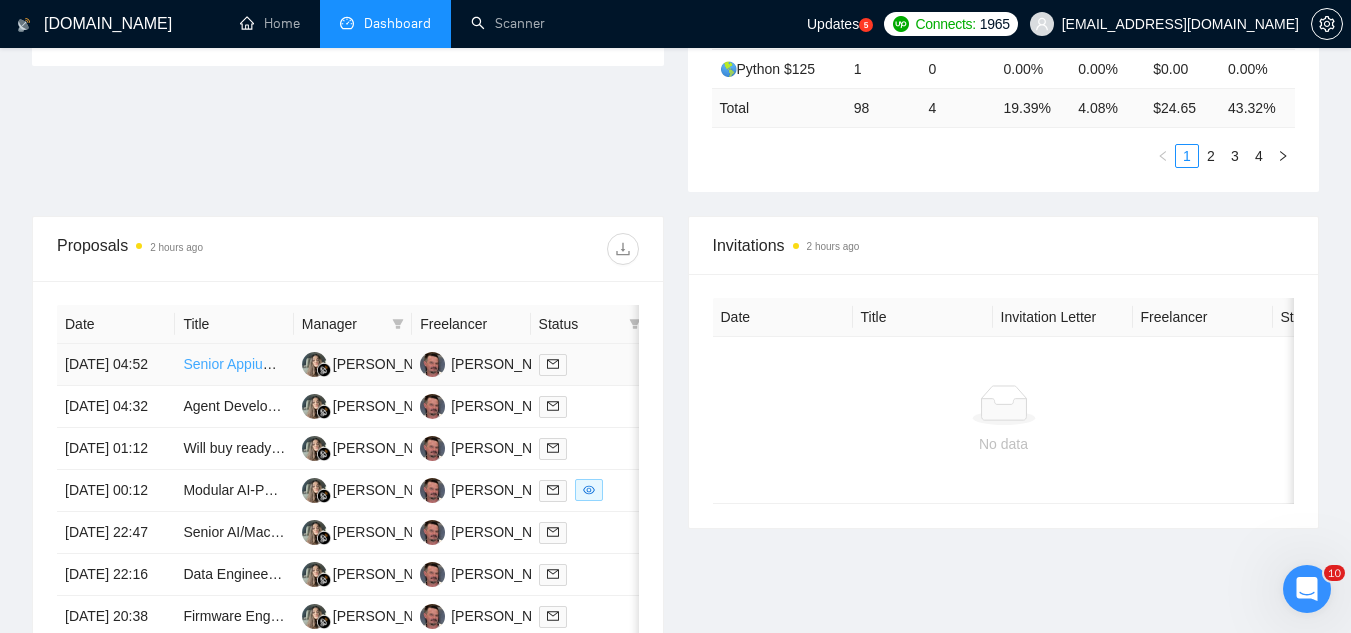 click on "Senior Appium Automation Engineer for Mobile Device Control" at bounding box center [376, 364] 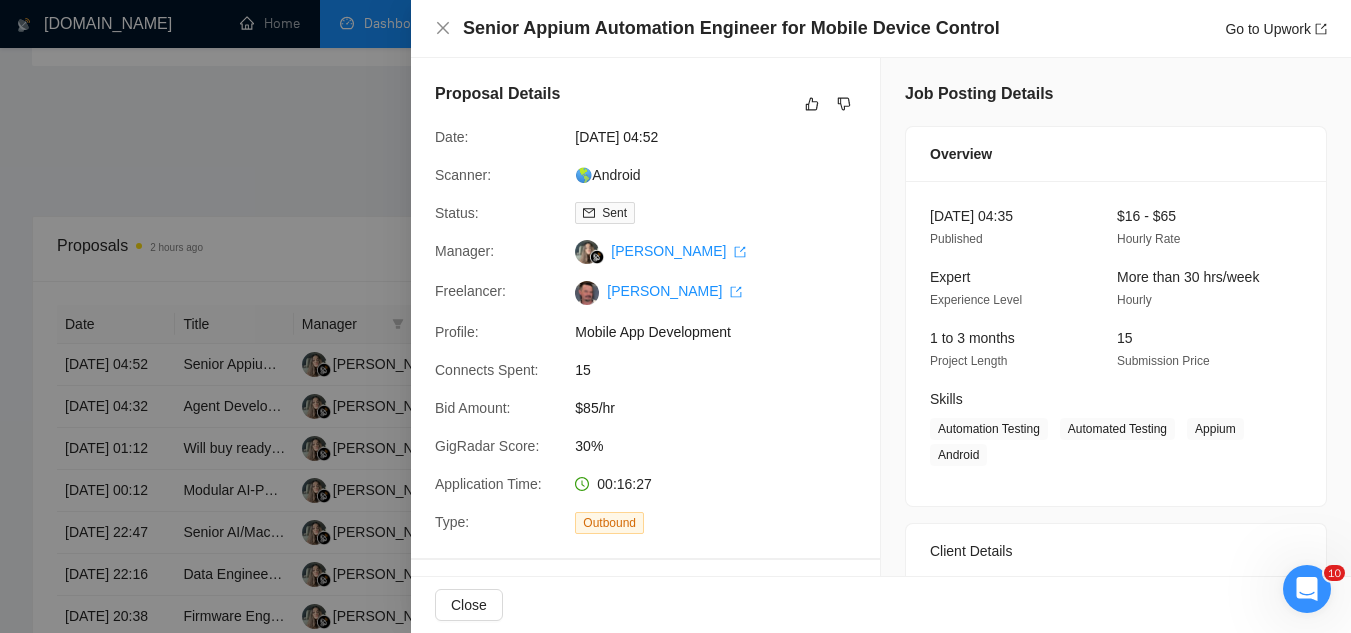 click at bounding box center [675, 316] 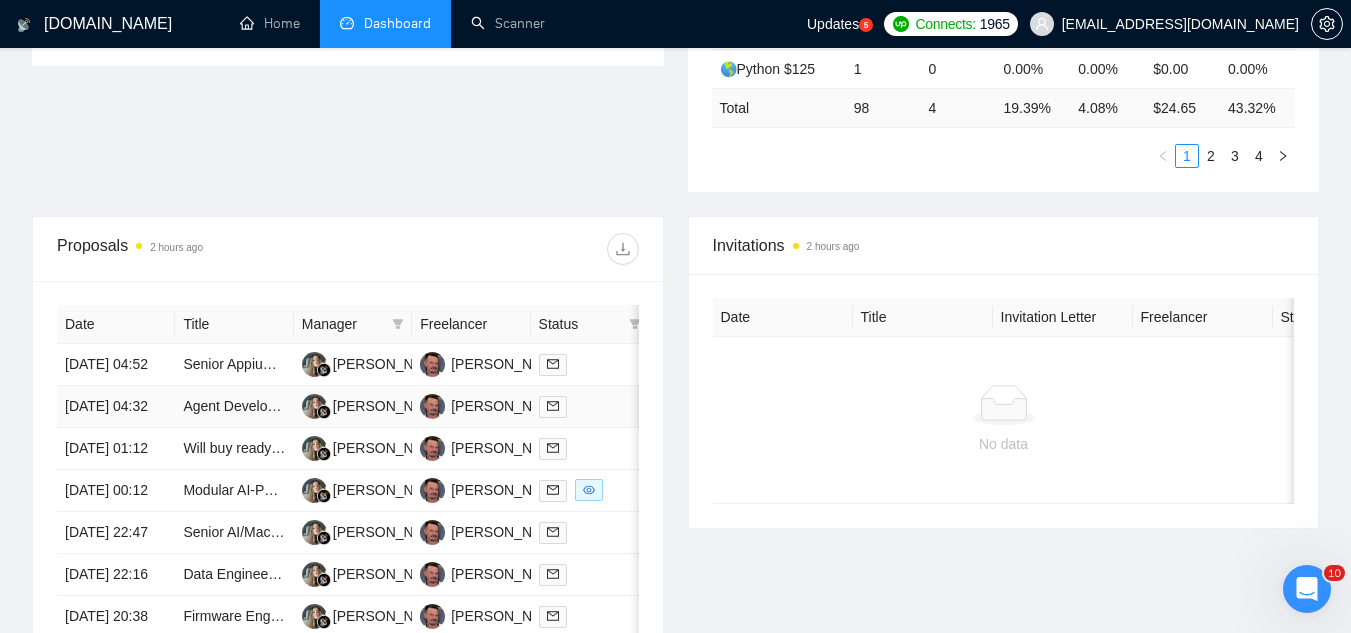 click on "Agent Developer / AI Engineer – Agent Benchmark Contributor" at bounding box center (234, 407) 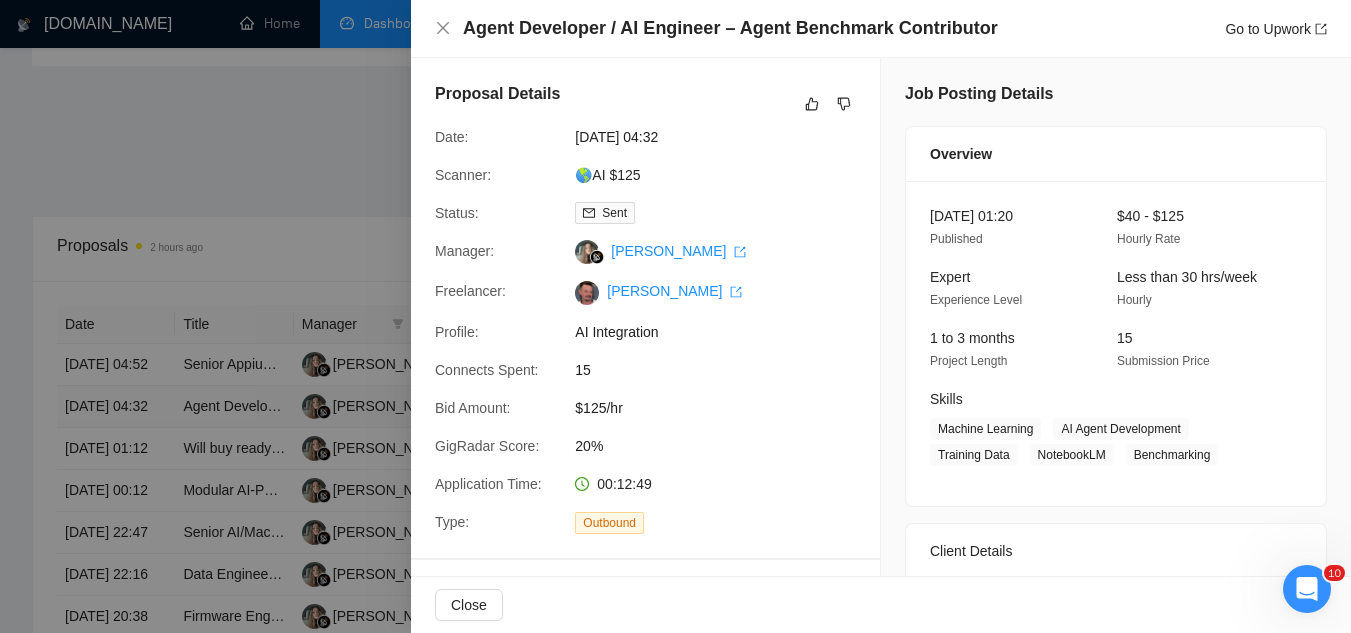 click at bounding box center [675, 316] 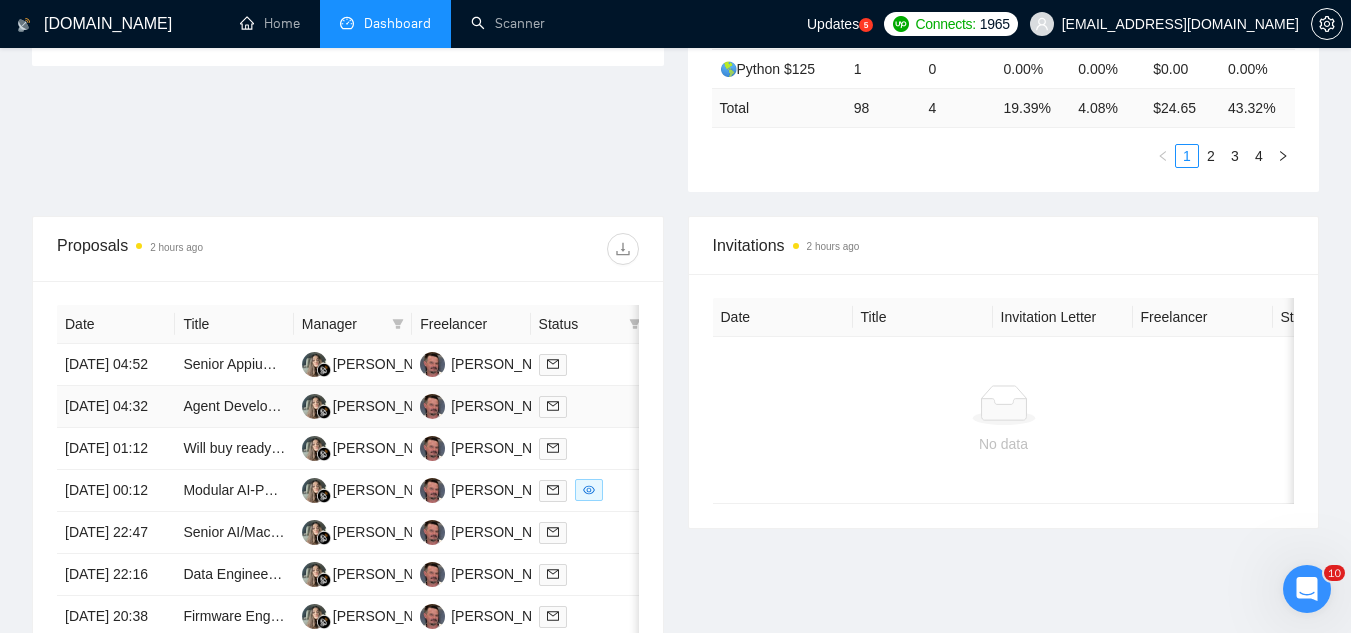 scroll, scrollTop: 700, scrollLeft: 0, axis: vertical 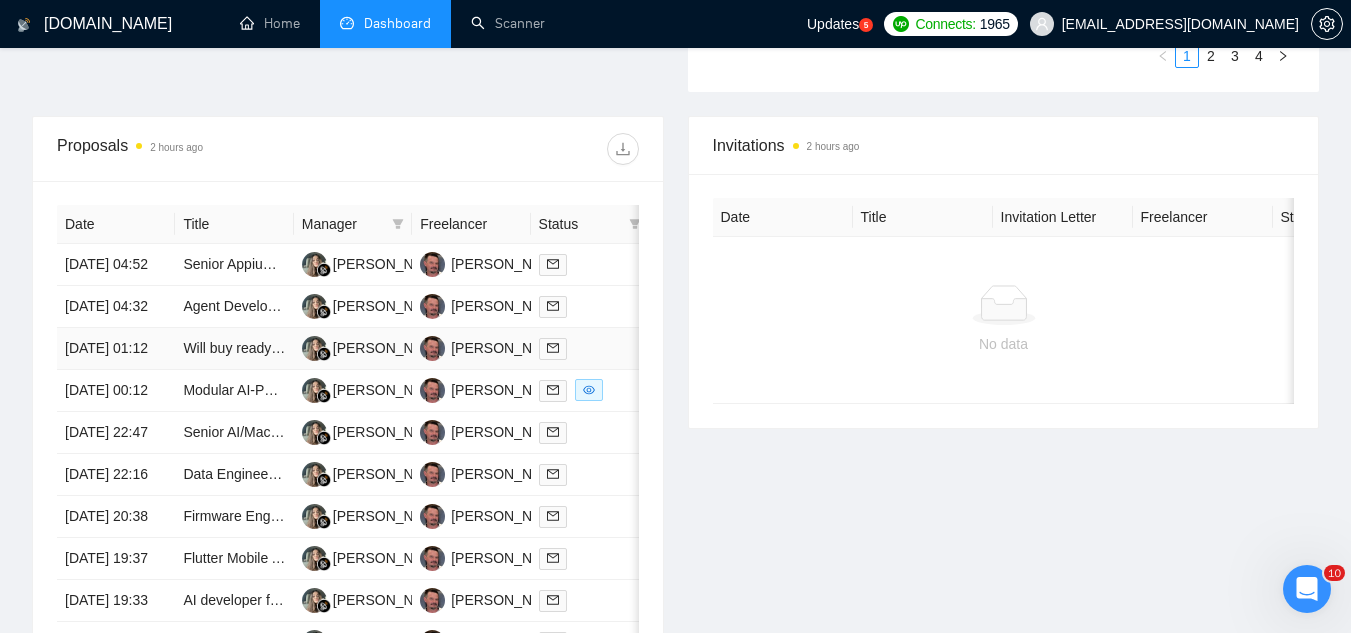 click on "Will buy ready made VPN app" at bounding box center [234, 349] 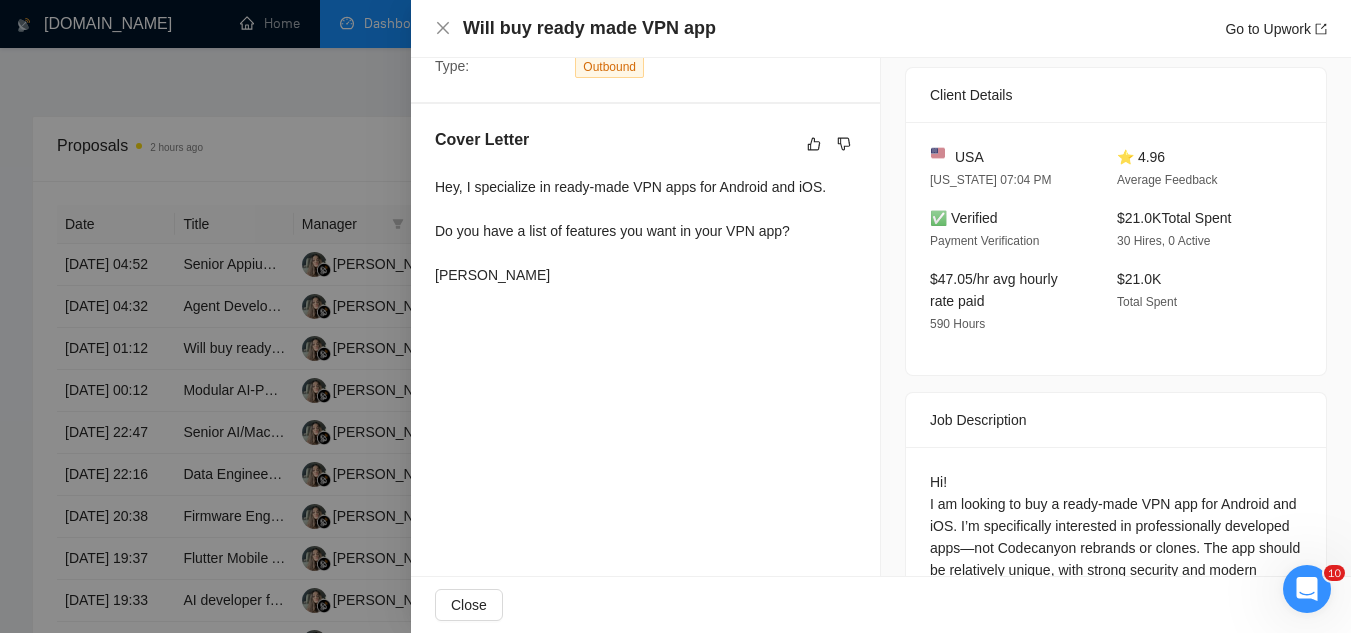 scroll, scrollTop: 356, scrollLeft: 0, axis: vertical 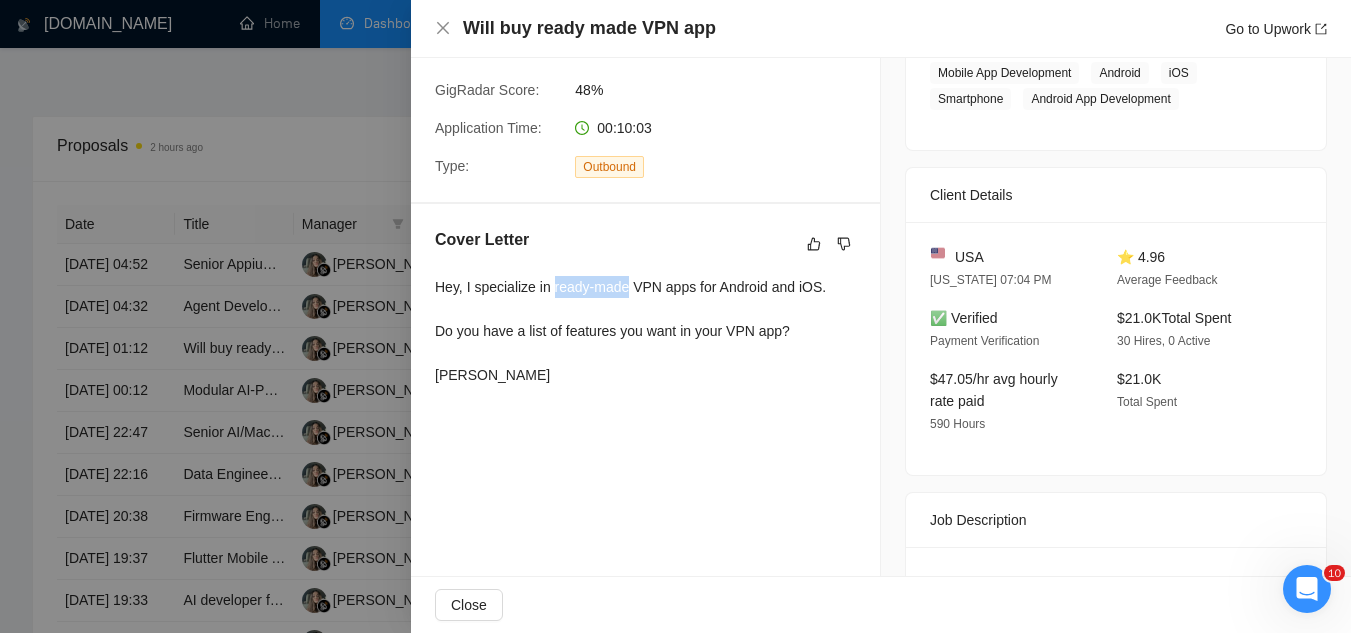 drag, startPoint x: 551, startPoint y: 288, endPoint x: 625, endPoint y: 292, distance: 74.10803 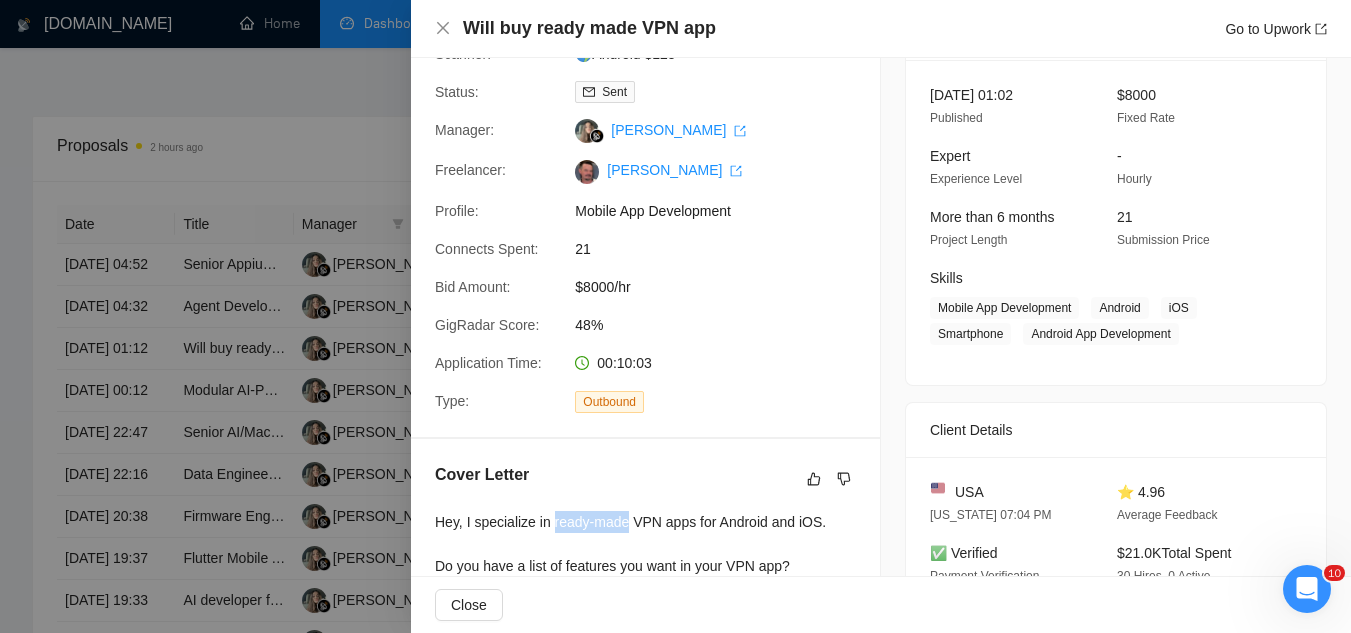 scroll, scrollTop: 0, scrollLeft: 0, axis: both 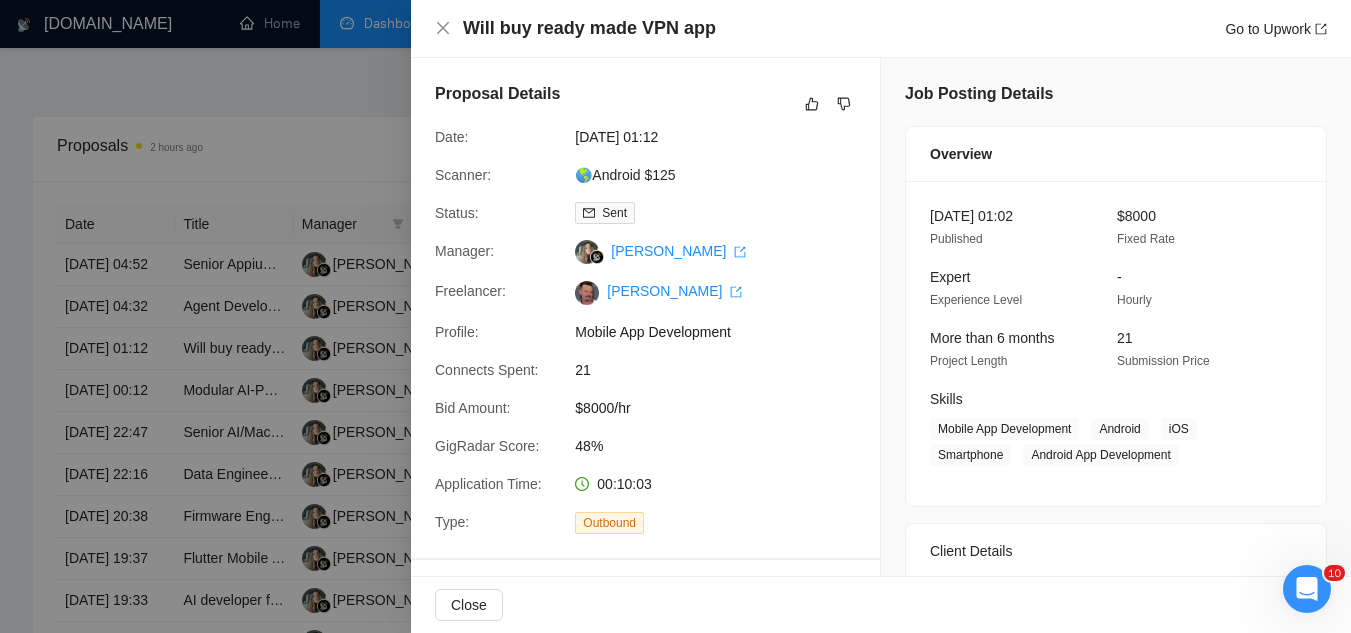 click at bounding box center [675, 316] 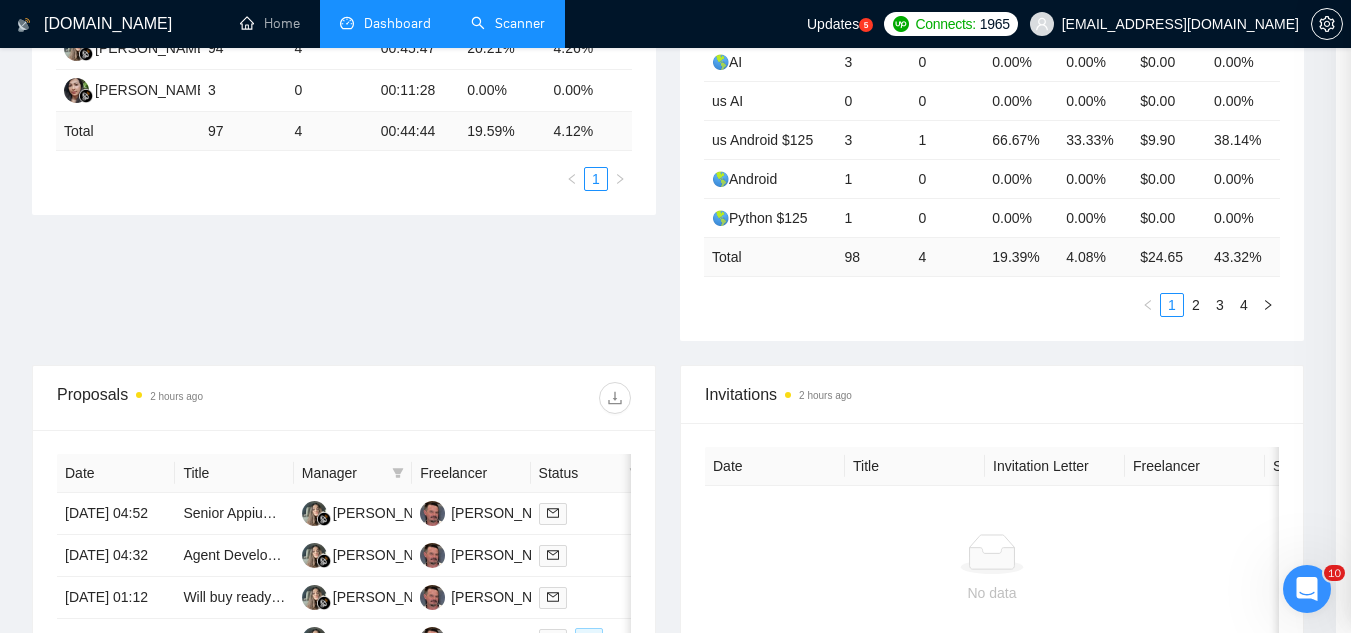scroll, scrollTop: 300, scrollLeft: 0, axis: vertical 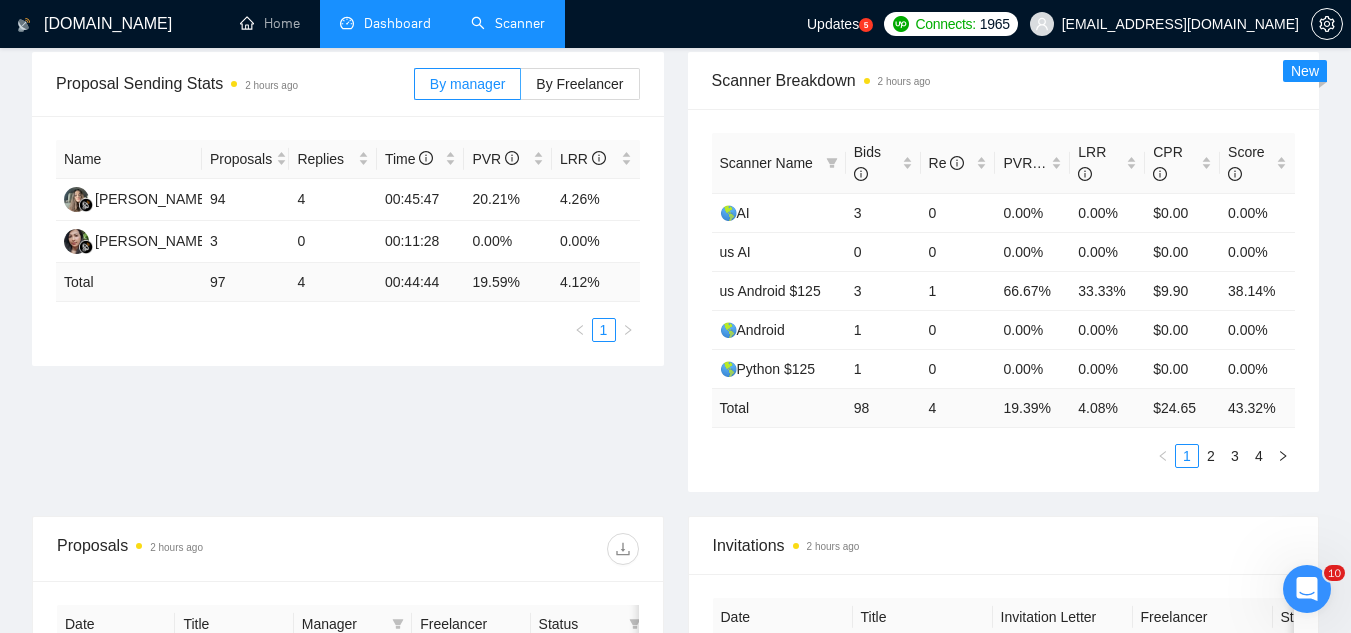 click on "Scanner" at bounding box center (508, 23) 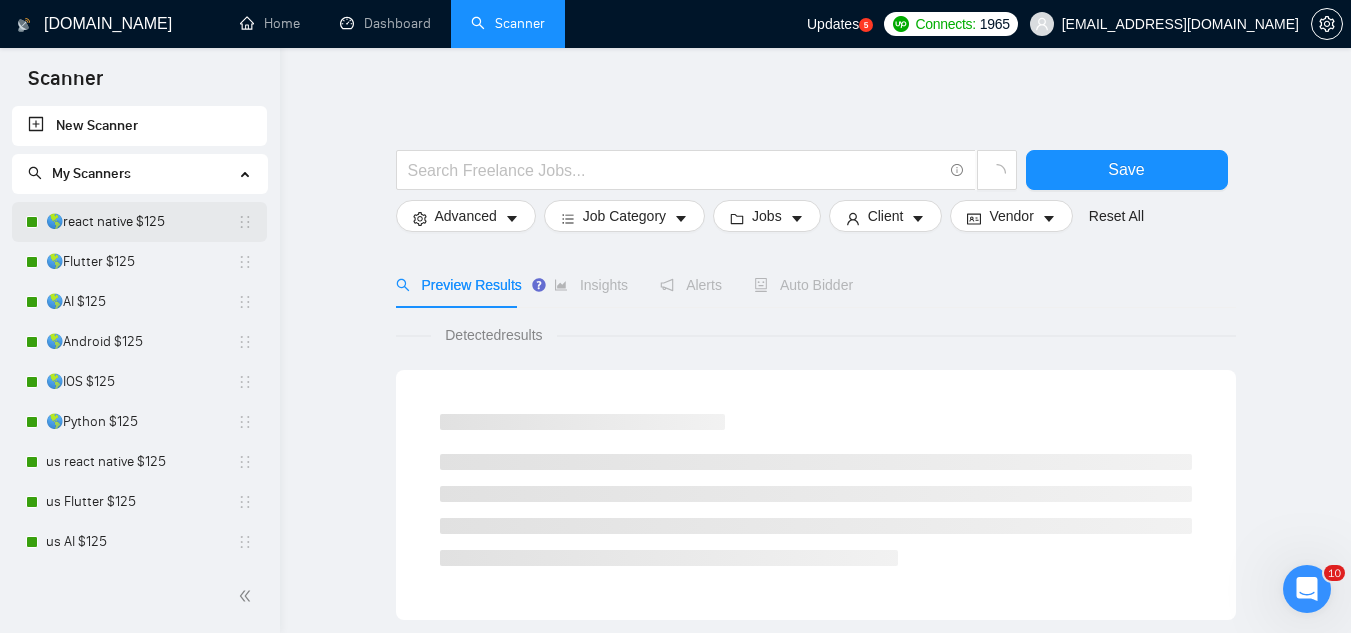click on "🌎react native $125" at bounding box center (141, 222) 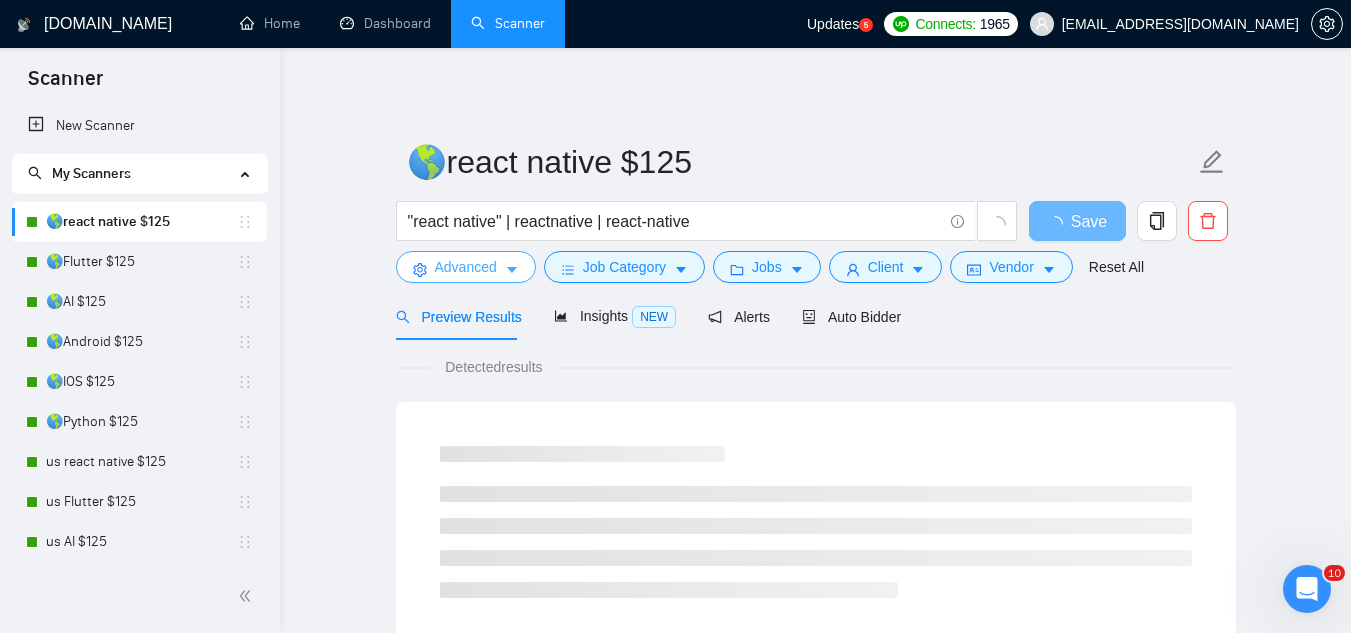 click on "Advanced" at bounding box center (466, 267) 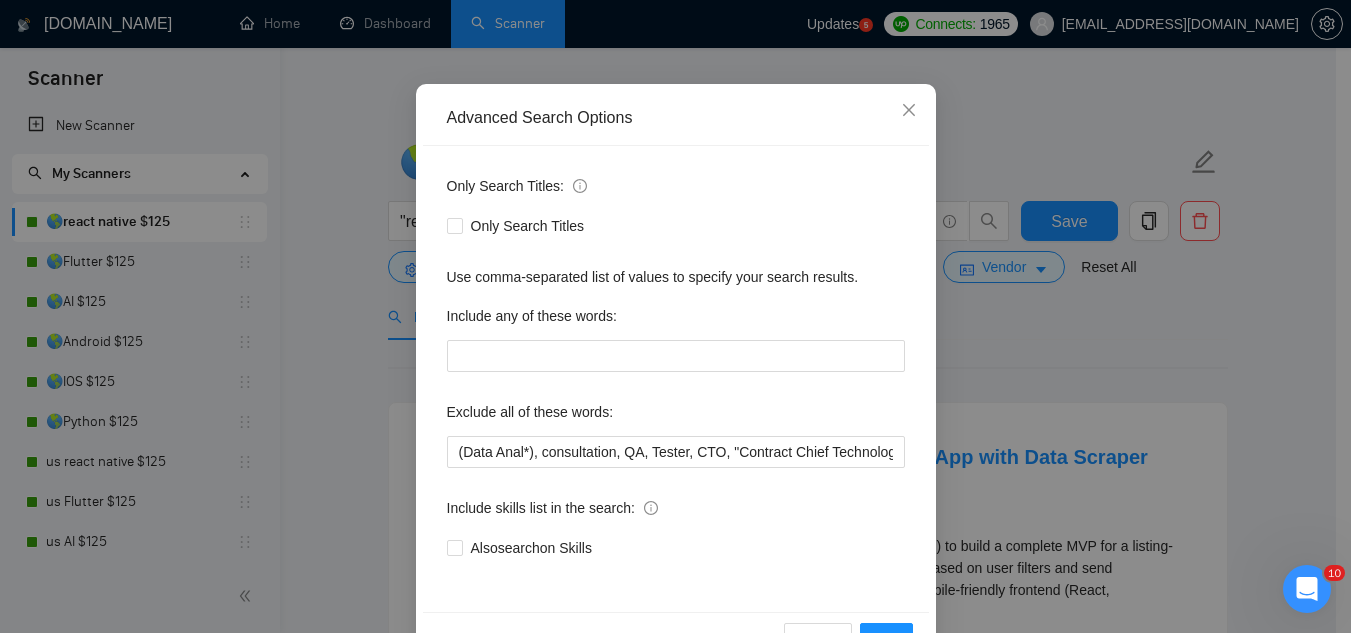 scroll, scrollTop: 199, scrollLeft: 0, axis: vertical 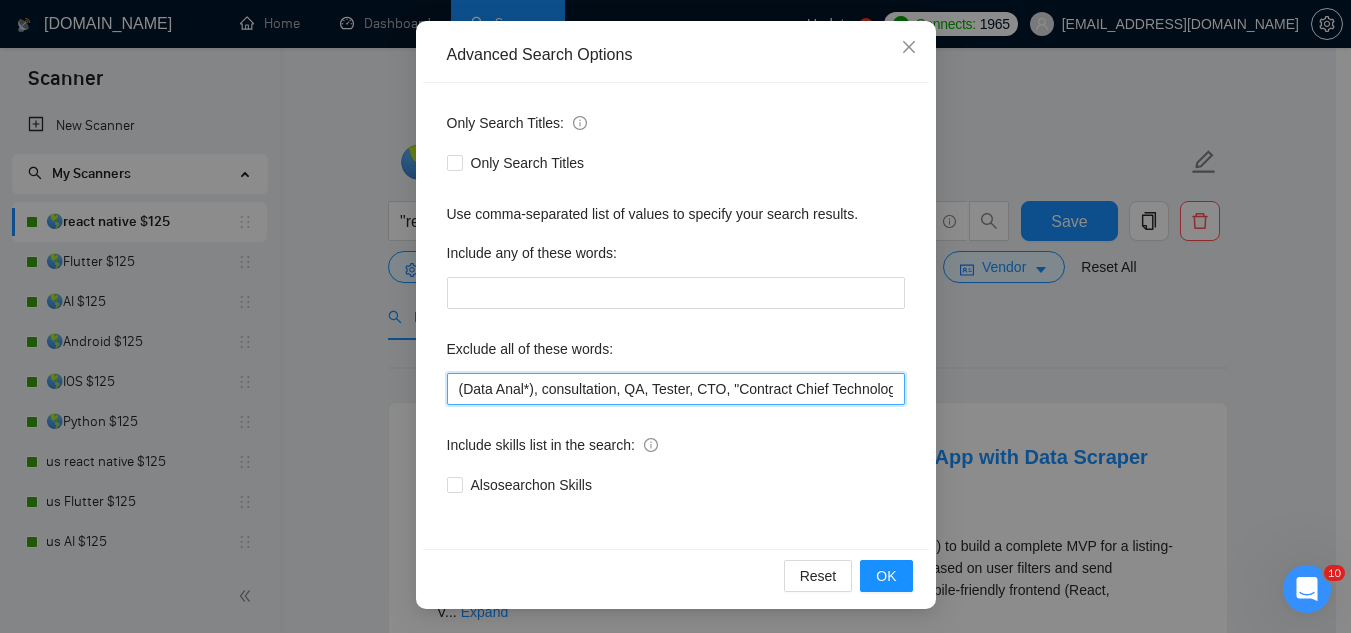 click on "(Data Anal*), consultation, QA, Tester, CTO, "Contract Chief Technology Officer", CPU, sport*, betting, Fantas*, "[URL]", (Data Scien*), (marketing analyt*), (predictive analyt*), mentor, BI, "Power BI", train*, "to join our", "on-site", onsite, "hardware engineer", tutor, "Fractional CTO", SEO, (Video Edit*), "outbound calling", Buscamos, experto, Founding, freelancer*, "join our team", (no agenc*)," at bounding box center (676, 389) 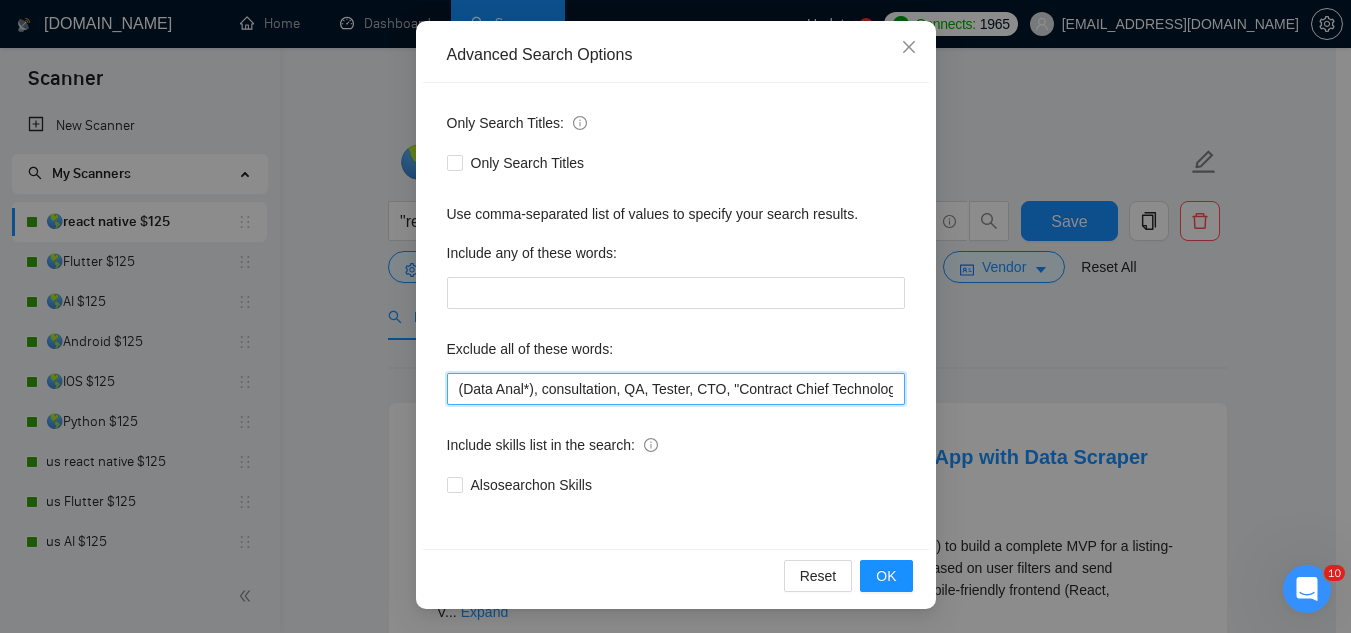 paste on "ready-made" 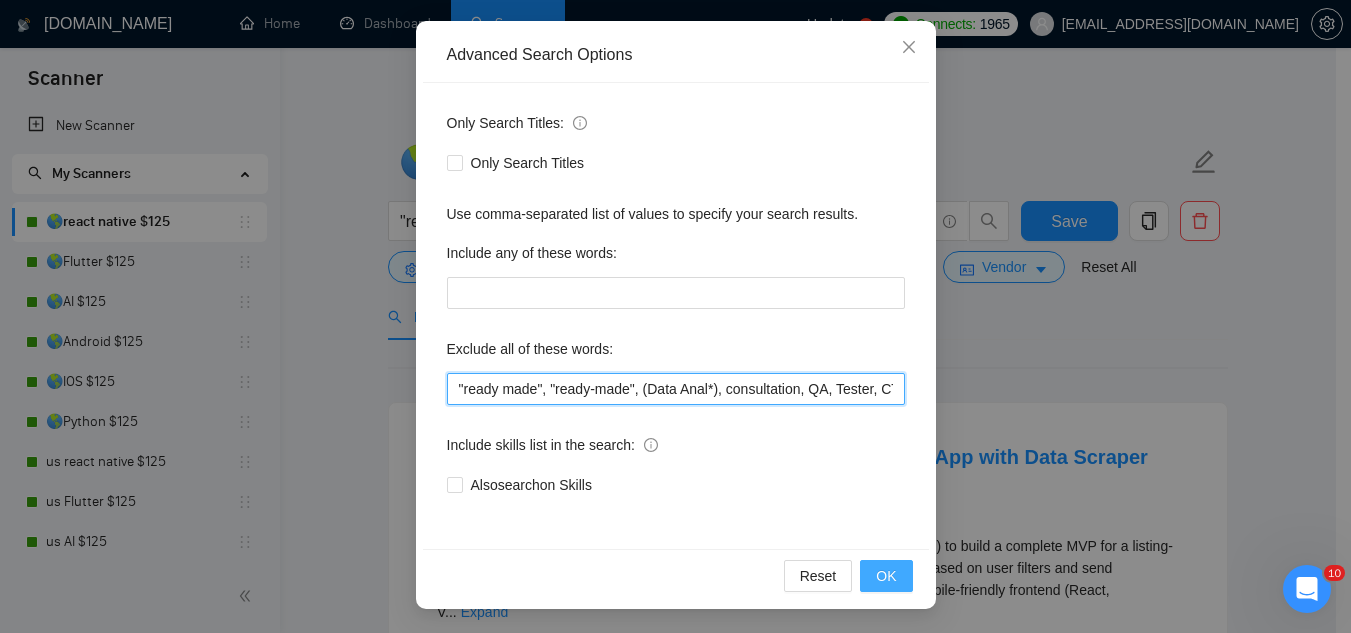 type on ""ready made", "ready-made", (Data Anal*), consultation, QA, Tester, CTO, "Contract Chief Technology Officer", CPU, sport*, betting, Fantas*, "[URL]", (Data Scien*), (marketing analyt*), (predictive analyt*), mentor, BI, "Power BI", train*, "to join our", "on-site", onsite, "hardware engineer", tutor, "Fractional CTO", SEO, (Video Edit*), "outbound calling", Buscamos, experto, Founding, freelancer*, "join our team", (no agenc*)," 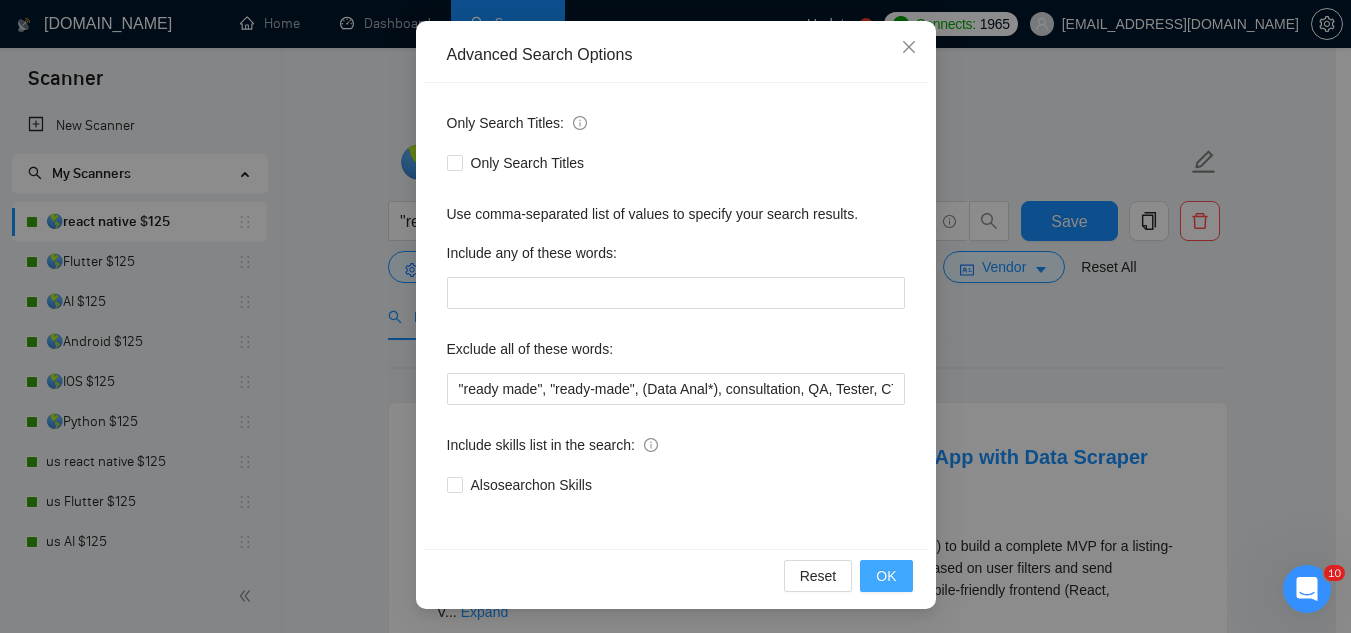 click on "OK" at bounding box center (886, 576) 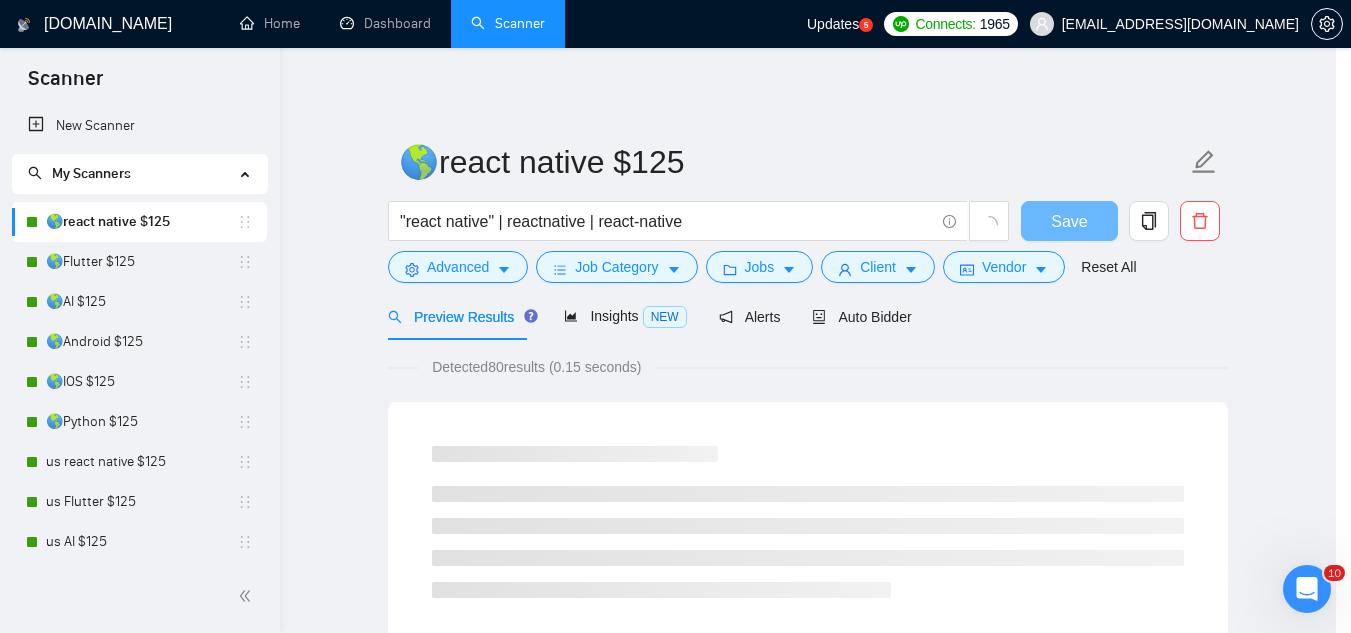 scroll, scrollTop: 99, scrollLeft: 0, axis: vertical 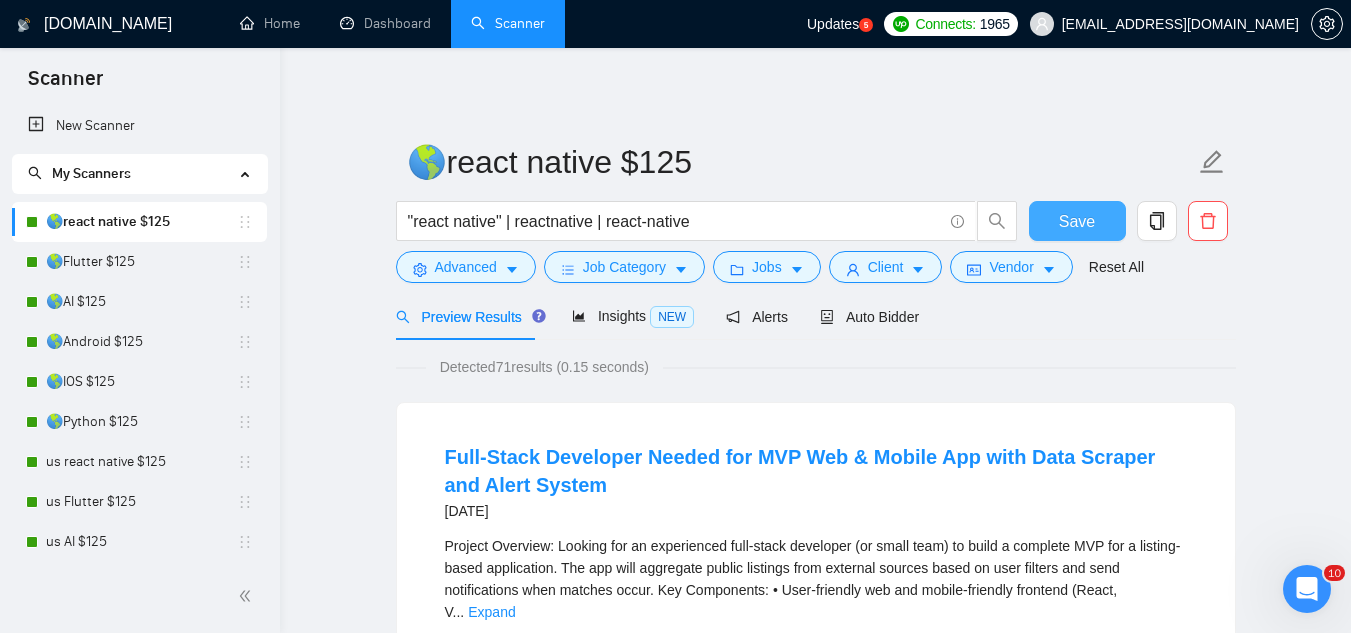click on "Save" at bounding box center (1077, 221) 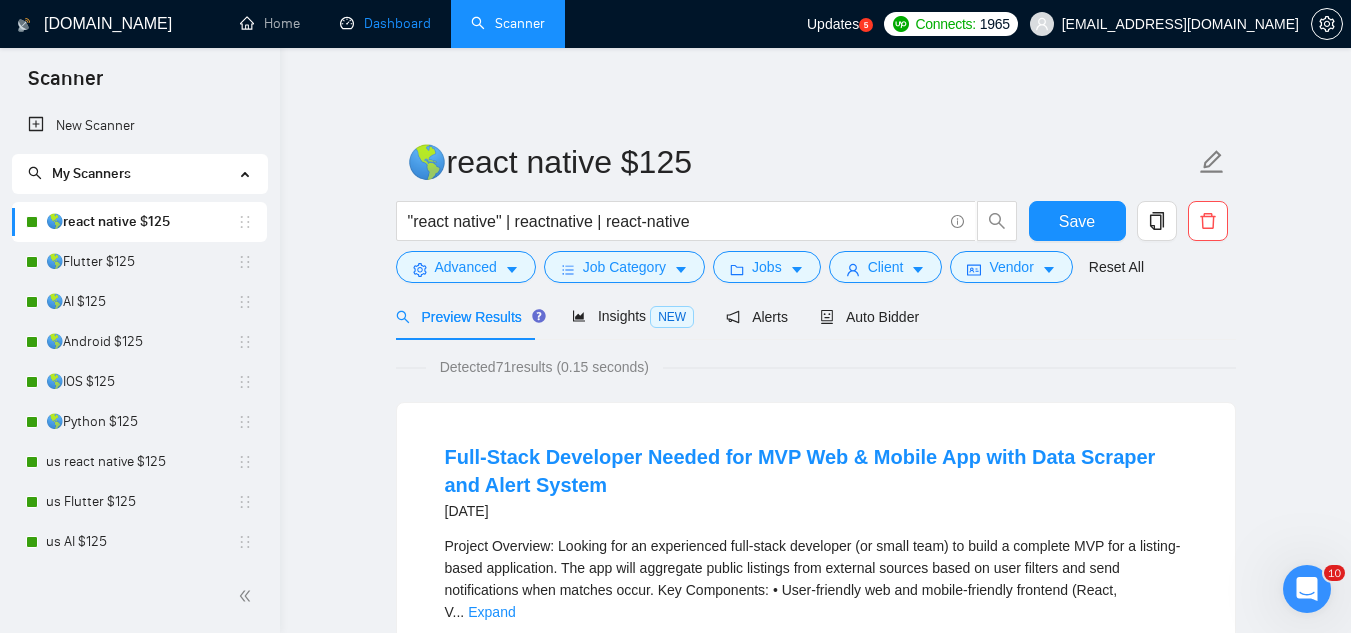 click on "Dashboard" at bounding box center (385, 23) 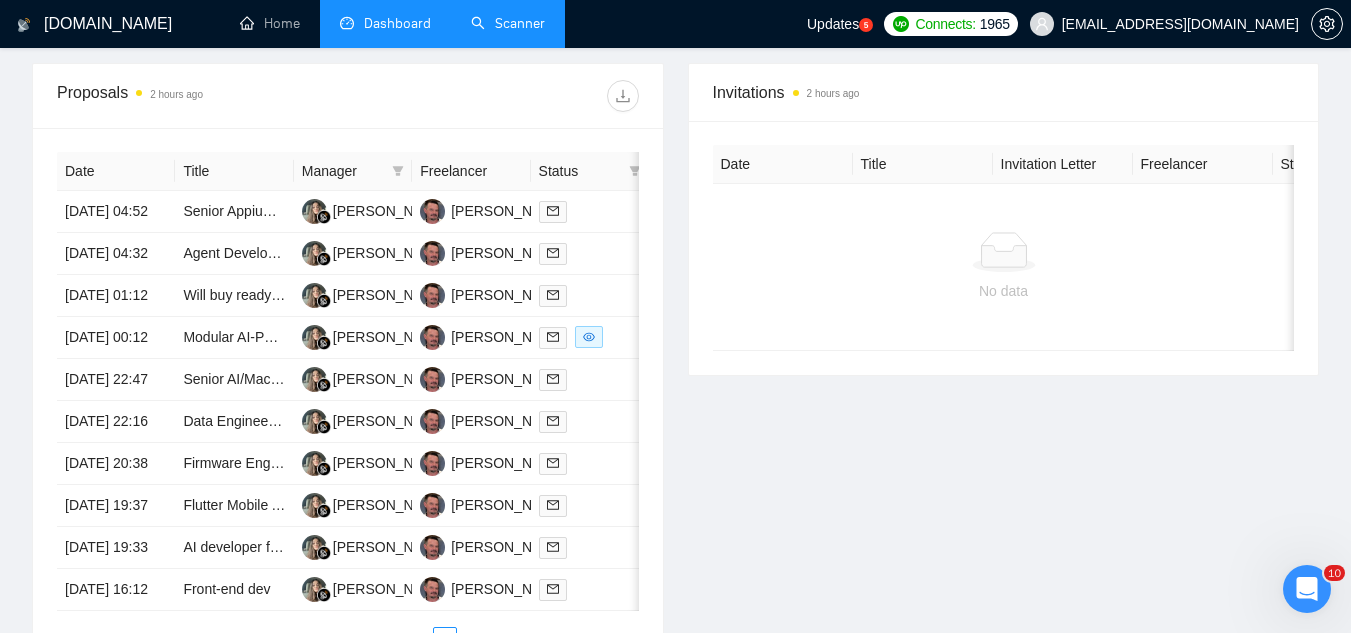 scroll, scrollTop: 800, scrollLeft: 0, axis: vertical 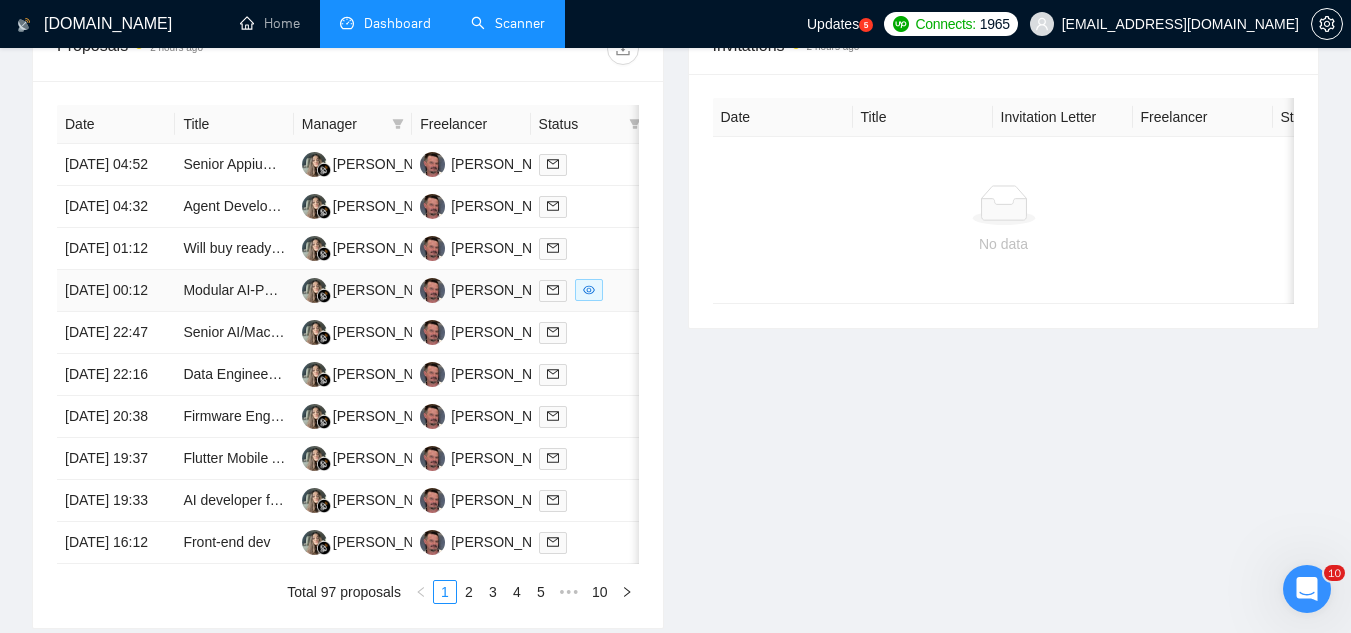 click on "Modular AI-Powered No-Code Outbound Sales System for B2B SaaS" at bounding box center (234, 291) 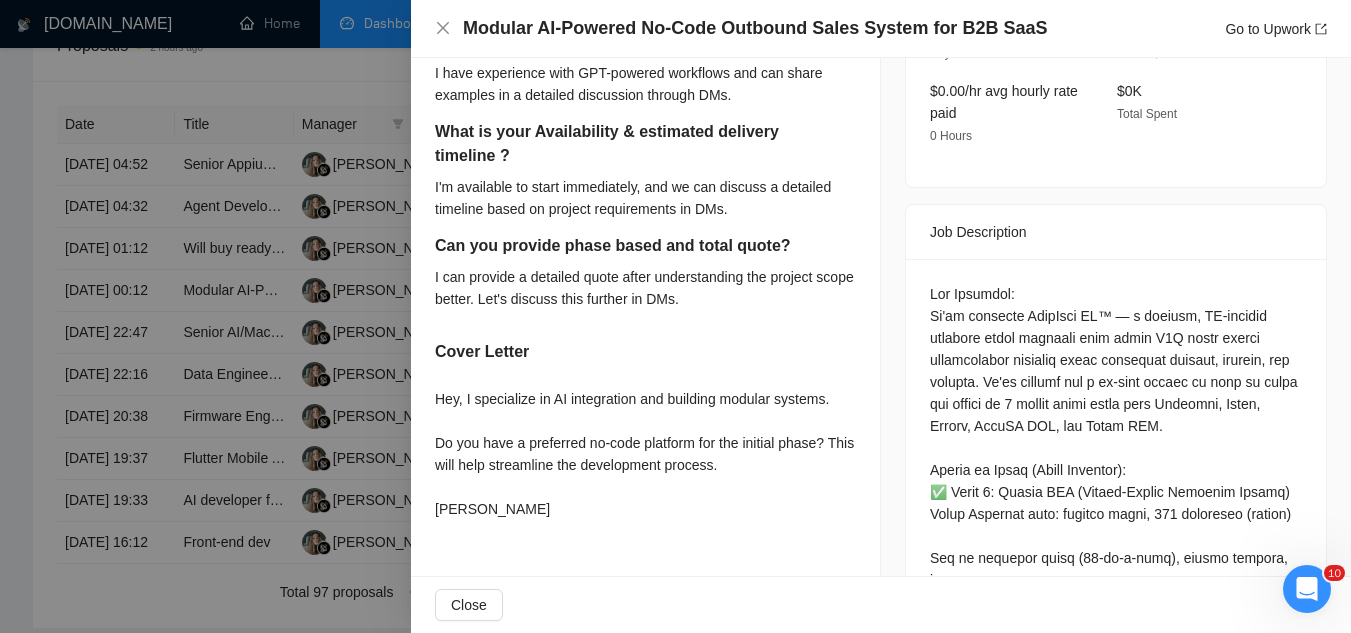 scroll, scrollTop: 800, scrollLeft: 0, axis: vertical 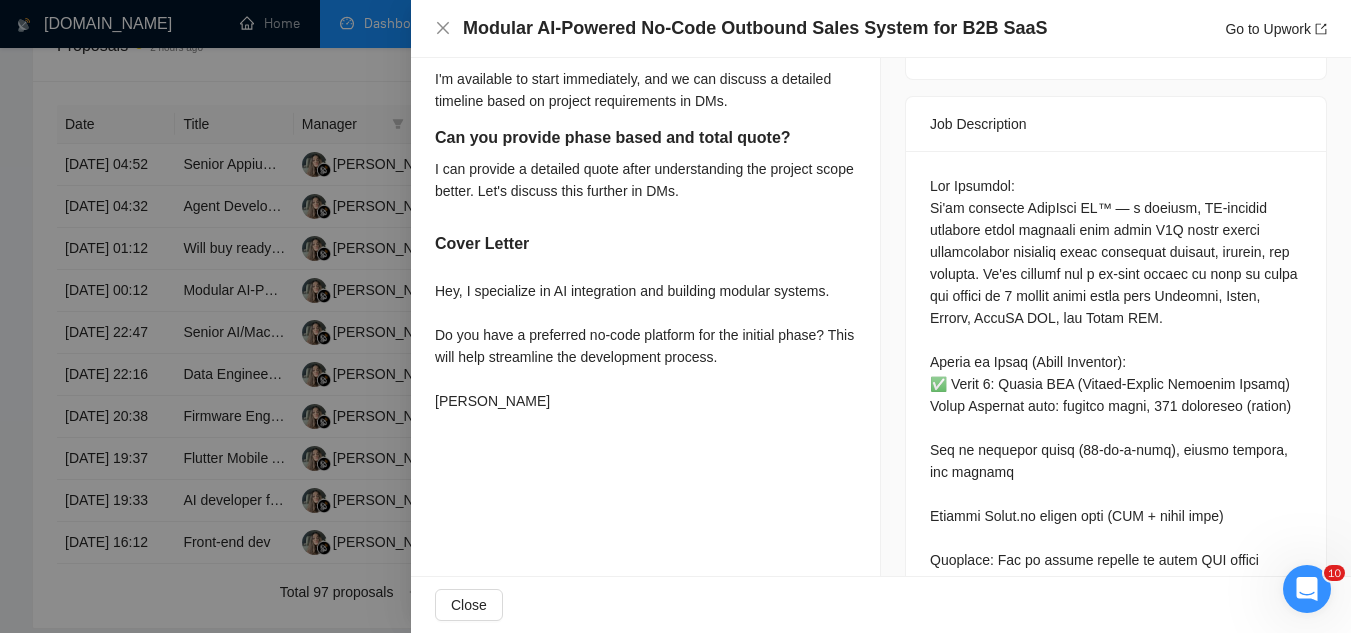 click at bounding box center [675, 316] 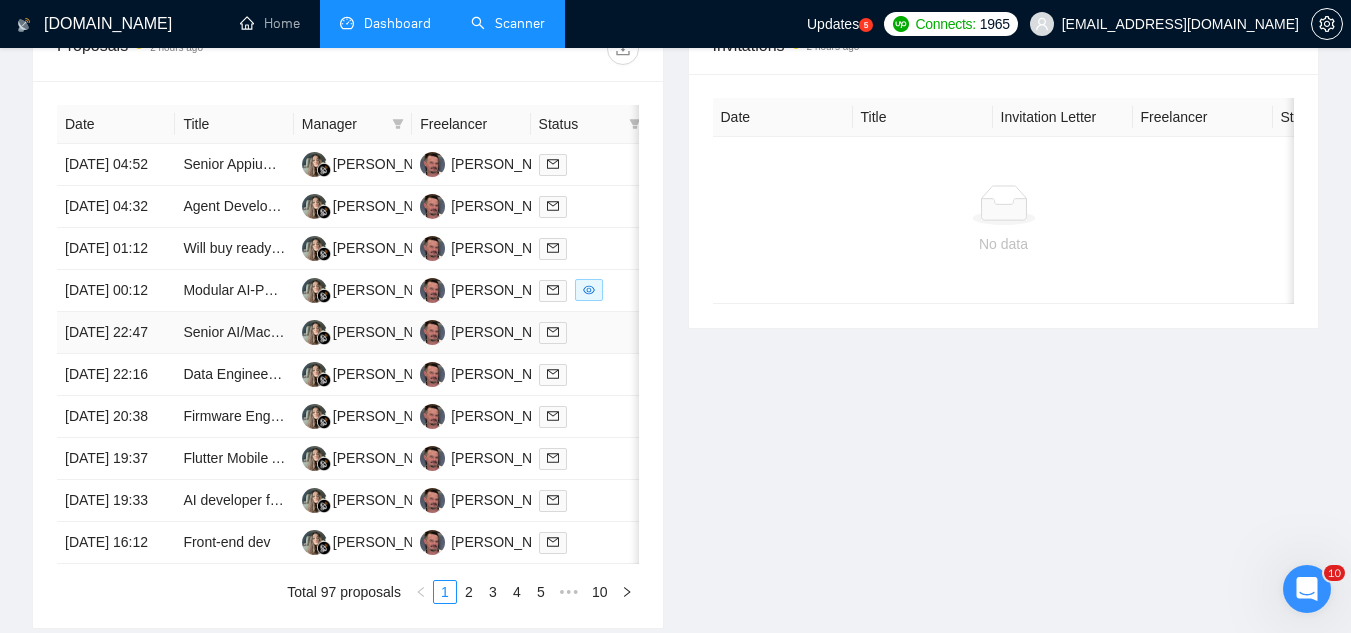 click on "Senior AI/Machine Learning Engineer Needed" at bounding box center [234, 333] 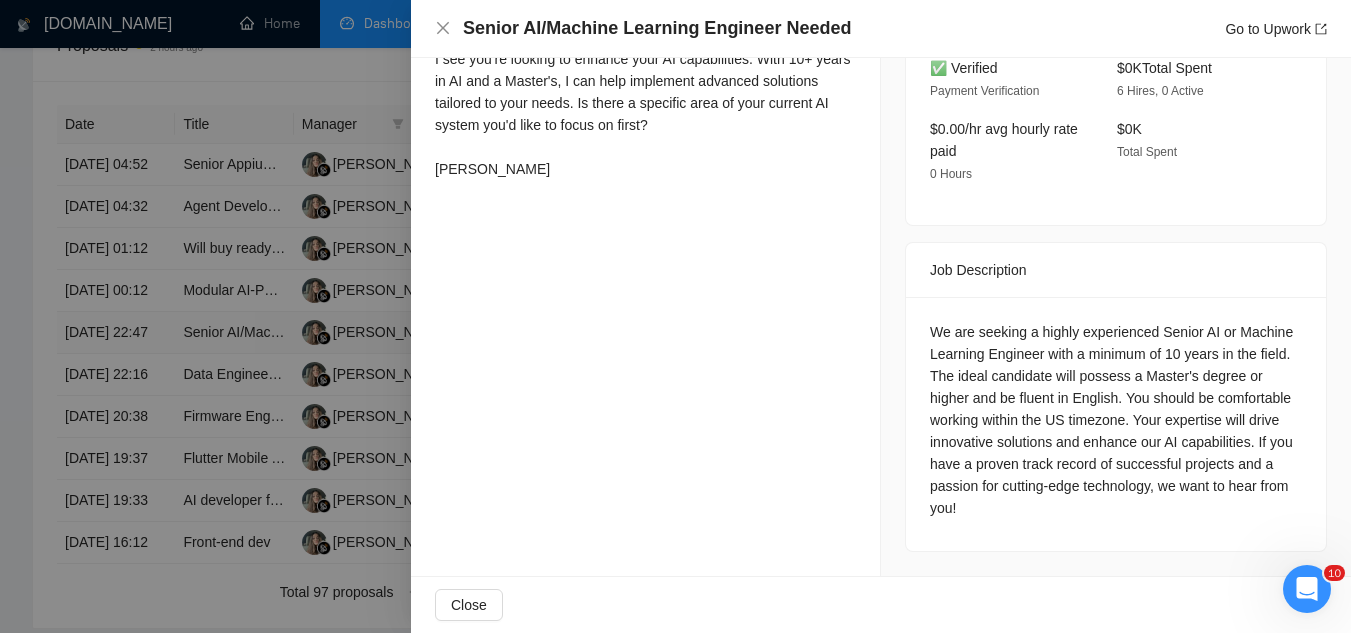 scroll, scrollTop: 600, scrollLeft: 0, axis: vertical 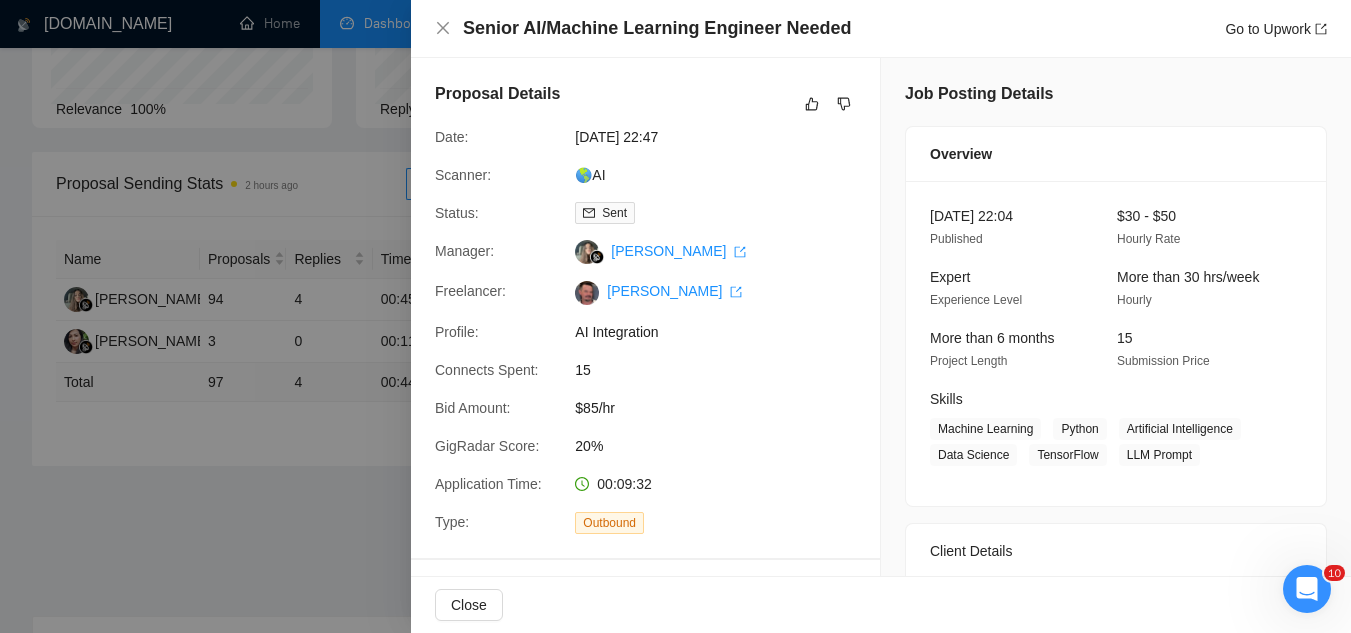 click at bounding box center (675, 316) 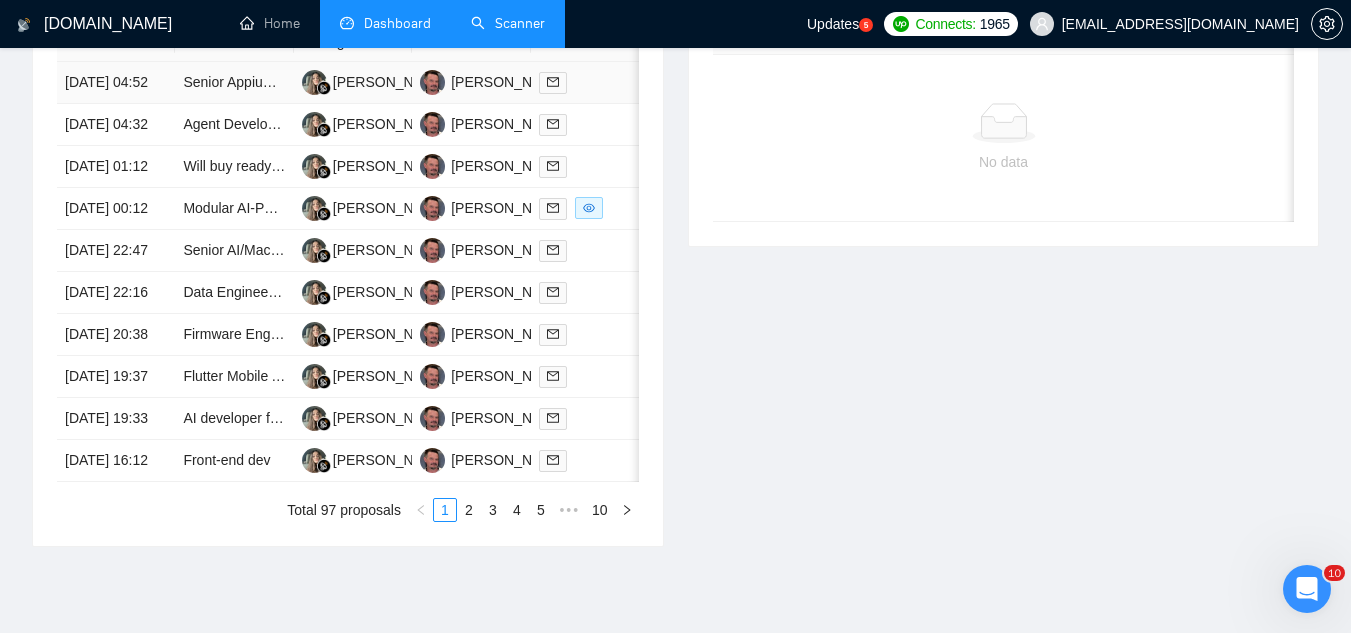 scroll, scrollTop: 900, scrollLeft: 0, axis: vertical 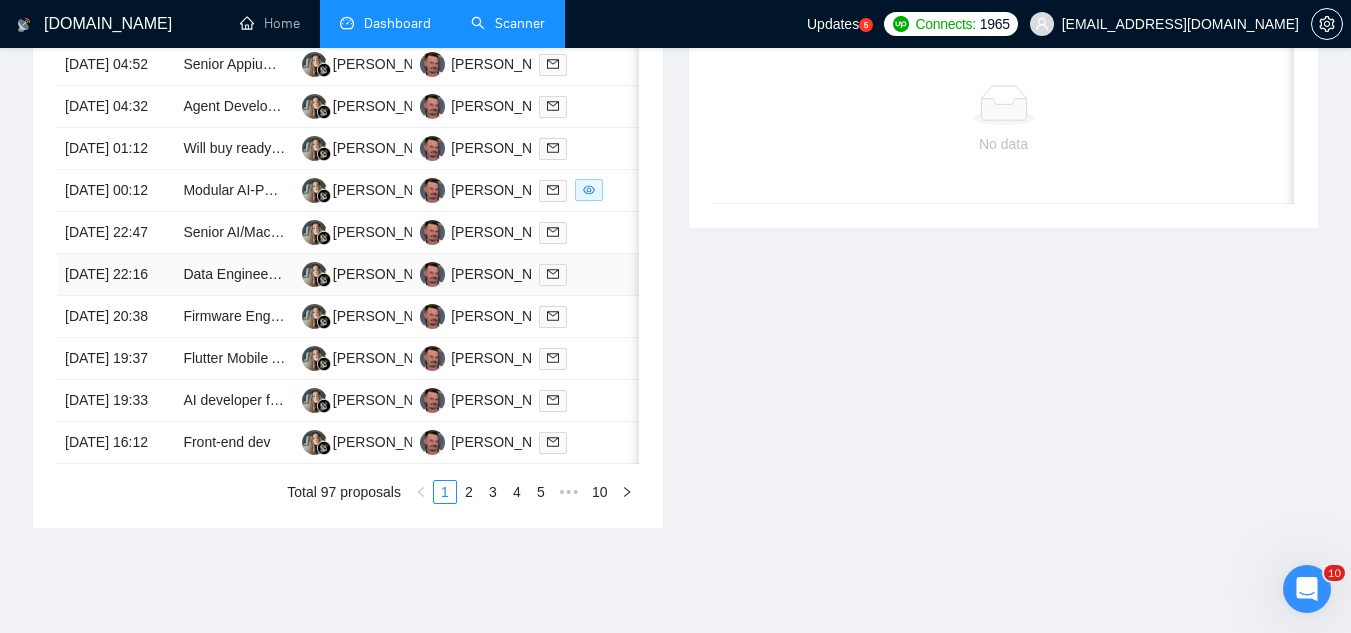 click on "Data Engineer (UK PropTech / Open‑Data ETL)" at bounding box center [234, 275] 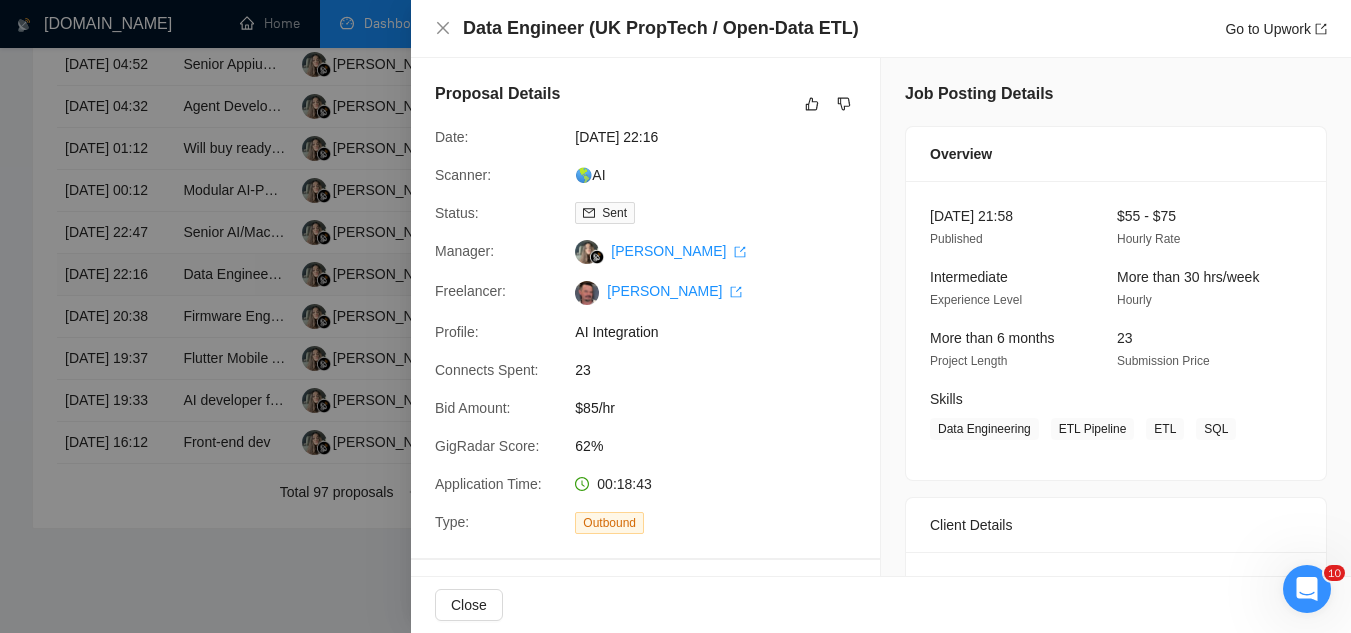 click at bounding box center (675, 316) 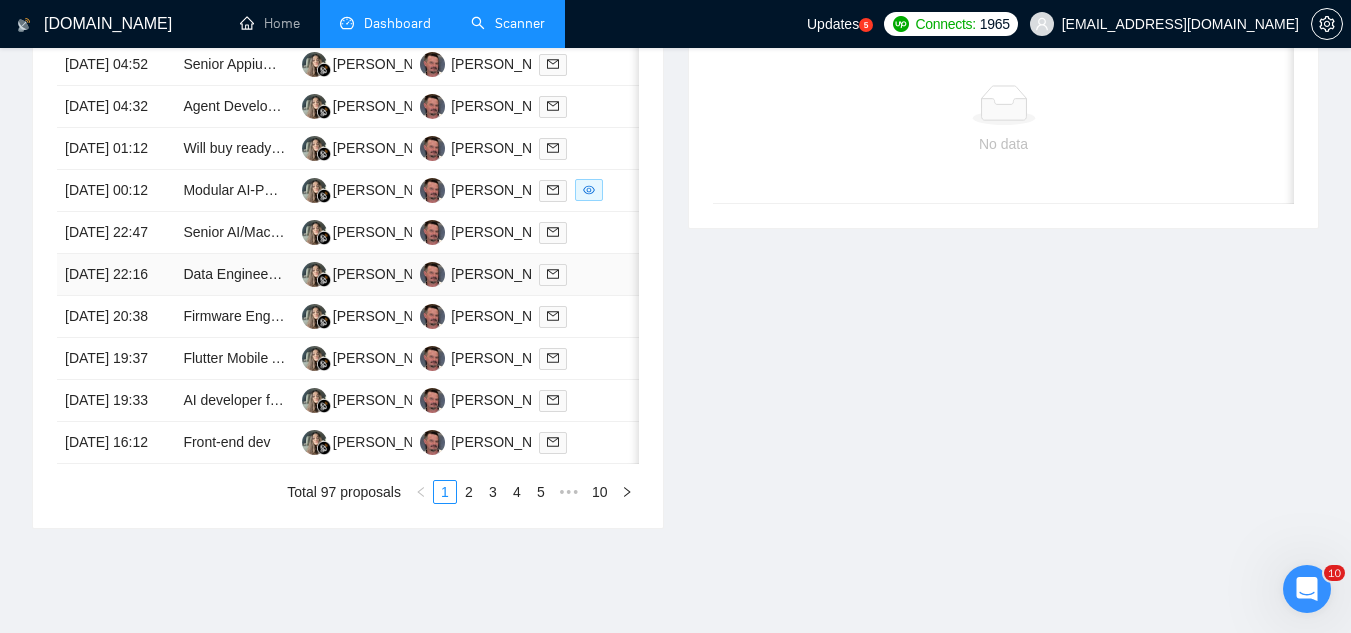 click on "Data Engineer (UK PropTech / Open‑Data ETL)" at bounding box center (234, 275) 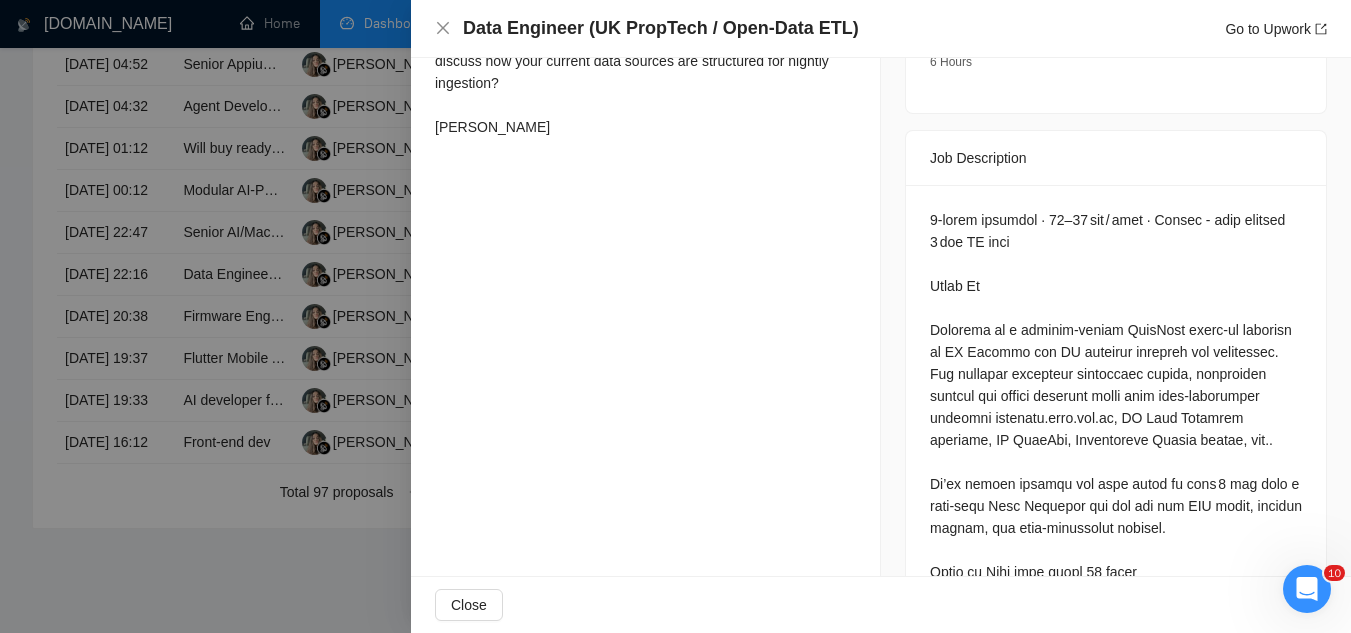 scroll, scrollTop: 700, scrollLeft: 0, axis: vertical 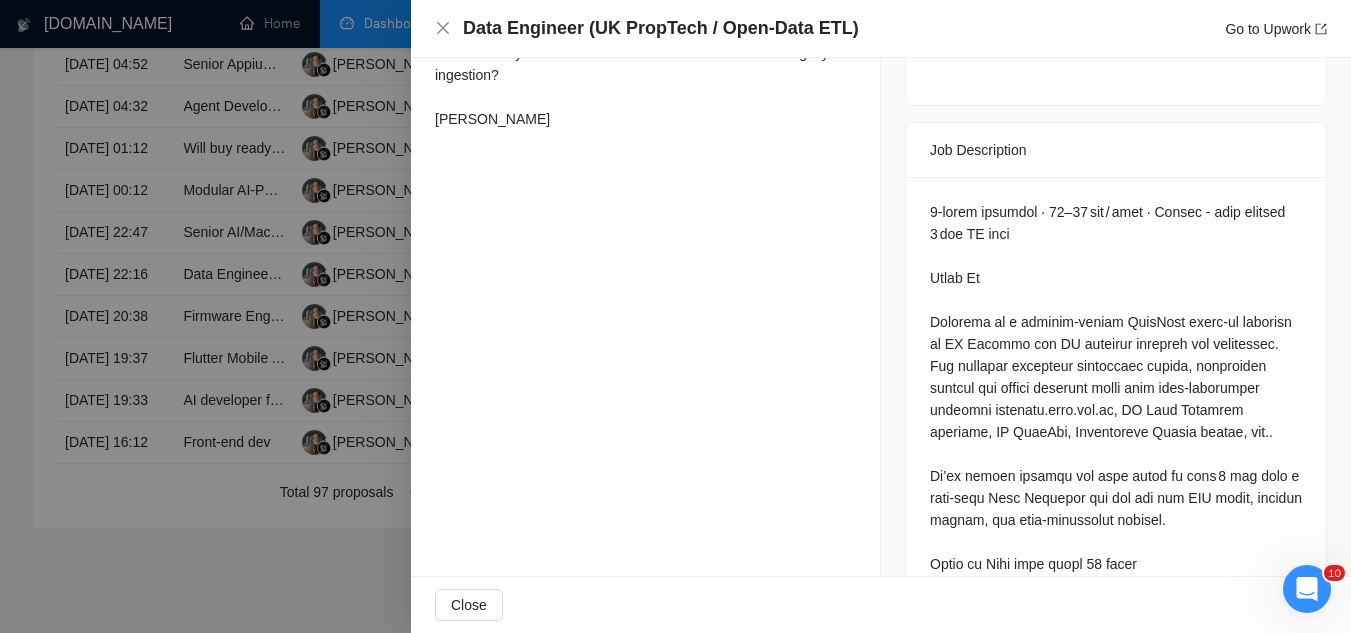 click at bounding box center [675, 316] 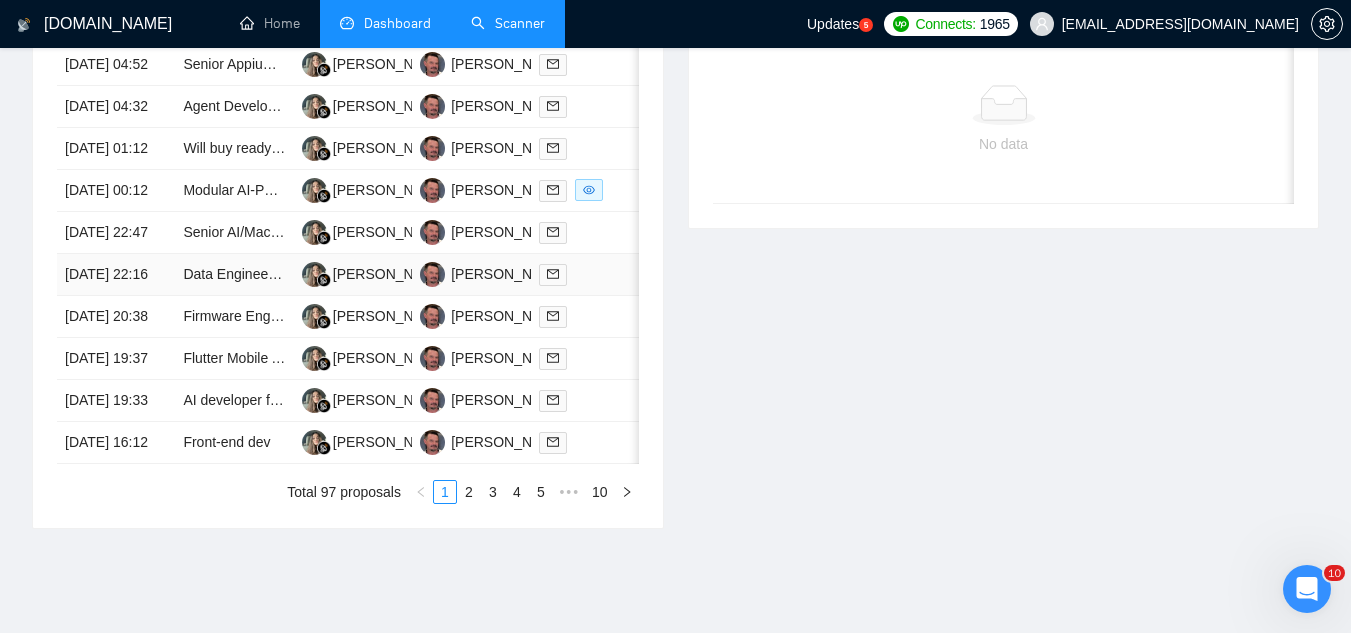 click on "Data Engineer (UK PropTech / Open‑Data ETL)" at bounding box center [234, 275] 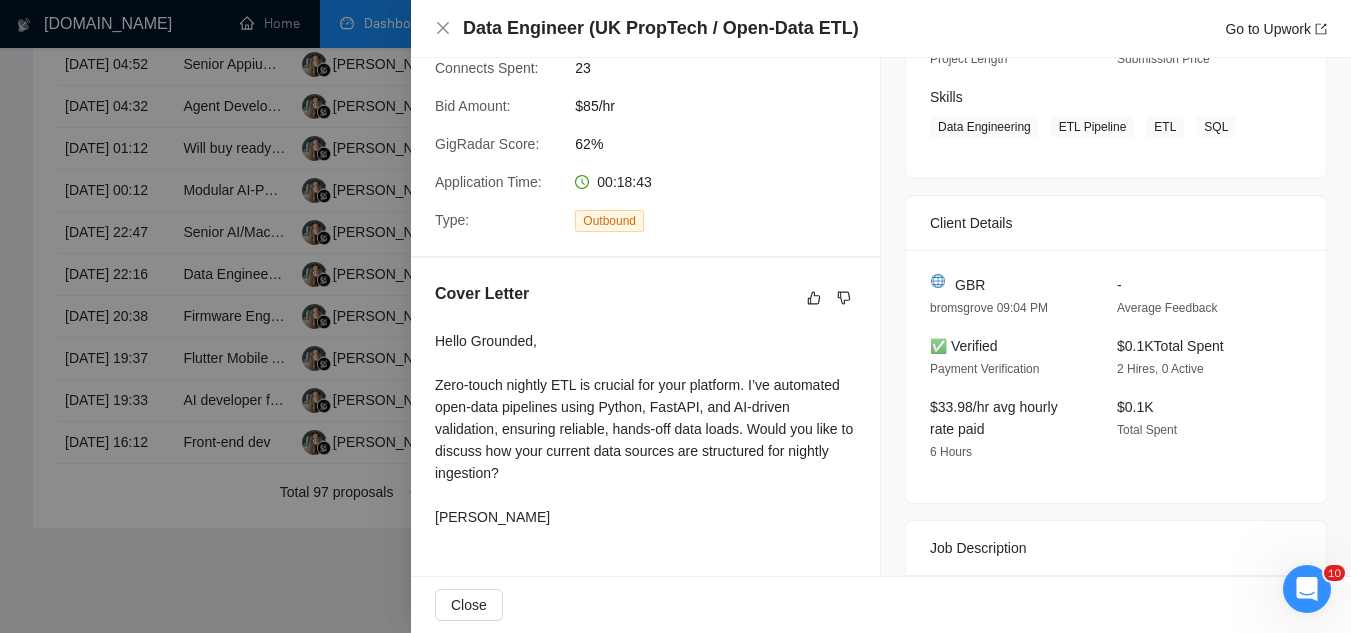 scroll, scrollTop: 300, scrollLeft: 0, axis: vertical 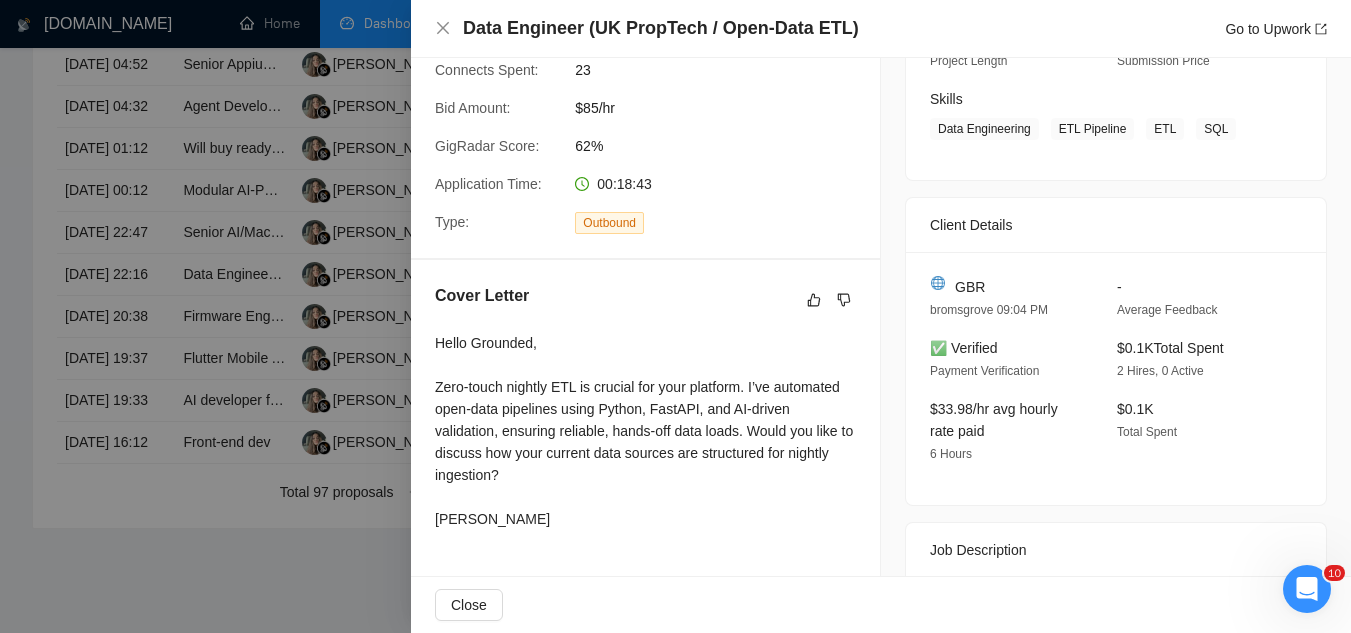 click at bounding box center [675, 316] 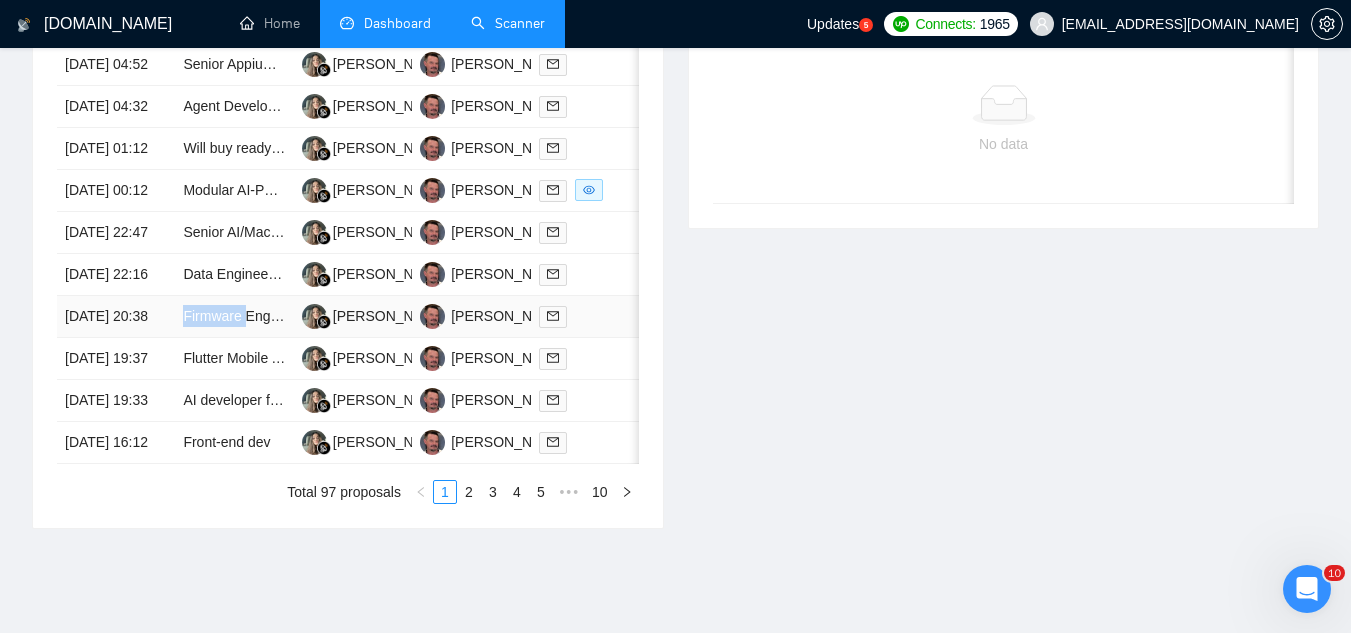 click on "Firmware Engineer" at bounding box center [234, 317] 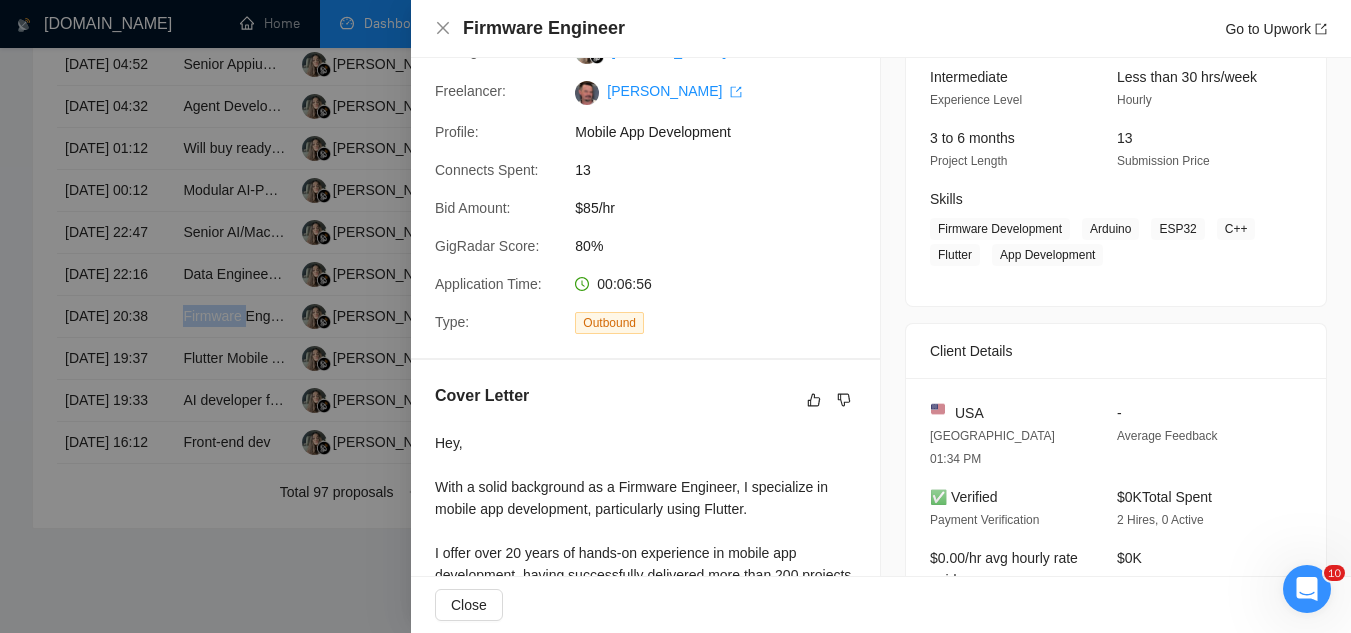 scroll, scrollTop: 0, scrollLeft: 0, axis: both 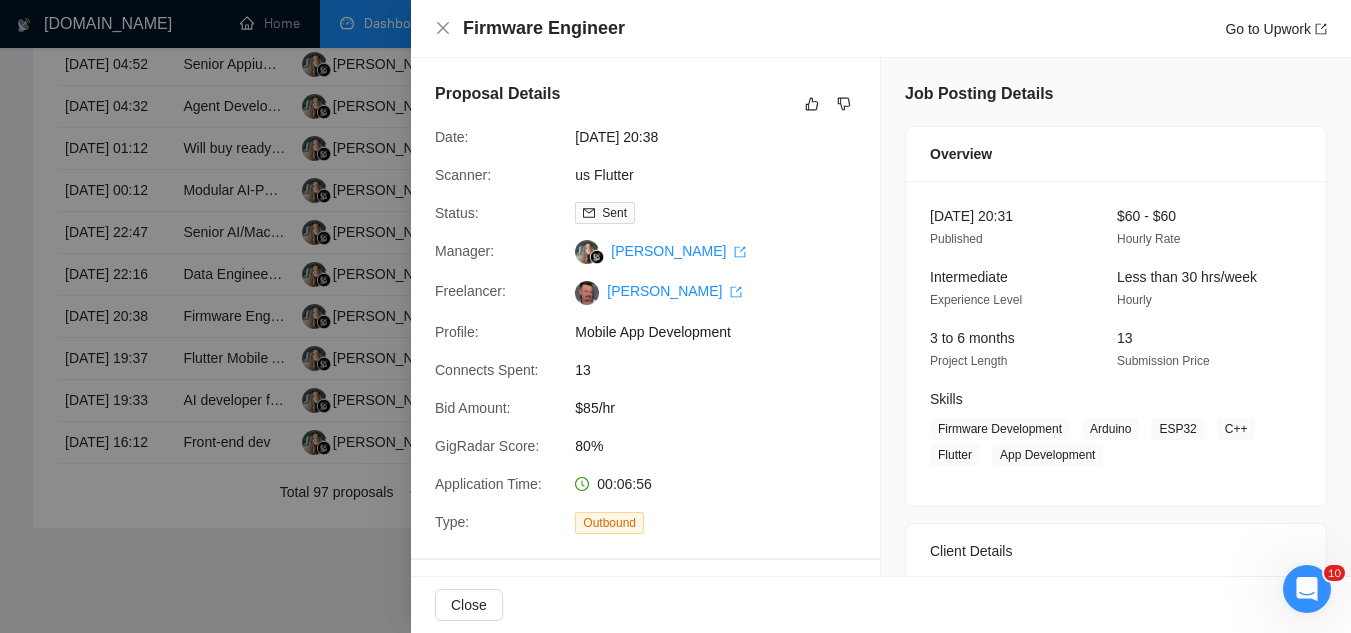 click at bounding box center (675, 316) 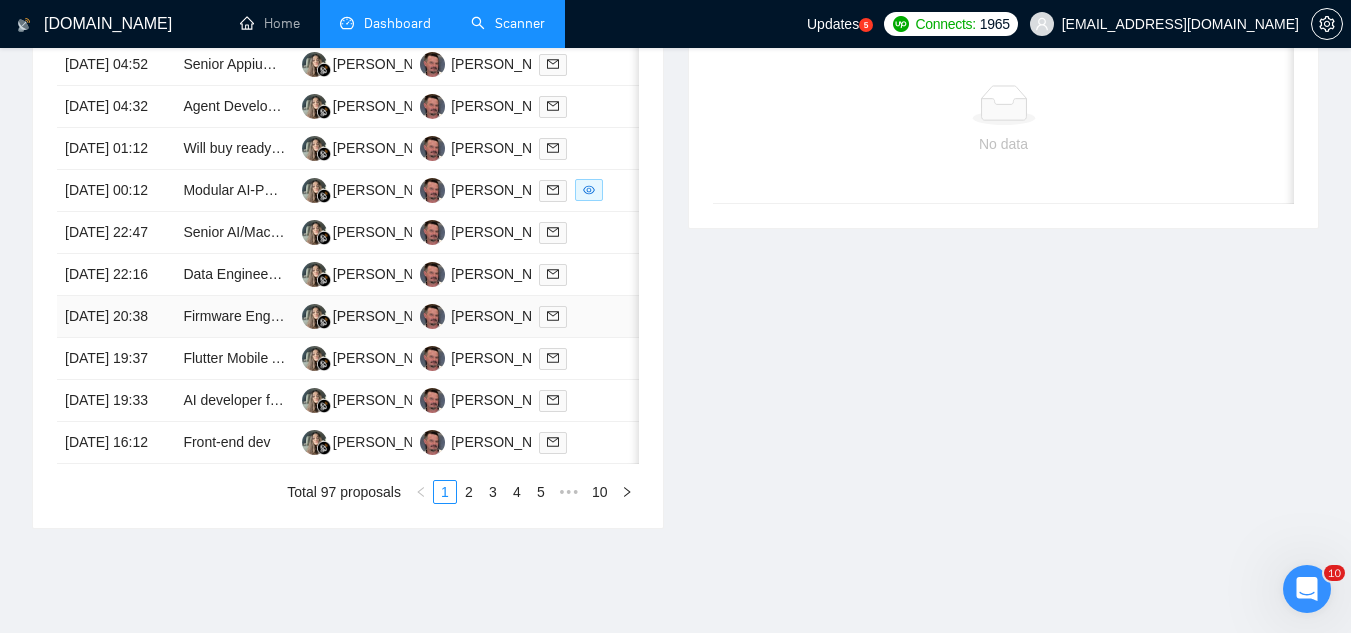 click on "Firmware Engineer" at bounding box center (242, 316) 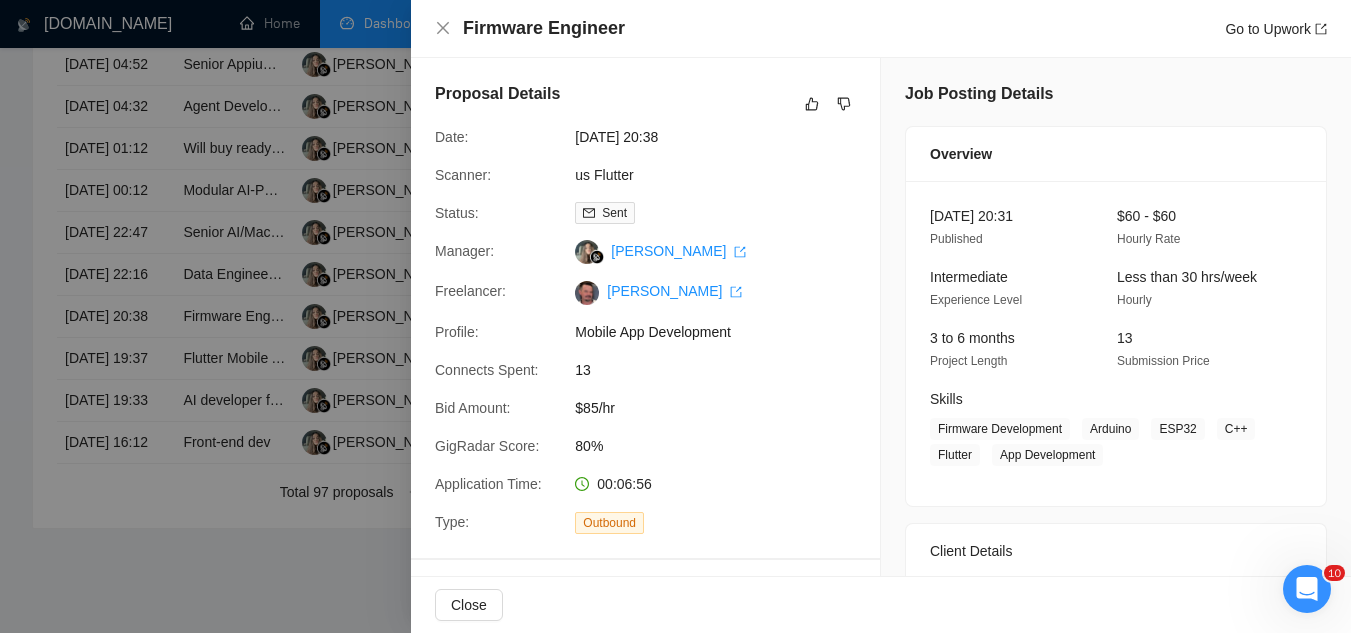 click at bounding box center (675, 316) 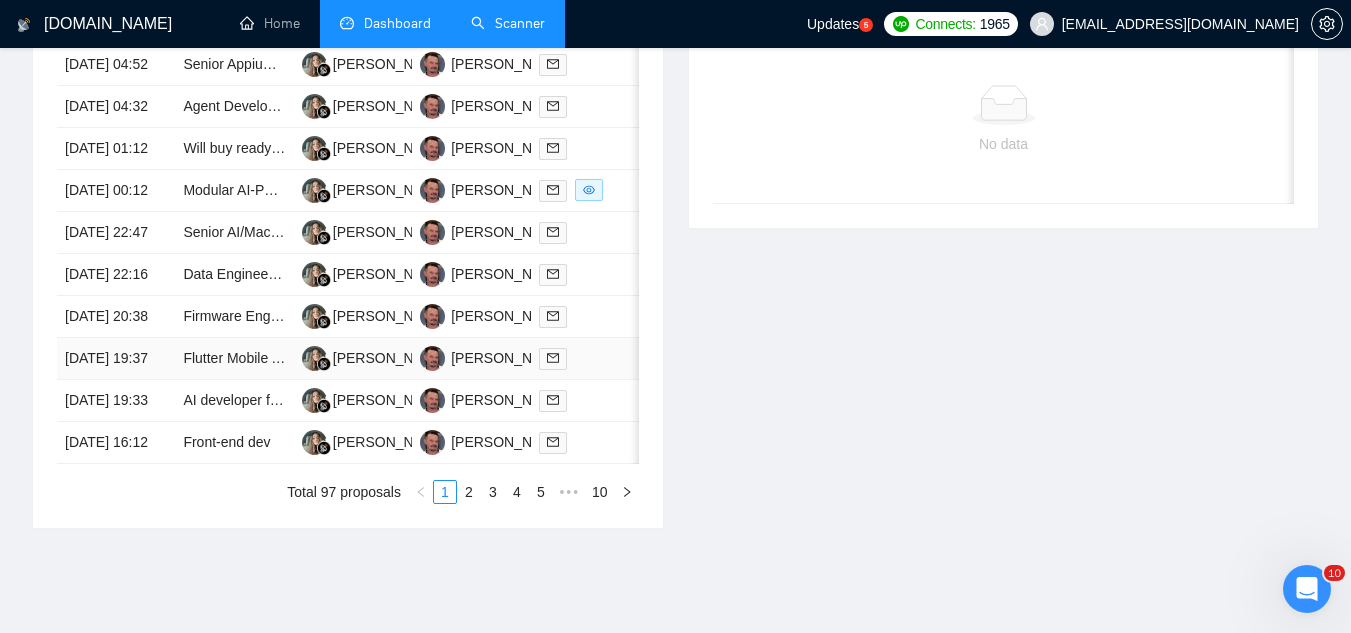 click on "Flutter Mobile App Fixing Needed" at bounding box center (234, 359) 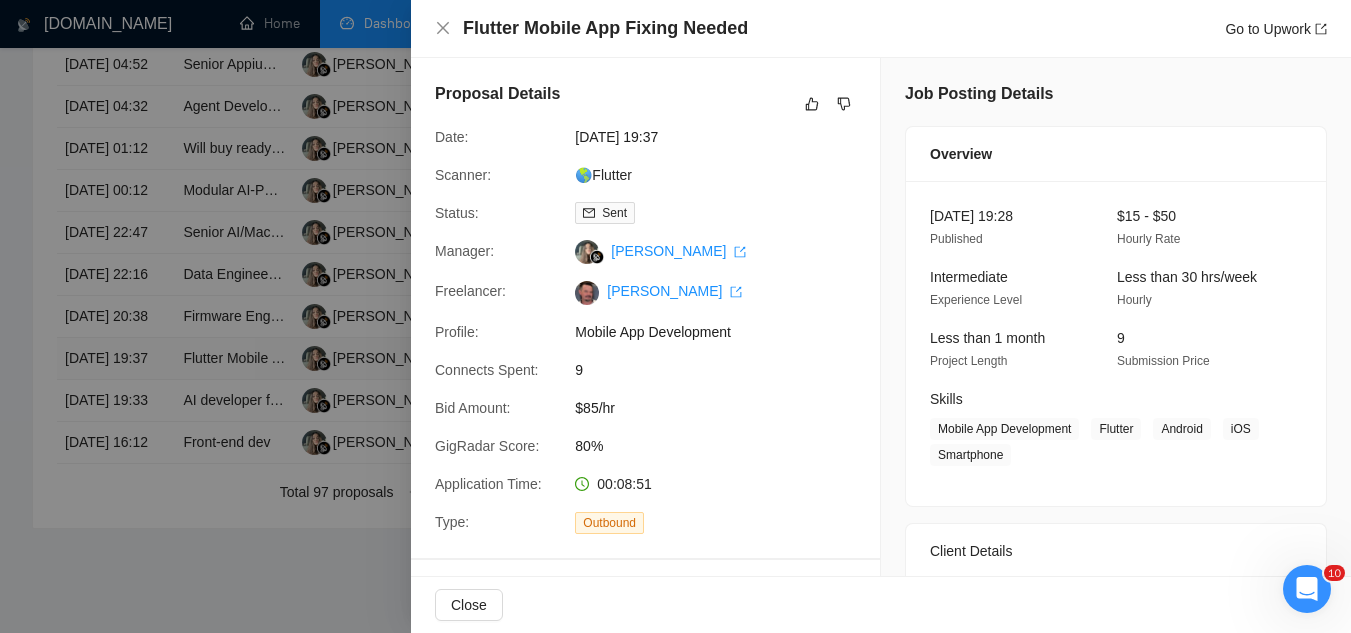 click at bounding box center [675, 316] 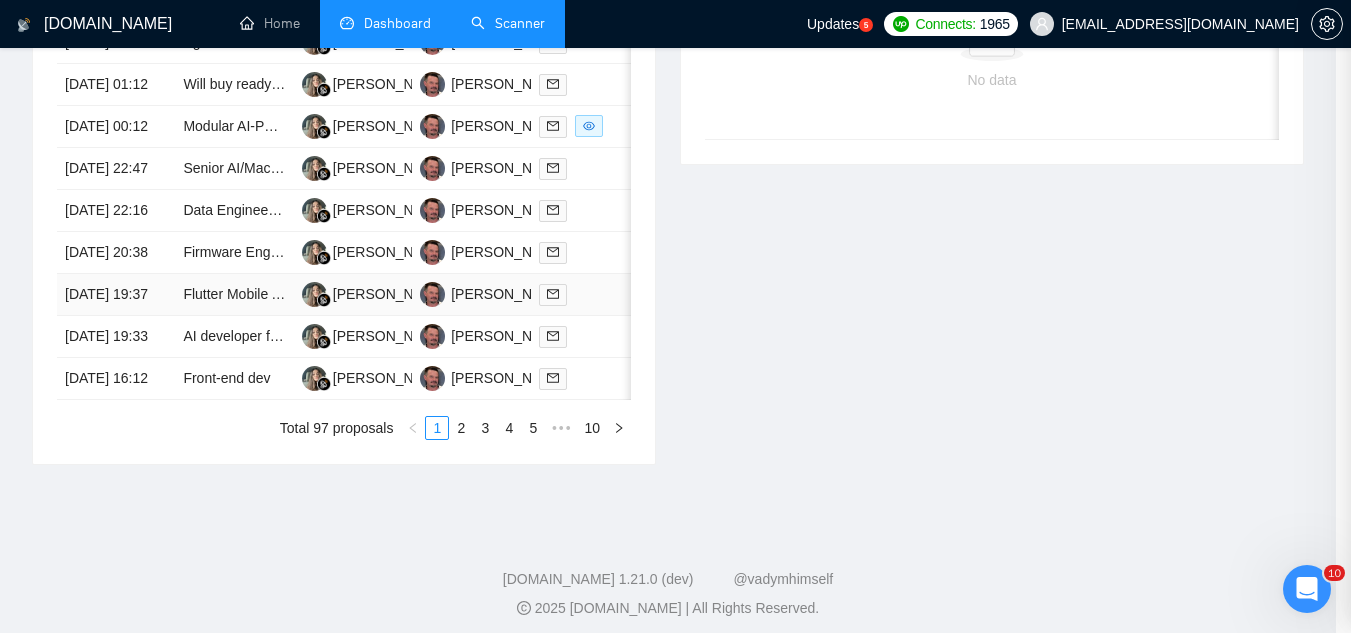 scroll, scrollTop: 1000, scrollLeft: 0, axis: vertical 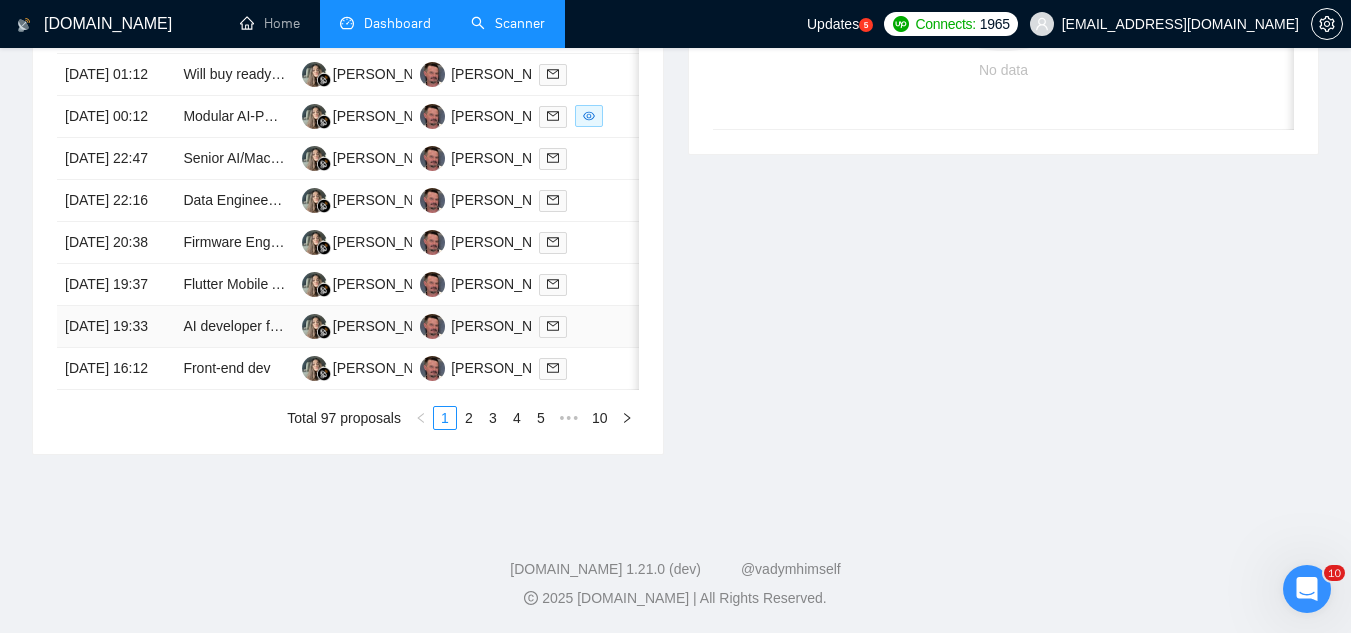 click on "AI developer for innovative project" at bounding box center [234, 327] 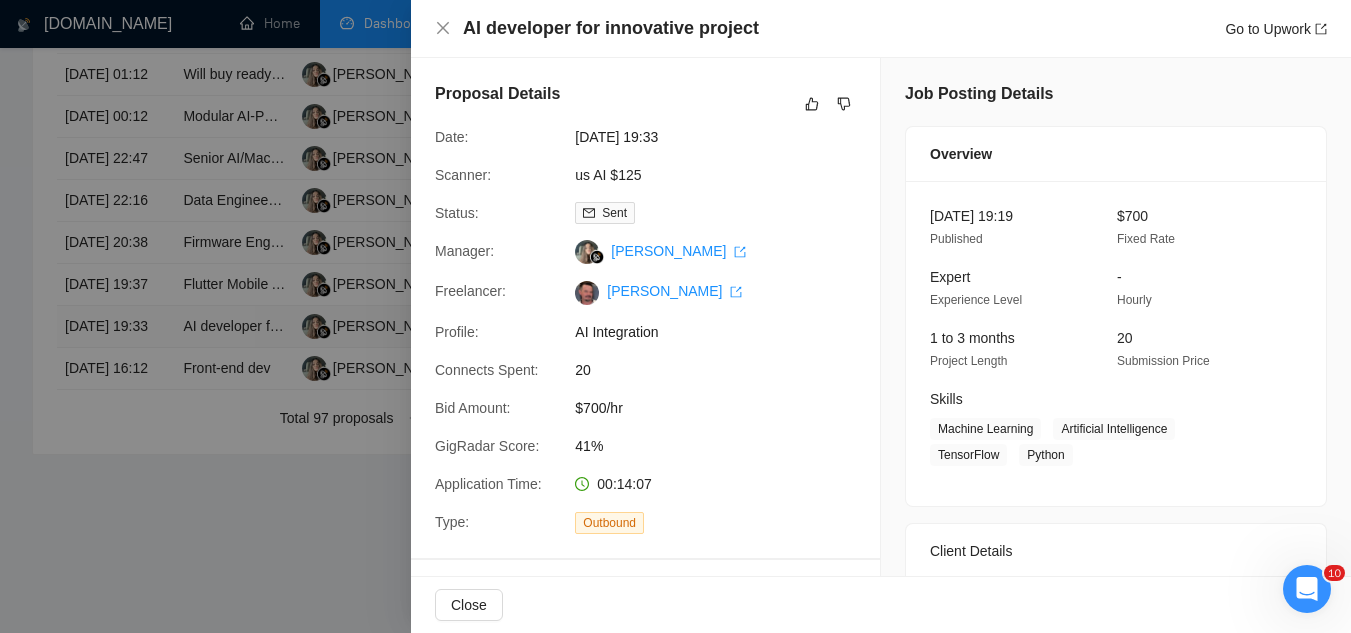 click at bounding box center (675, 316) 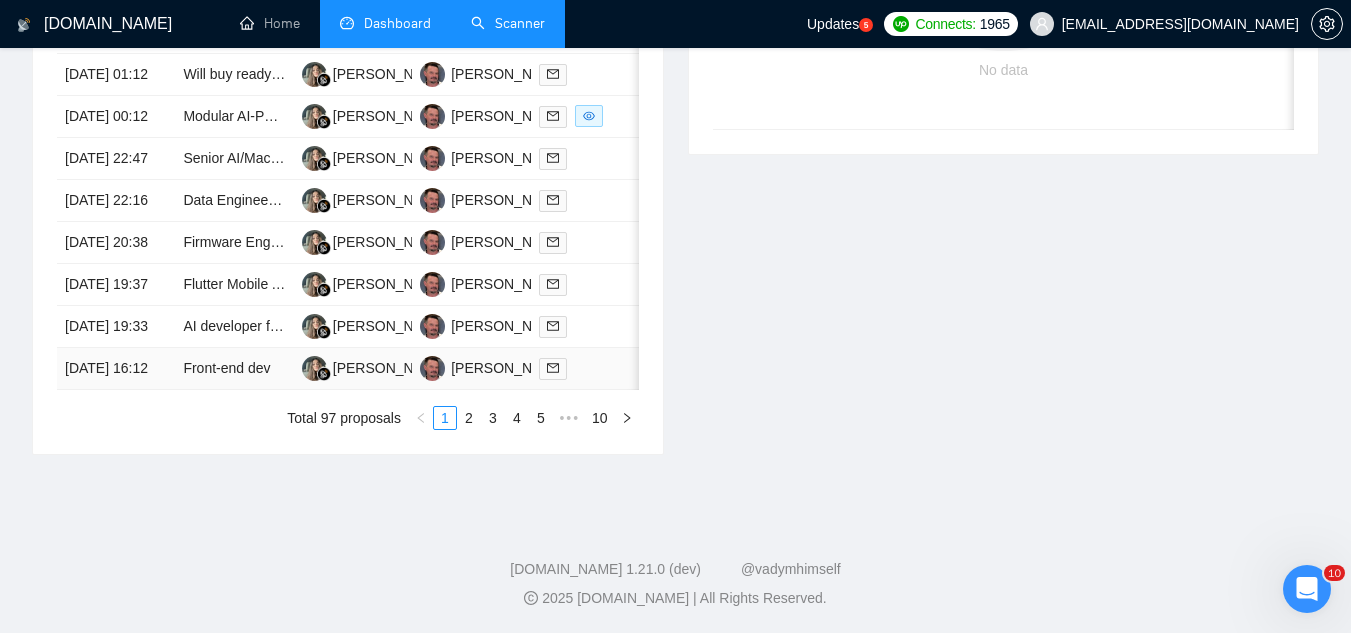 click on "Front-end dev" at bounding box center [234, 369] 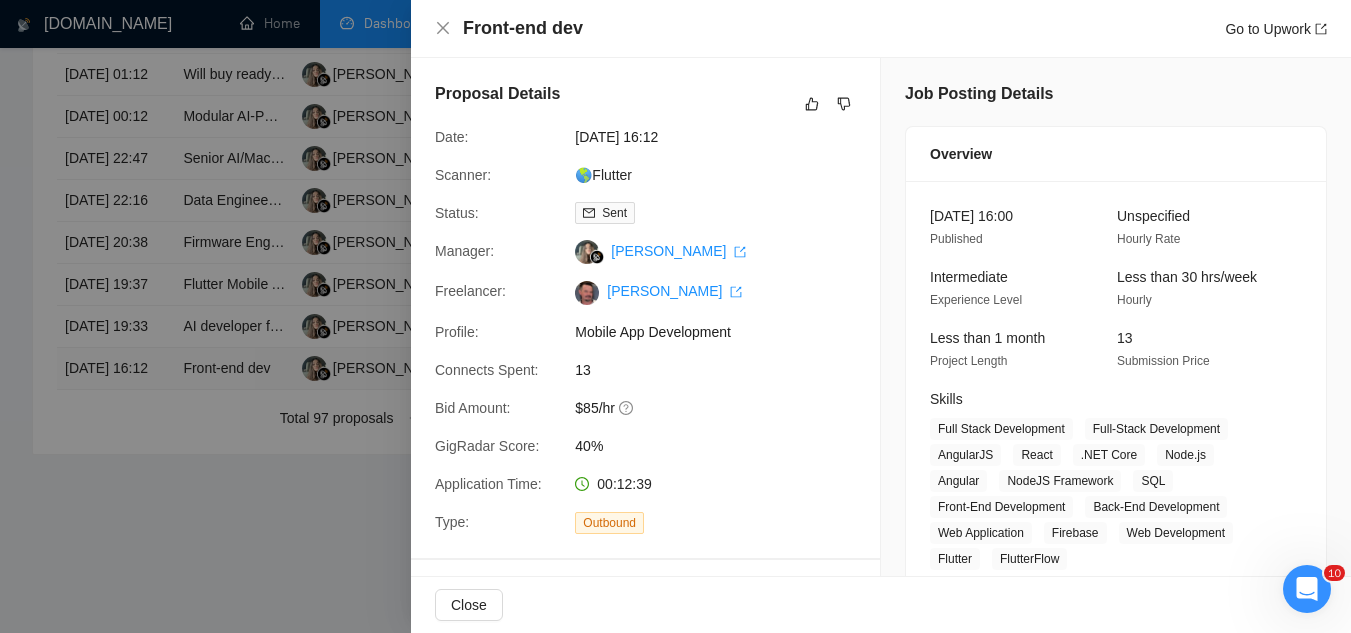 click at bounding box center [675, 316] 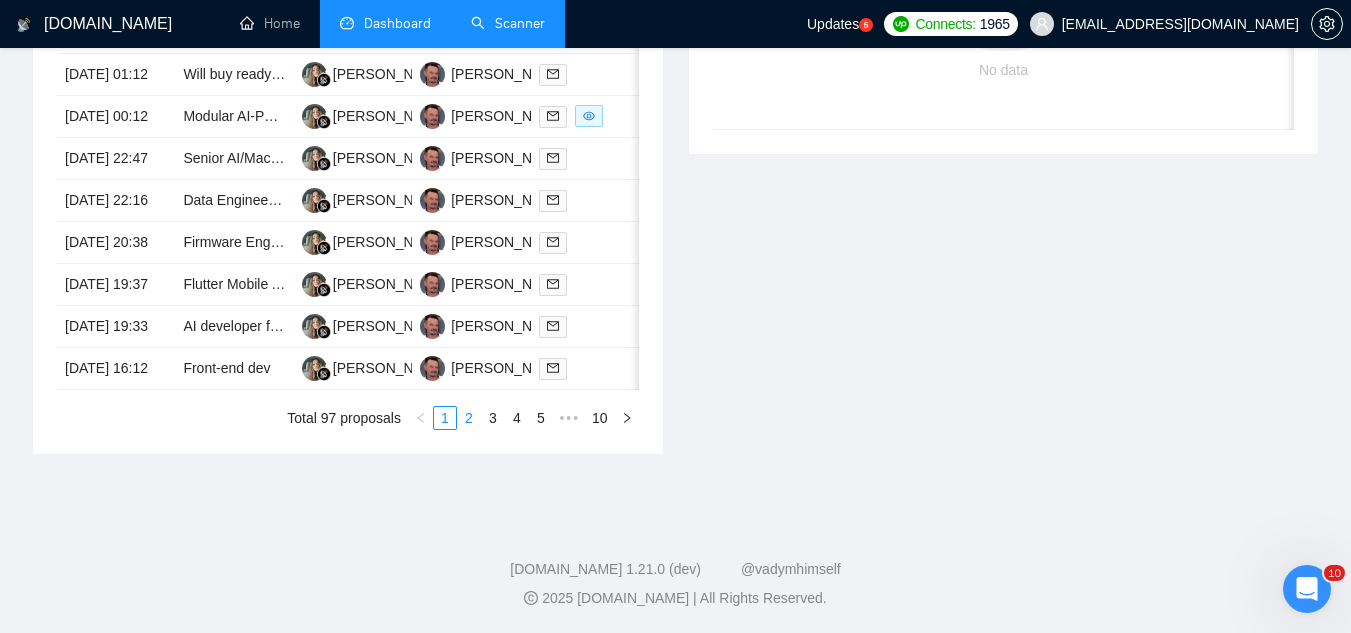 click on "2" at bounding box center (469, 418) 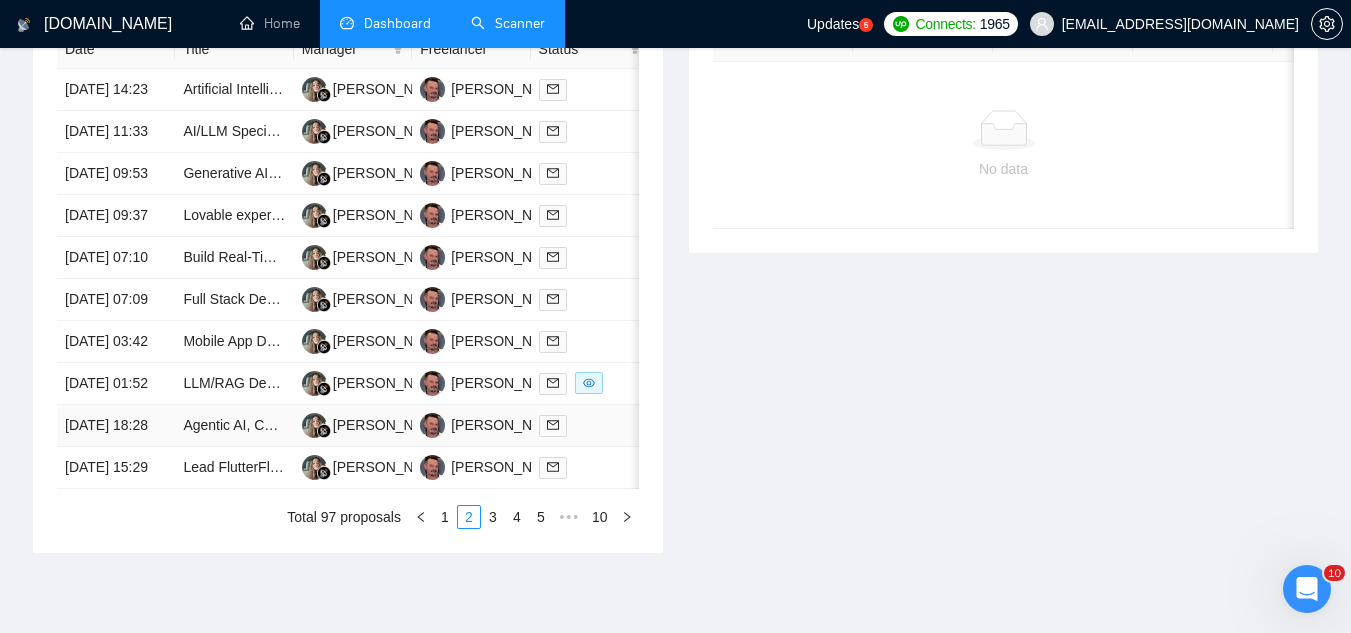 scroll, scrollTop: 700, scrollLeft: 0, axis: vertical 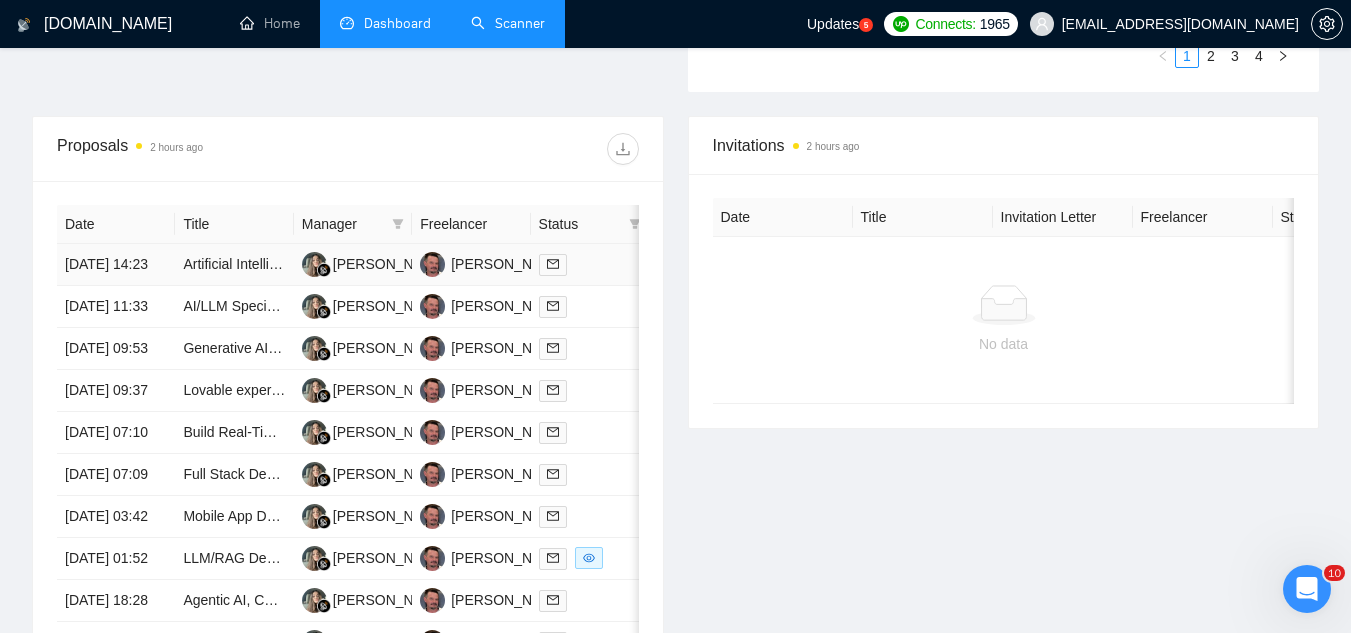 click on "Artificial Intelligence (Ai) Tools" at bounding box center [234, 265] 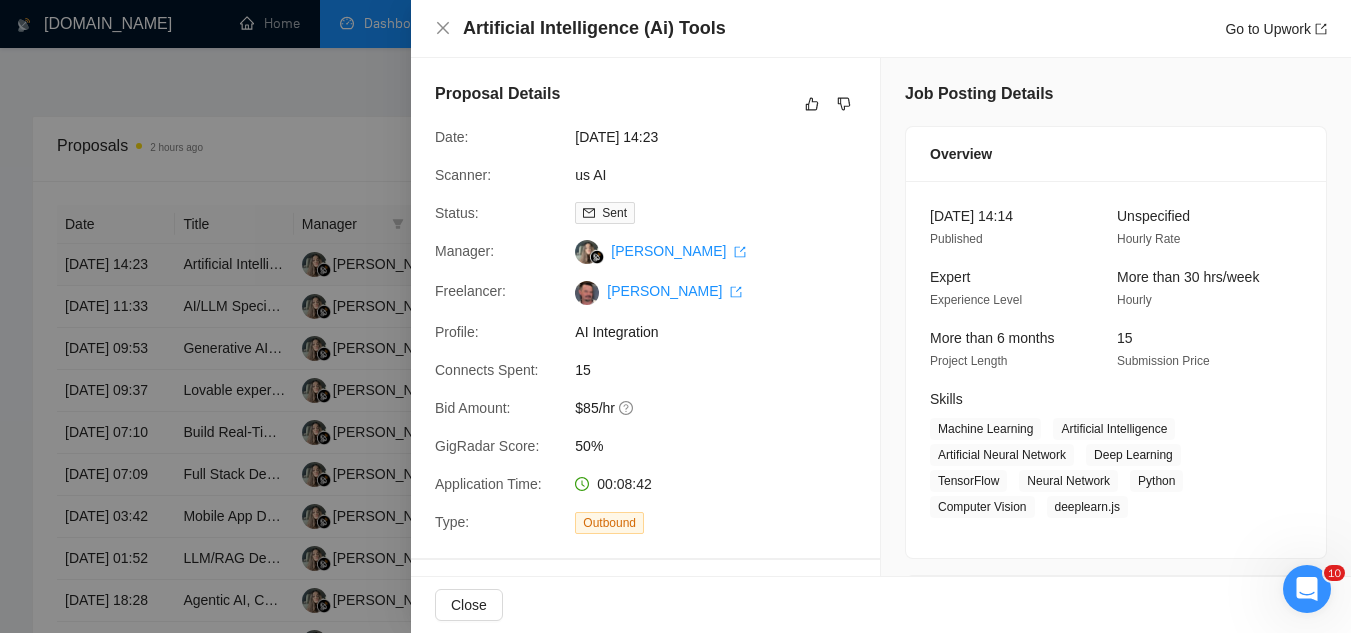 click at bounding box center [675, 316] 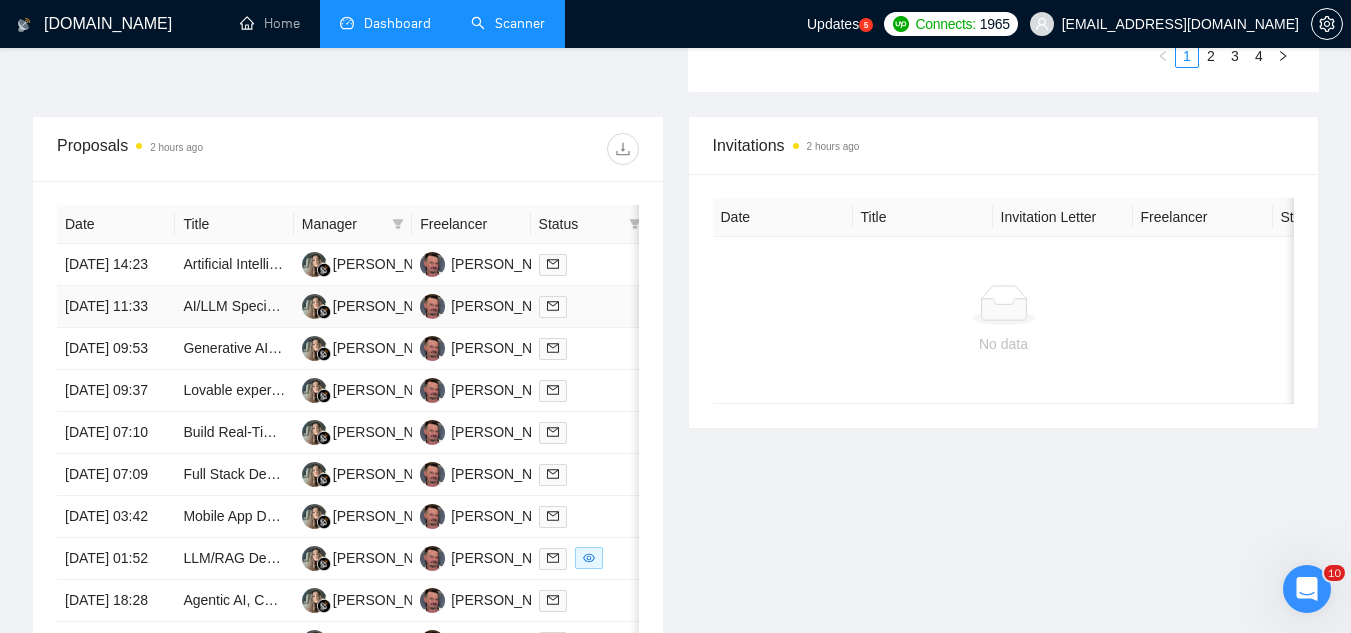 click on "AI/LLM Specialist for Laravel Platform Audit & Optimization" at bounding box center (234, 307) 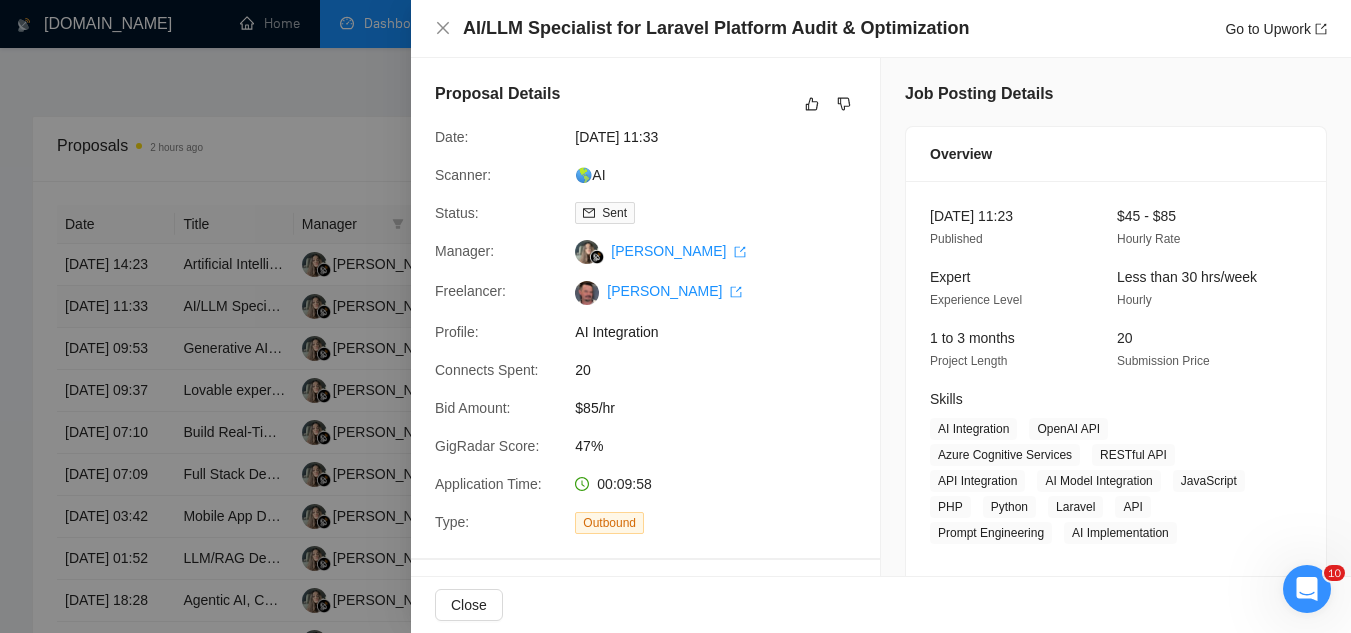click at bounding box center (675, 316) 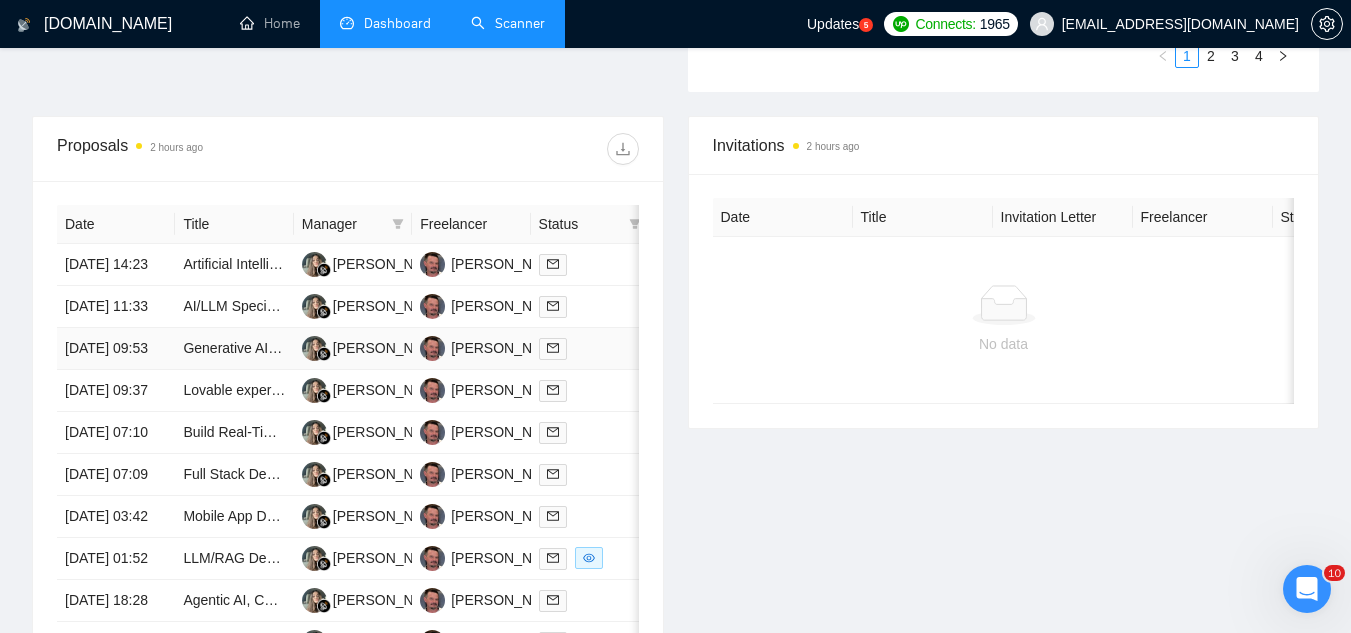click on "Generative AI Engineer – LLM Development & Optimization" at bounding box center (234, 349) 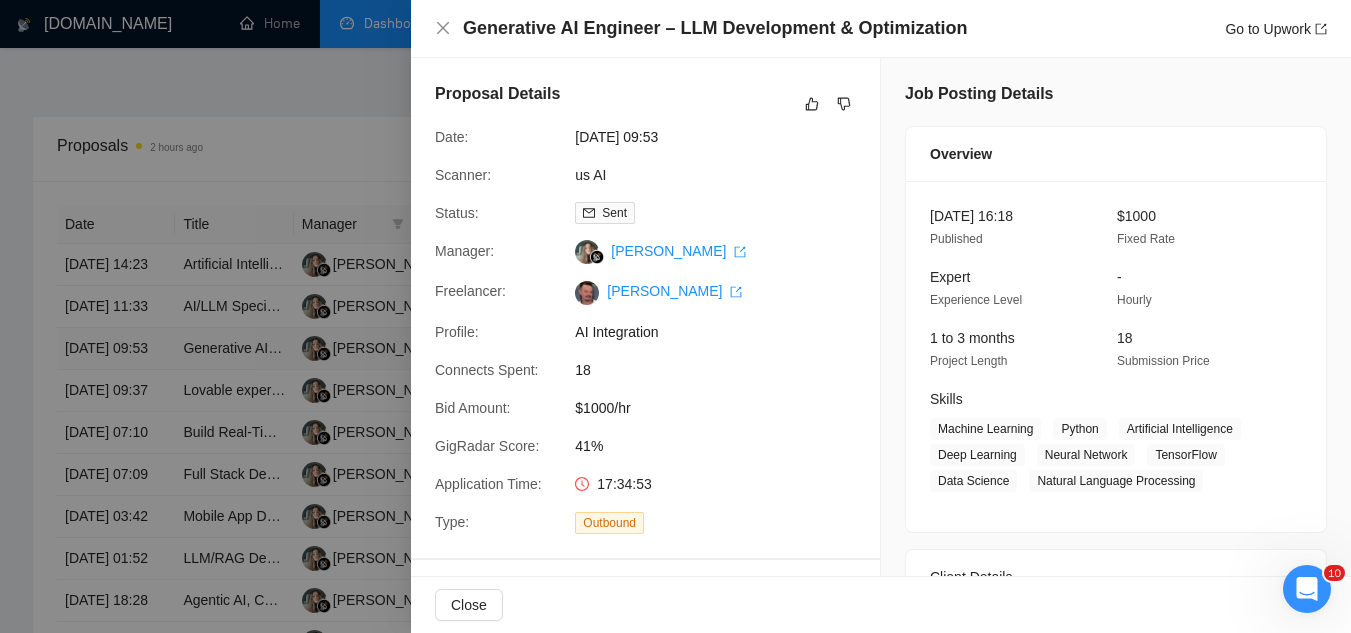 click at bounding box center (675, 316) 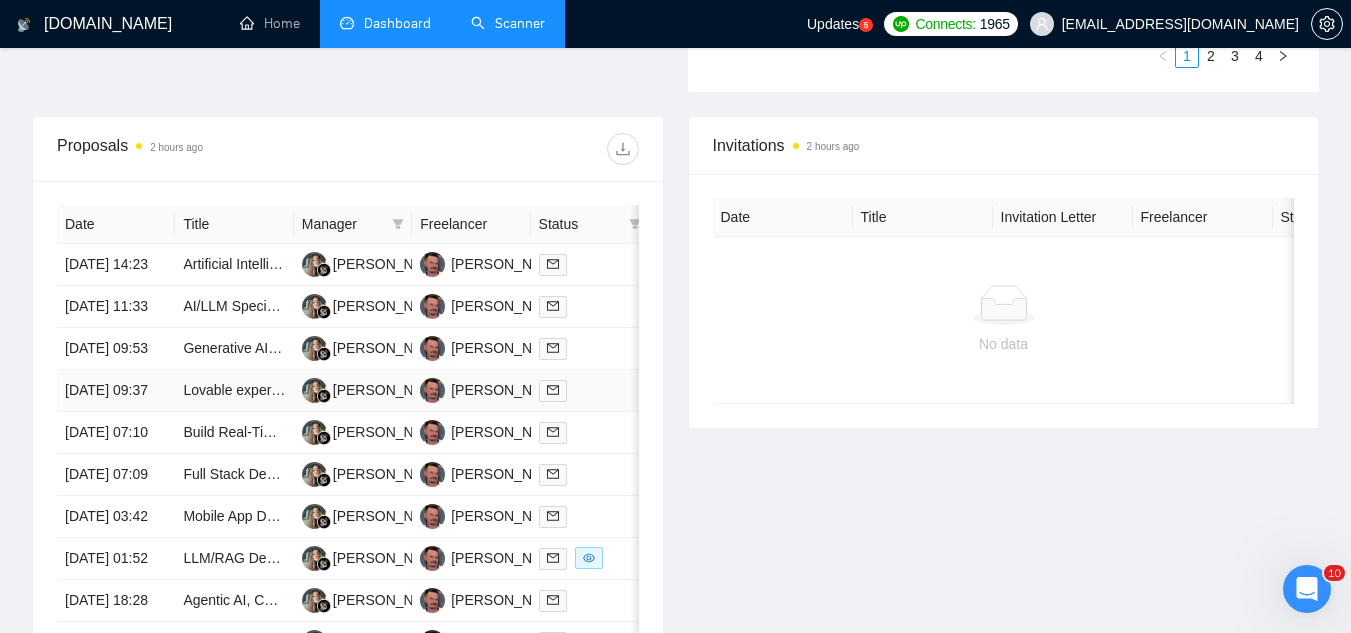 click on "Lovable expert+AI image expert" at bounding box center (234, 391) 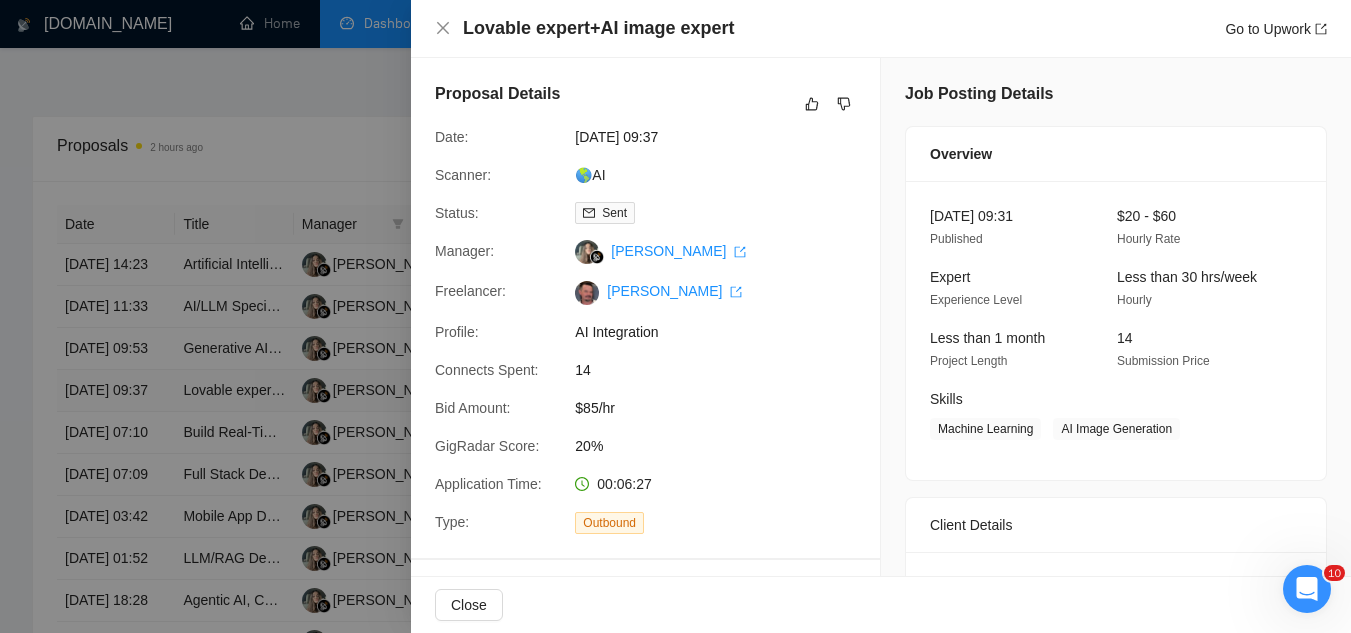 click at bounding box center [675, 316] 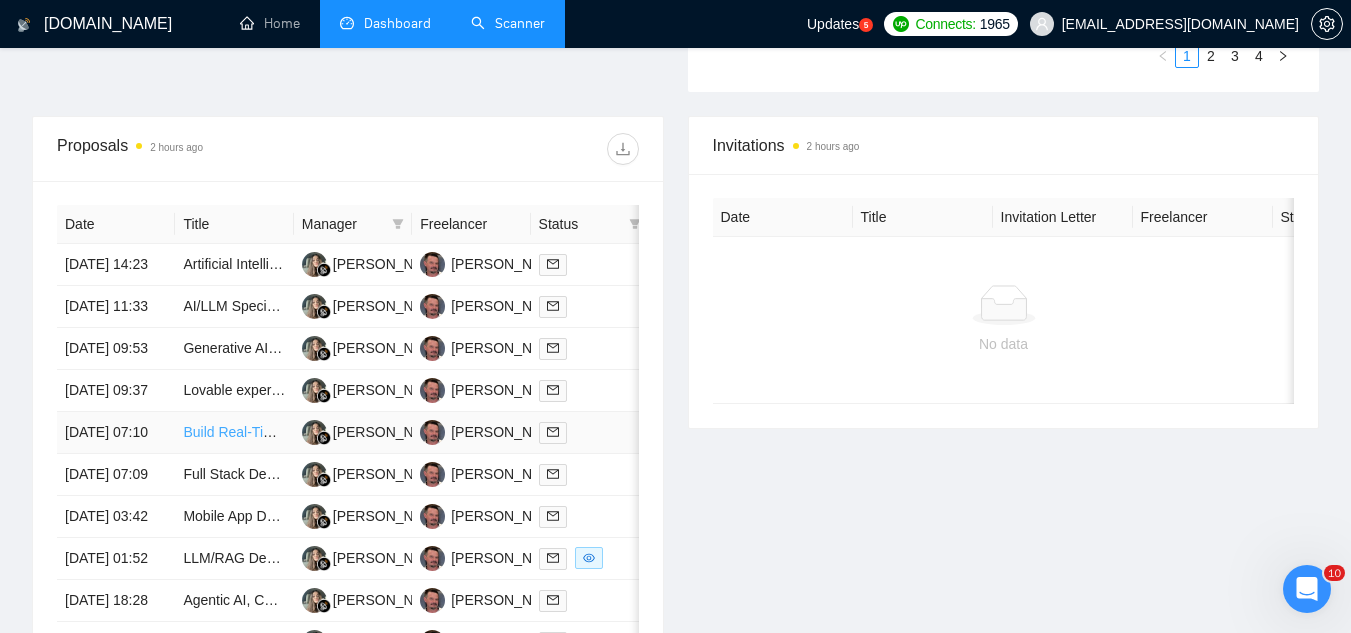click on "Build Real-Time Call Assistant (Audio Transcription + GPT Chat GPT API)" at bounding box center [411, 432] 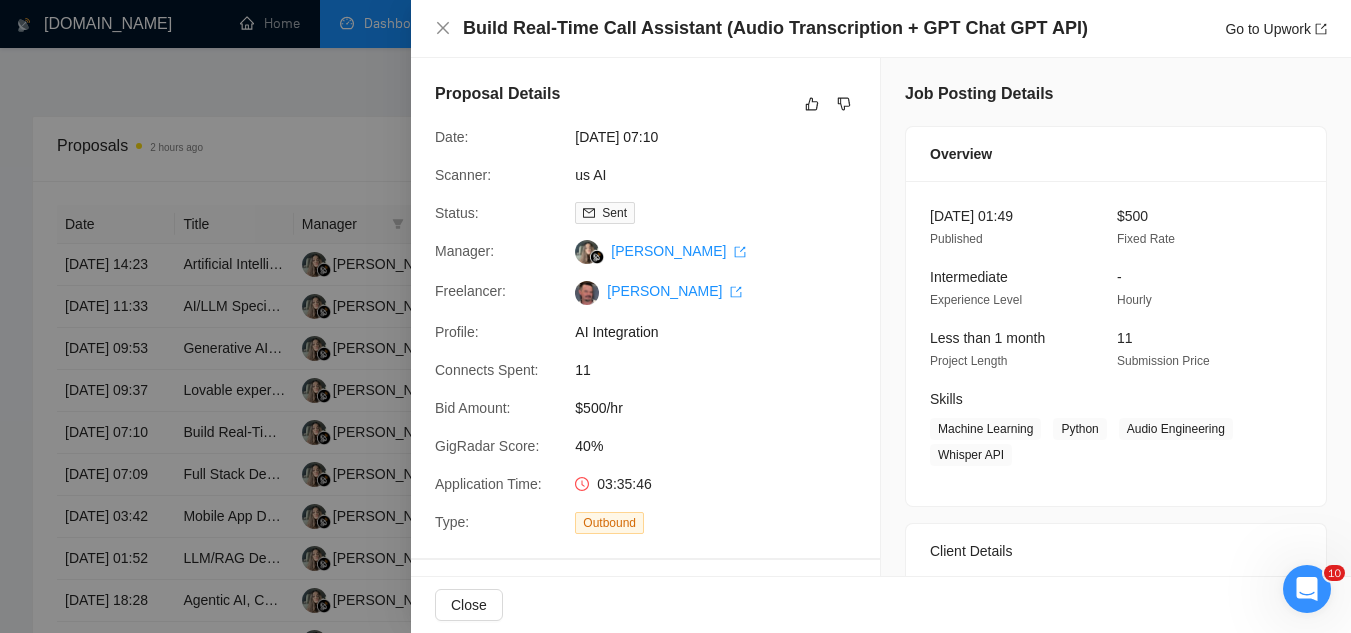 click at bounding box center (675, 316) 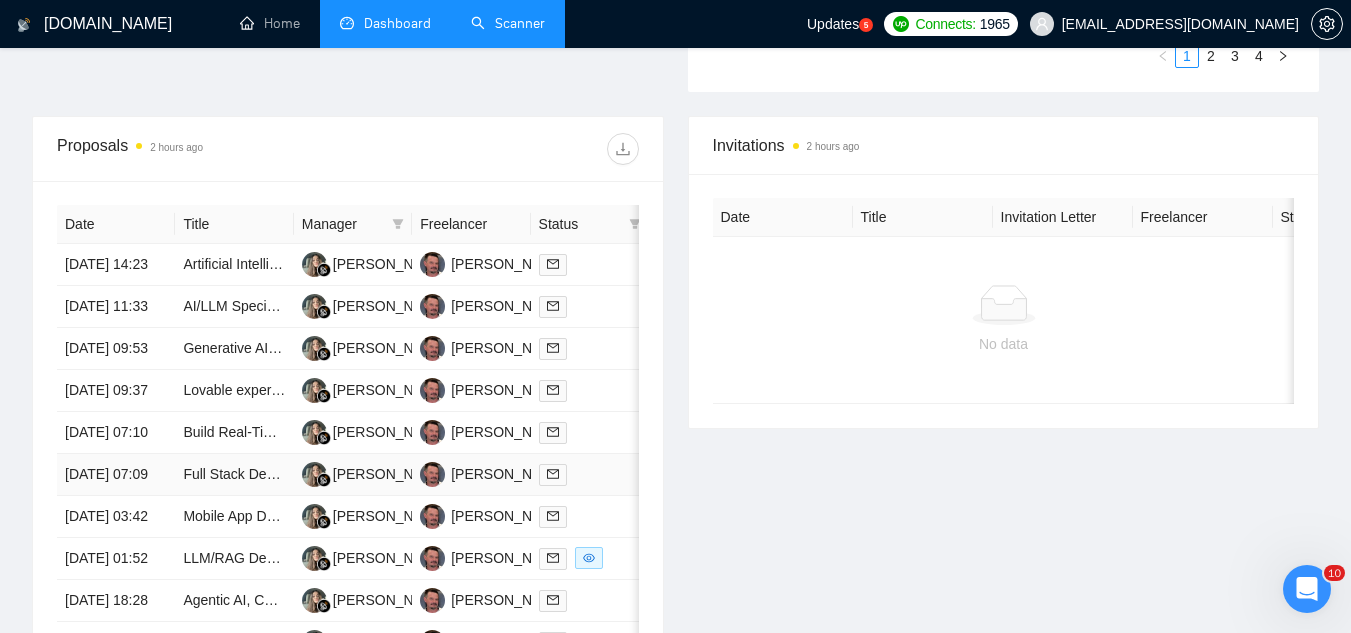 click on "Full Stack Developer to Rebuild Backend and Expand iOS/Android-Based Mobile App for Event Platform" at bounding box center [234, 475] 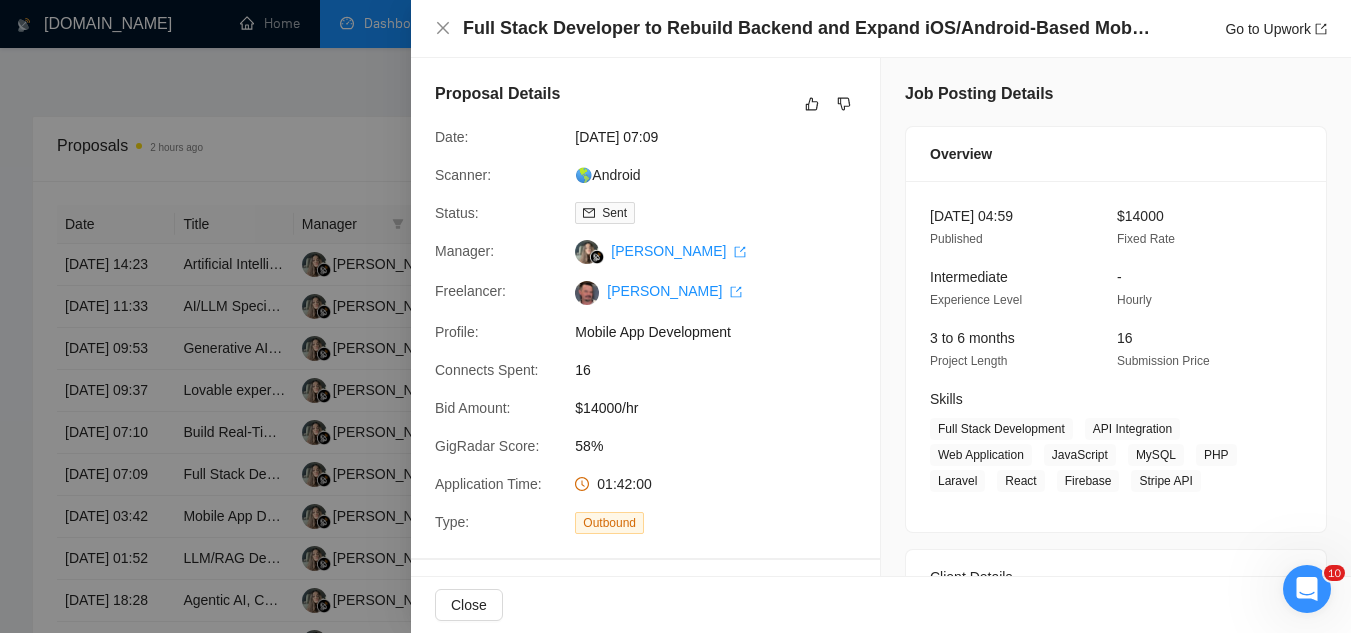 click at bounding box center [675, 316] 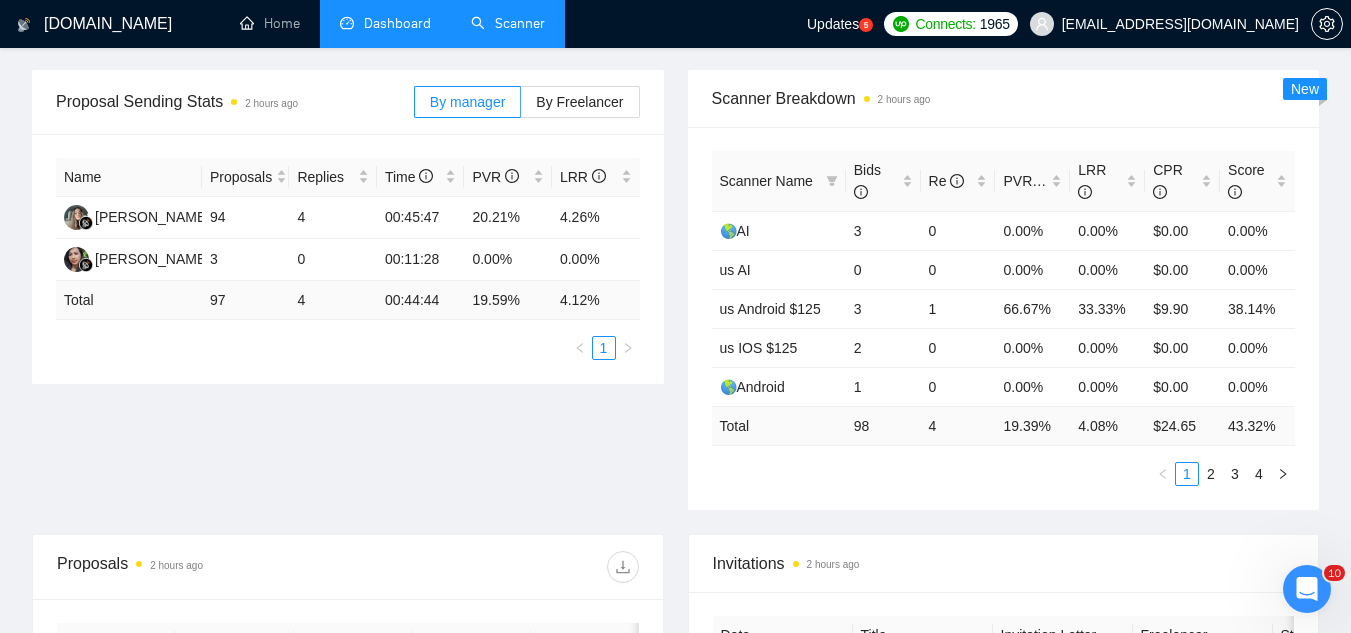 scroll, scrollTop: 0, scrollLeft: 0, axis: both 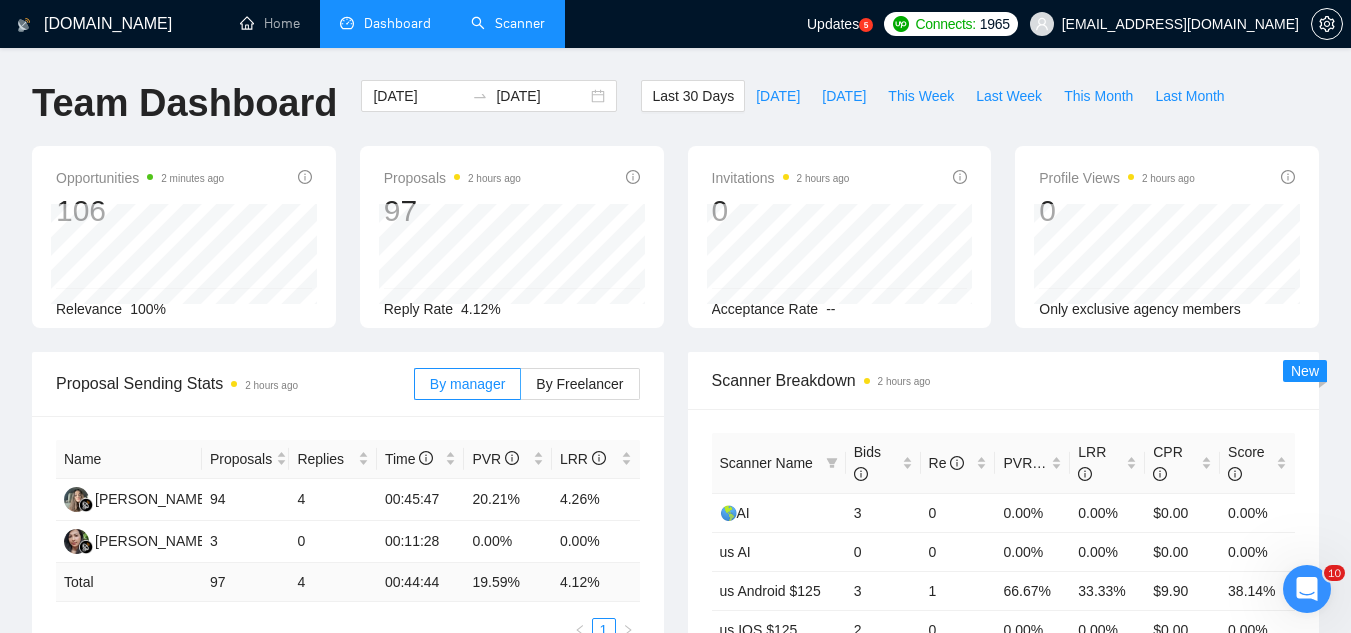 click on "Scanner" at bounding box center [508, 23] 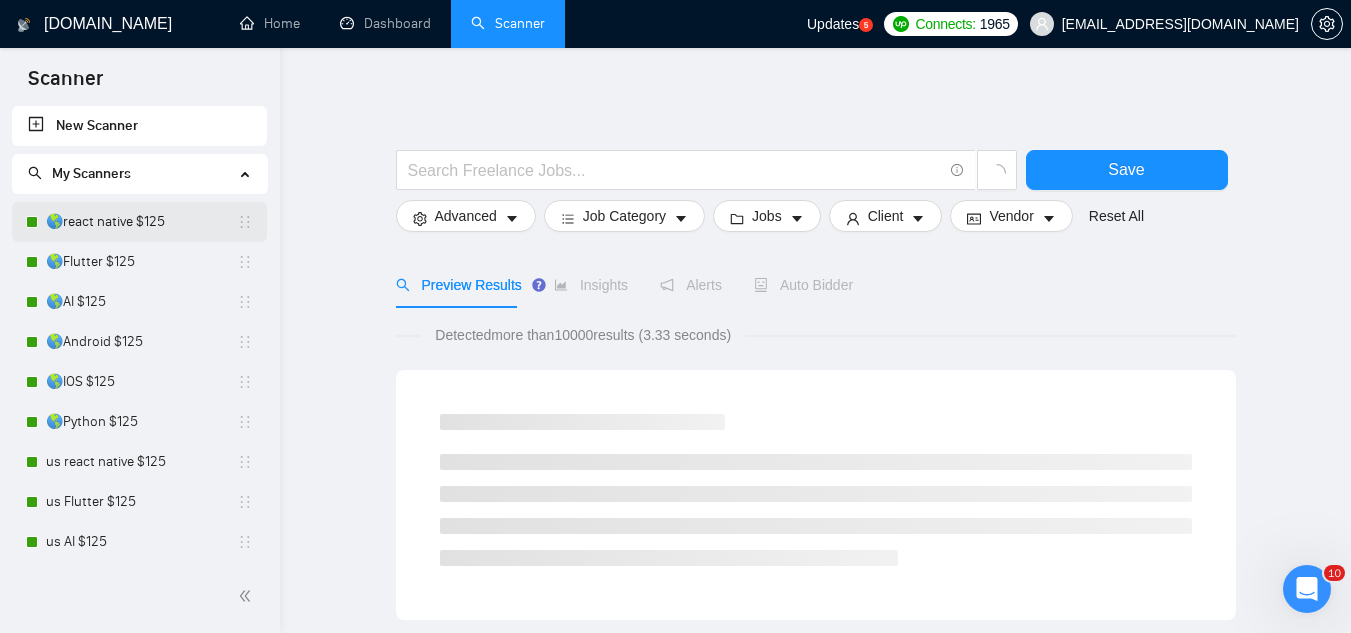 click on "🌎react native $125" at bounding box center [141, 222] 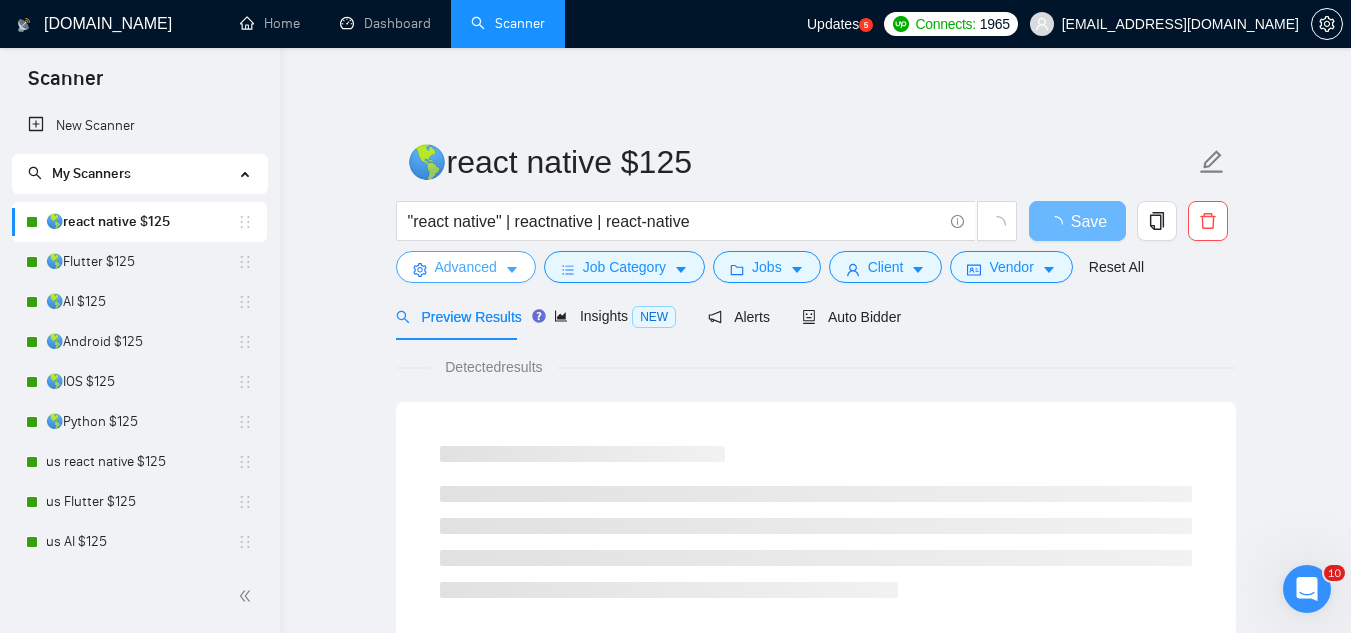 click on "Advanced" at bounding box center [466, 267] 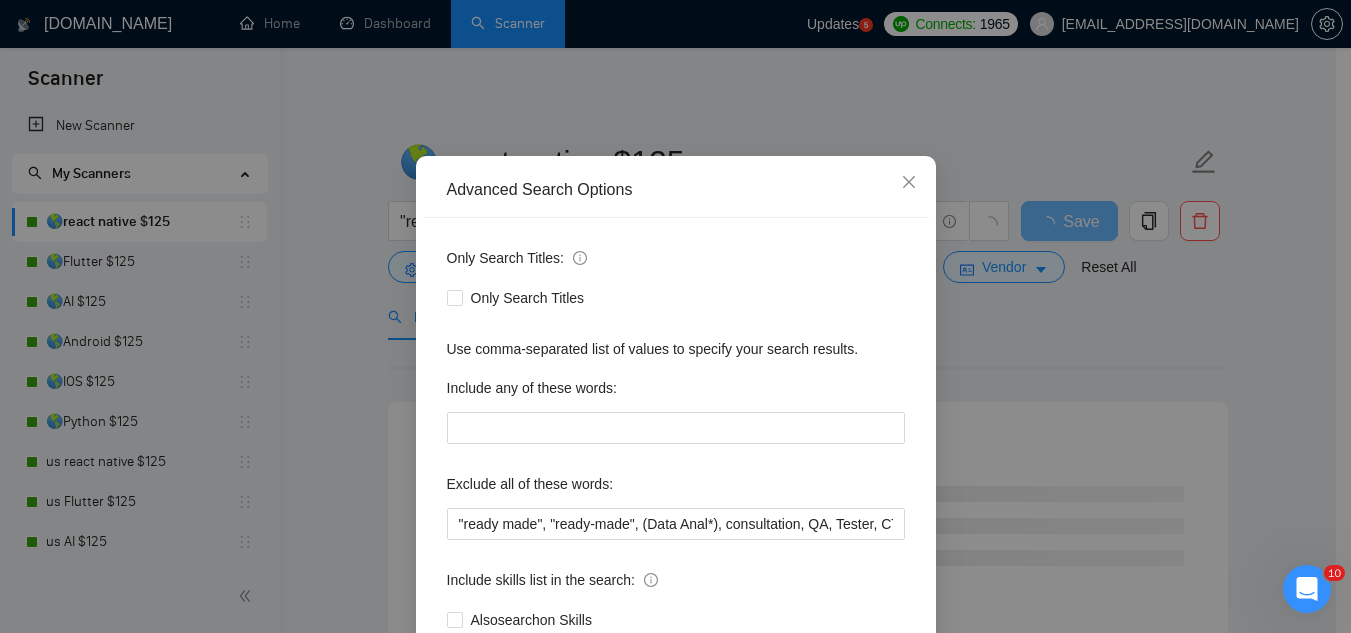 scroll, scrollTop: 100, scrollLeft: 0, axis: vertical 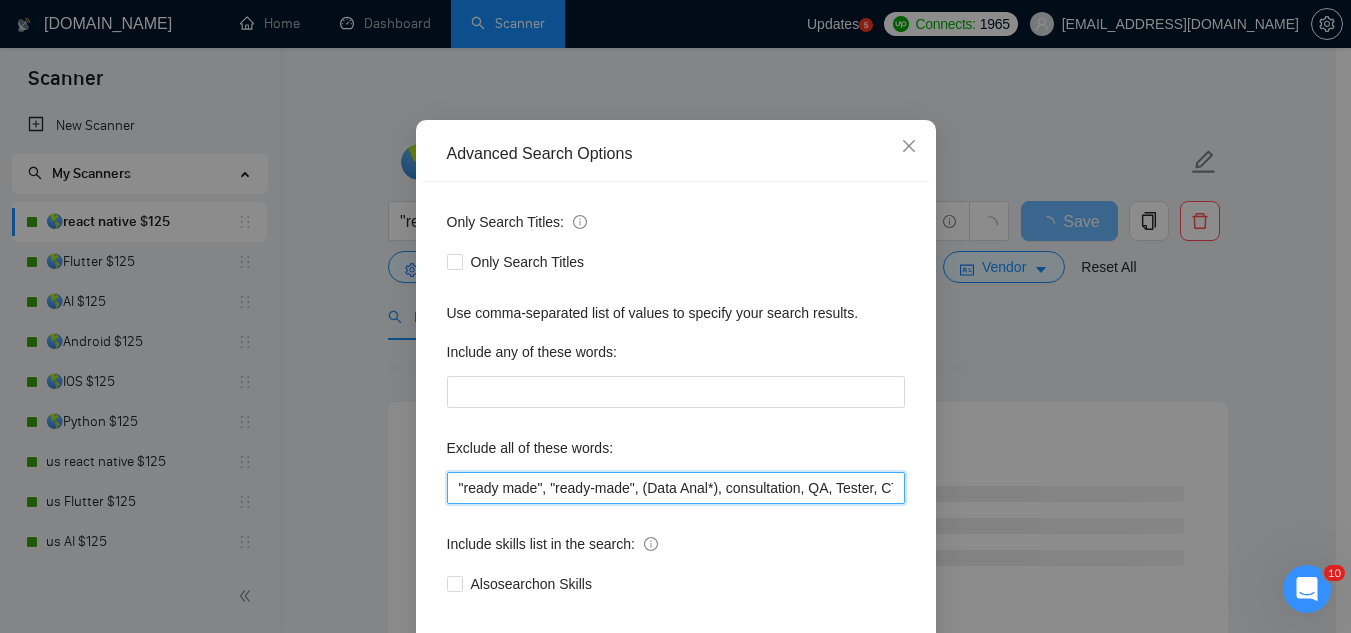 click on ""ready made", "ready-made", (Data Anal*), consultation, QA, Tester, CTO, "Contract Chief Technology Officer", CPU, sport*, betting, Fantas*, "[URL]", (Data Scien*), (marketing analyt*), (predictive analyt*), mentor, BI, "Power BI", train*, "to join our", "on-site", onsite, "hardware engineer", tutor, "Fractional CTO", SEO, (Video Edit*), "outbound calling", Buscamos, experto, Founding, freelancer*, "join our team", (no agenc*)," at bounding box center [676, 488] 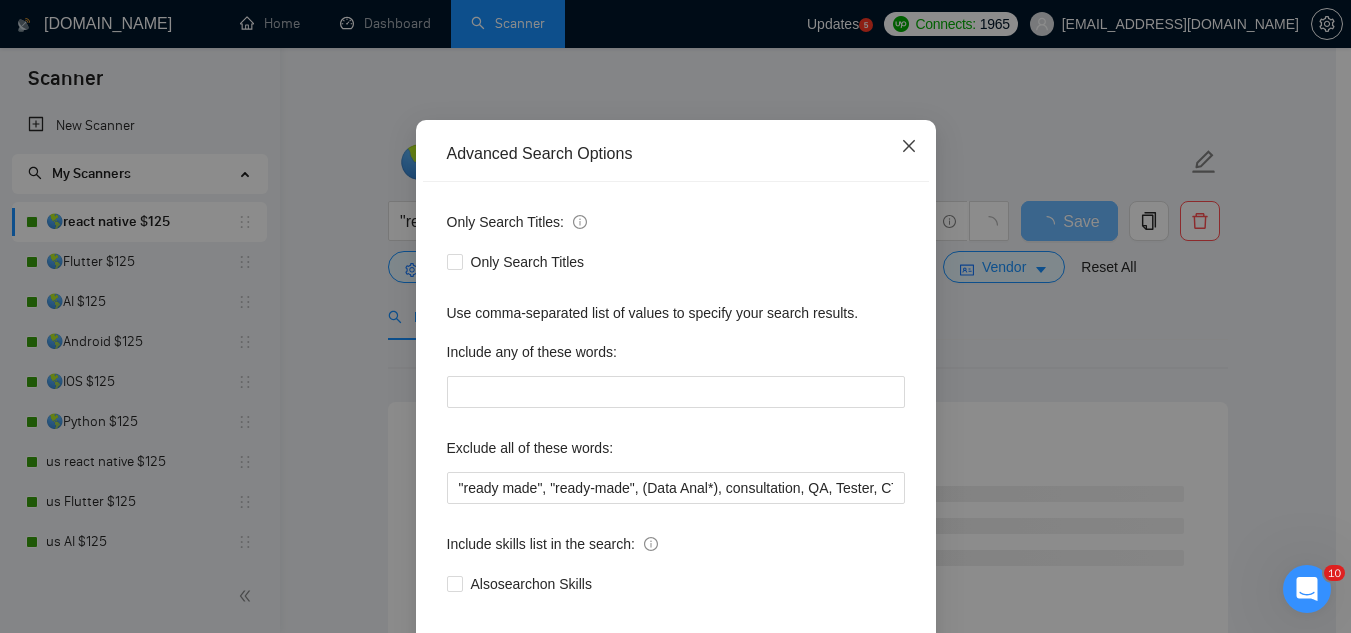 click at bounding box center [909, 147] 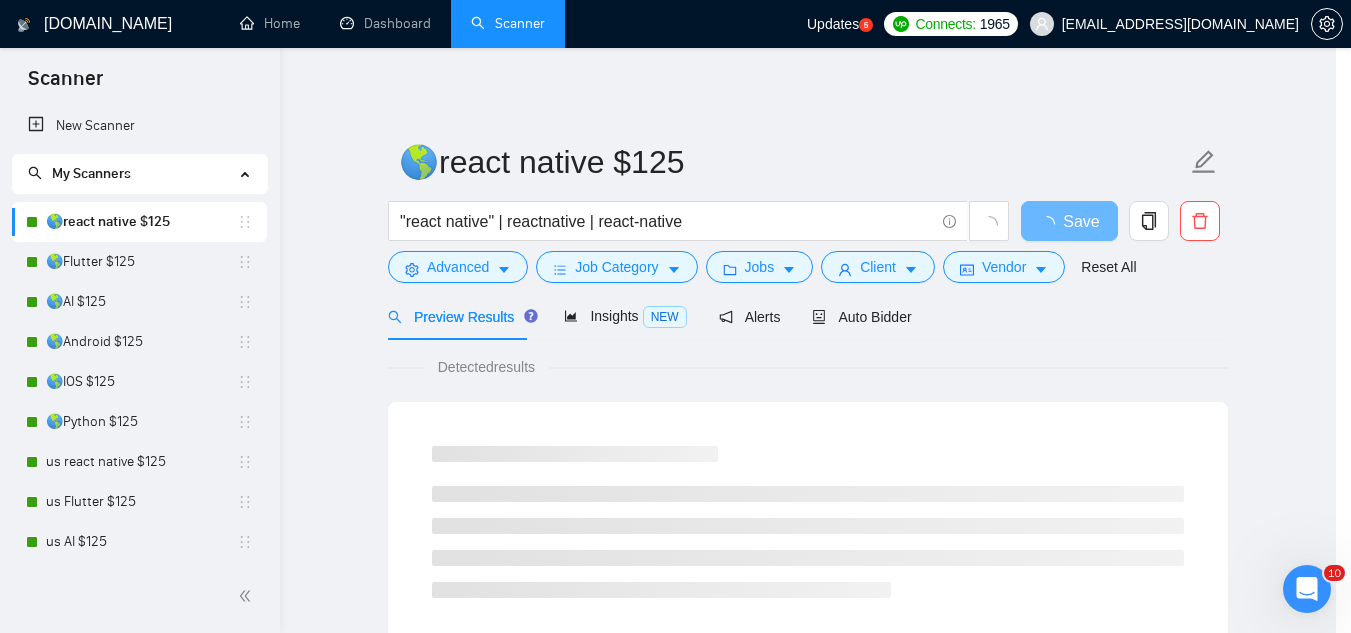 scroll, scrollTop: 99, scrollLeft: 0, axis: vertical 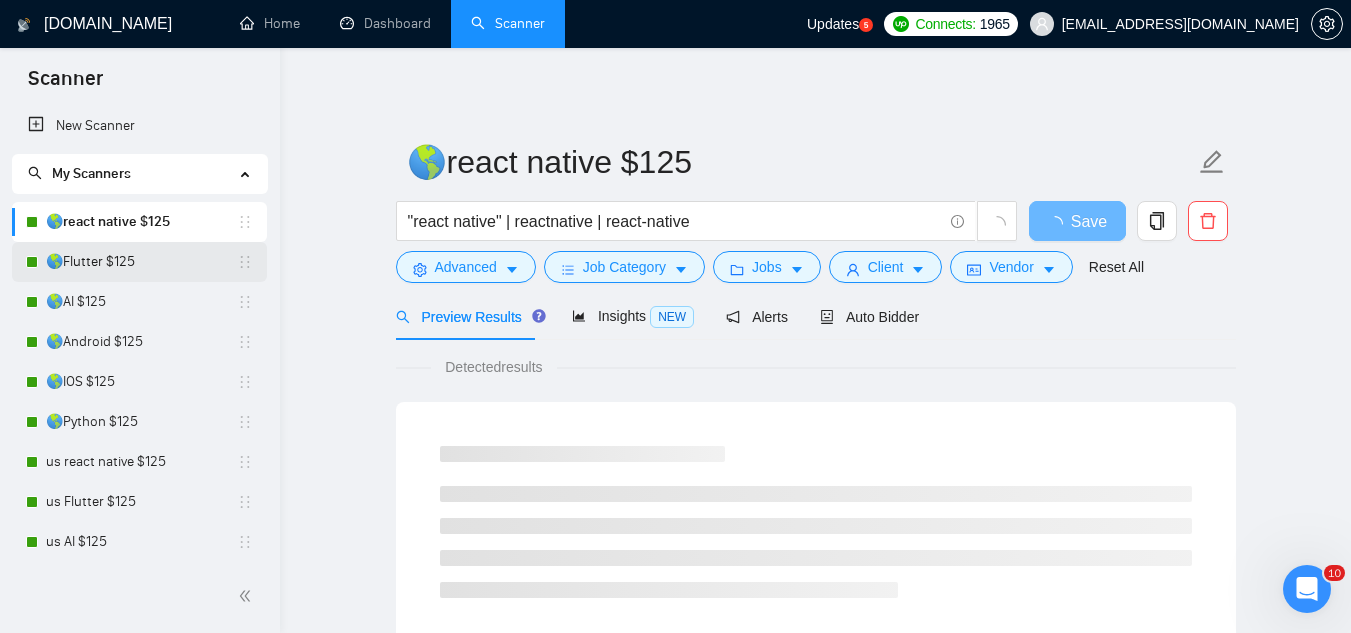 click on "🌎Flutter $125" at bounding box center (141, 262) 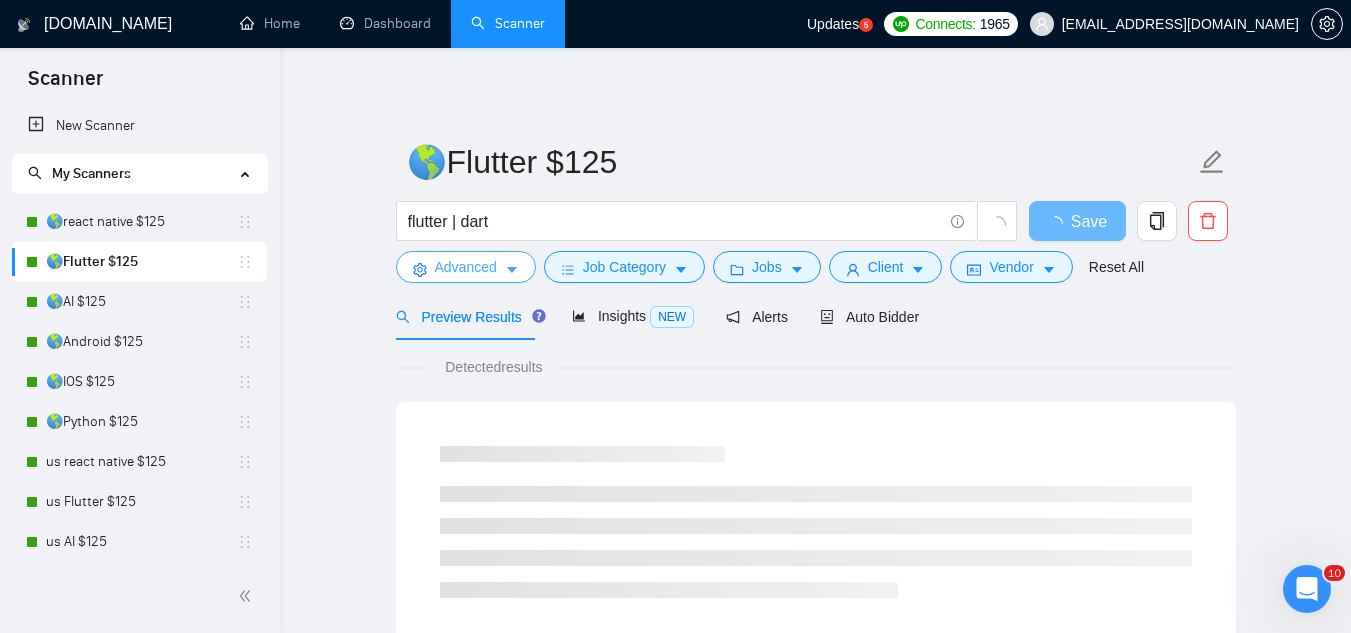click on "Advanced" at bounding box center [466, 267] 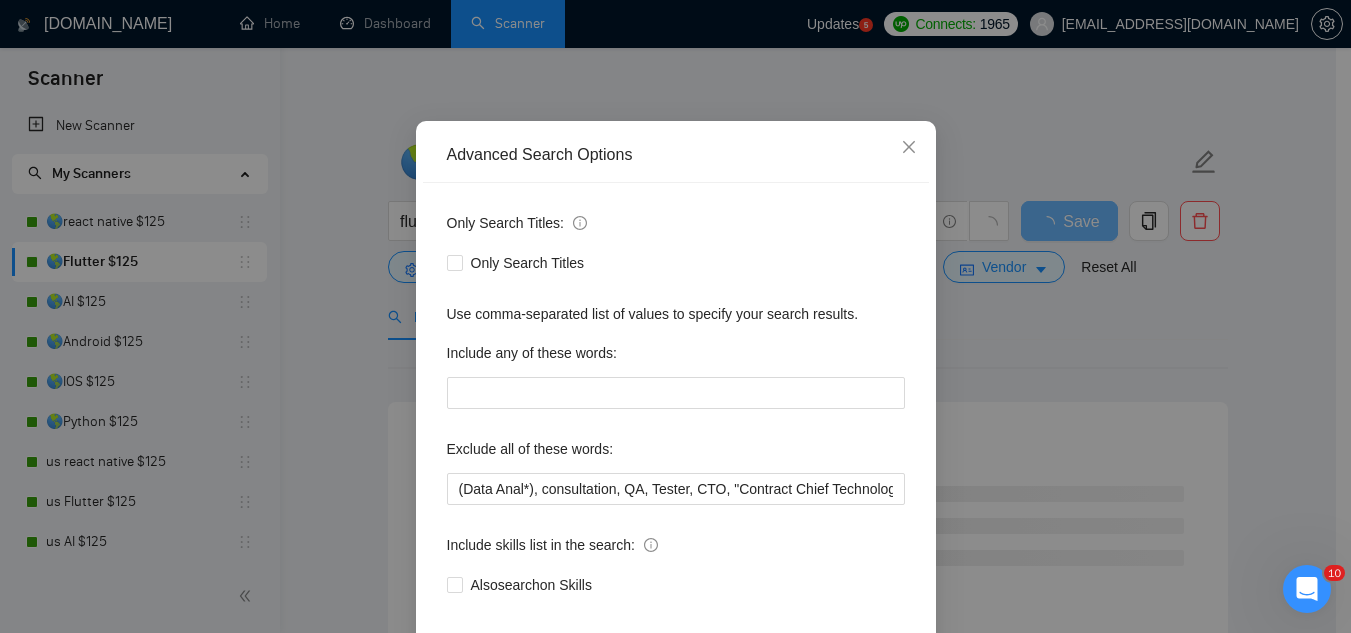 scroll, scrollTop: 199, scrollLeft: 0, axis: vertical 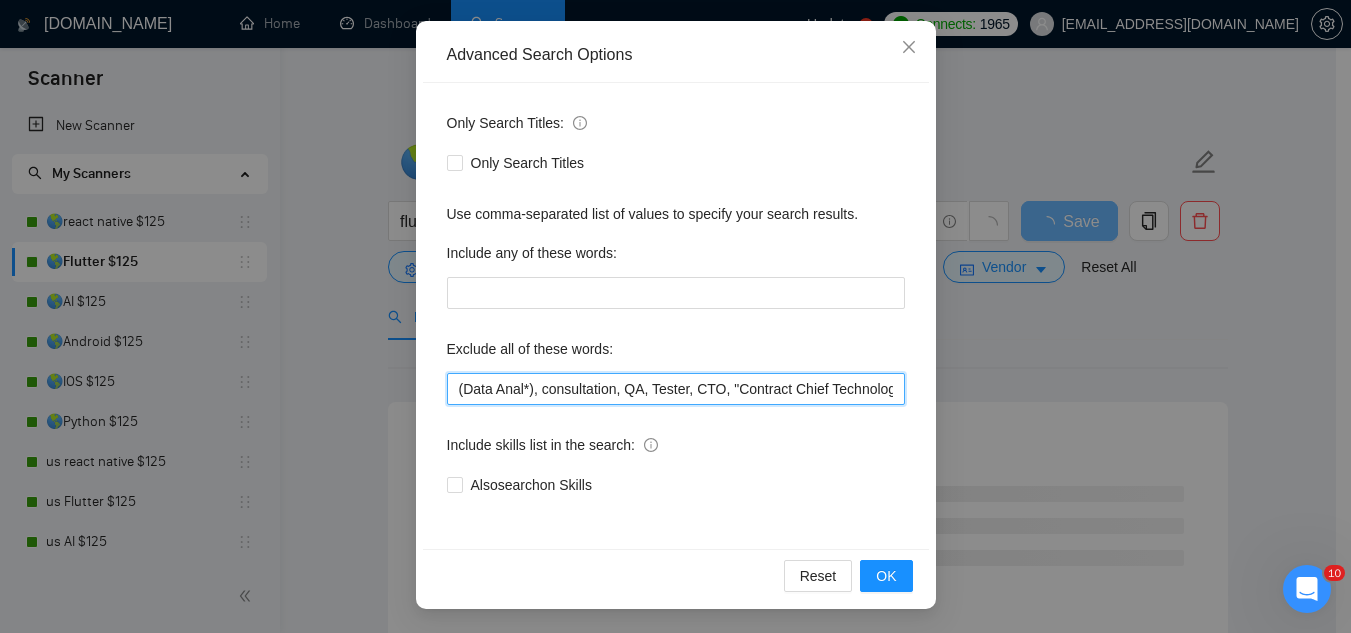 drag, startPoint x: 448, startPoint y: 386, endPoint x: 462, endPoint y: 351, distance: 37.696156 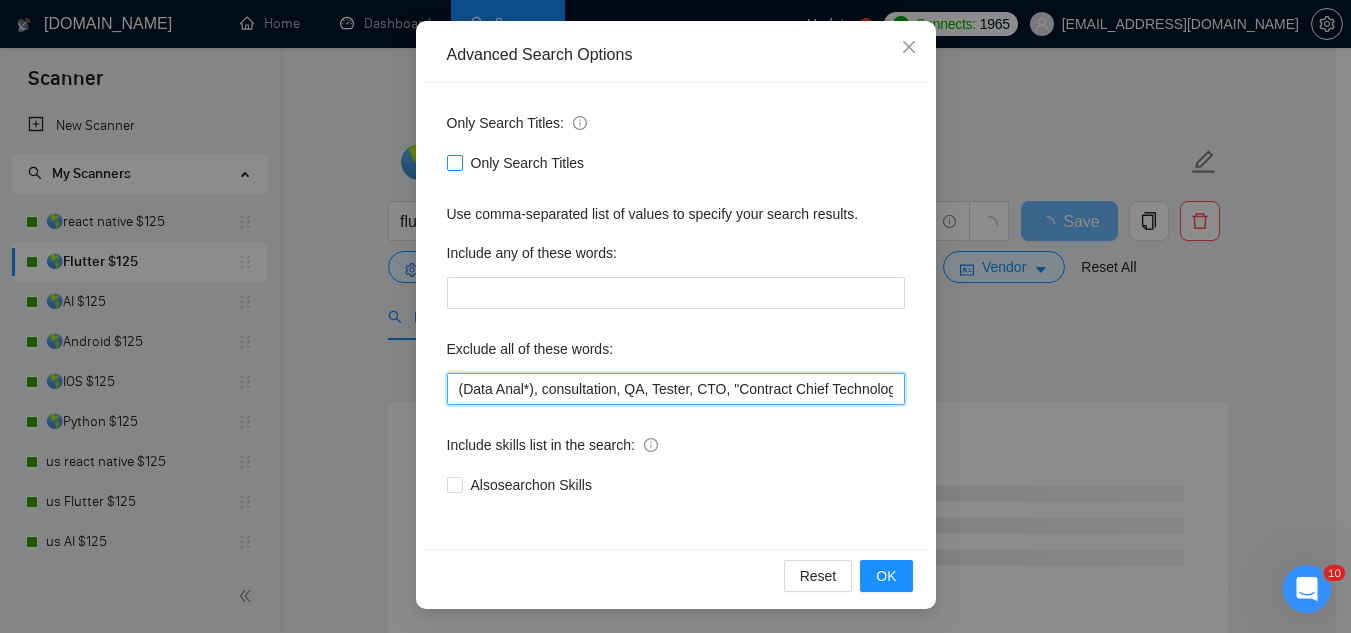 paste on ""ready made", "ready-made"," 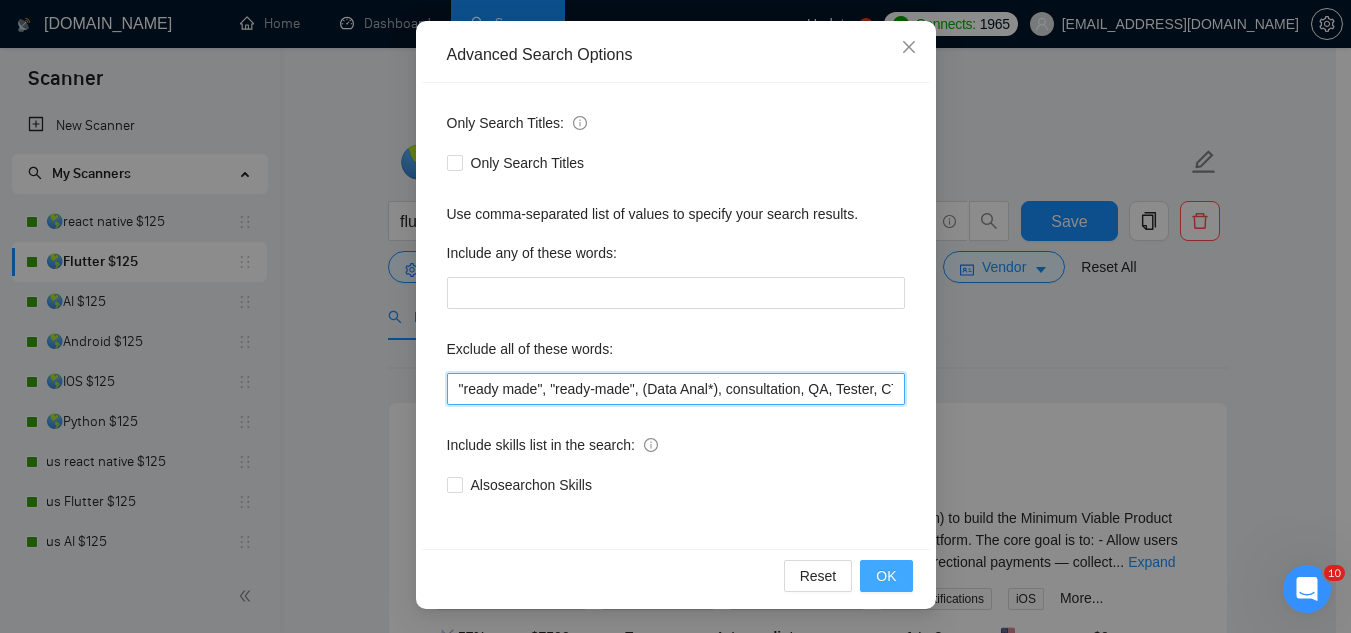 type on ""ready made", "ready-made", (Data Anal*), consultation, QA, Tester, CTO, "Contract Chief Technology Officer", CPU, sport*, betting, Fantas*, "[URL]", (Data Scien*), (marketing analyt*), (predictive analyt*), mentor, BI, "Power BI", train*, "to join our", "on-site", onsite, "hardware engineer", tutor, "Fractional CTO", SEO, (Video Edit*), "outbound calling", Buscamos, experto, Founding, freelancer*, "join our team", (no agenc*)," 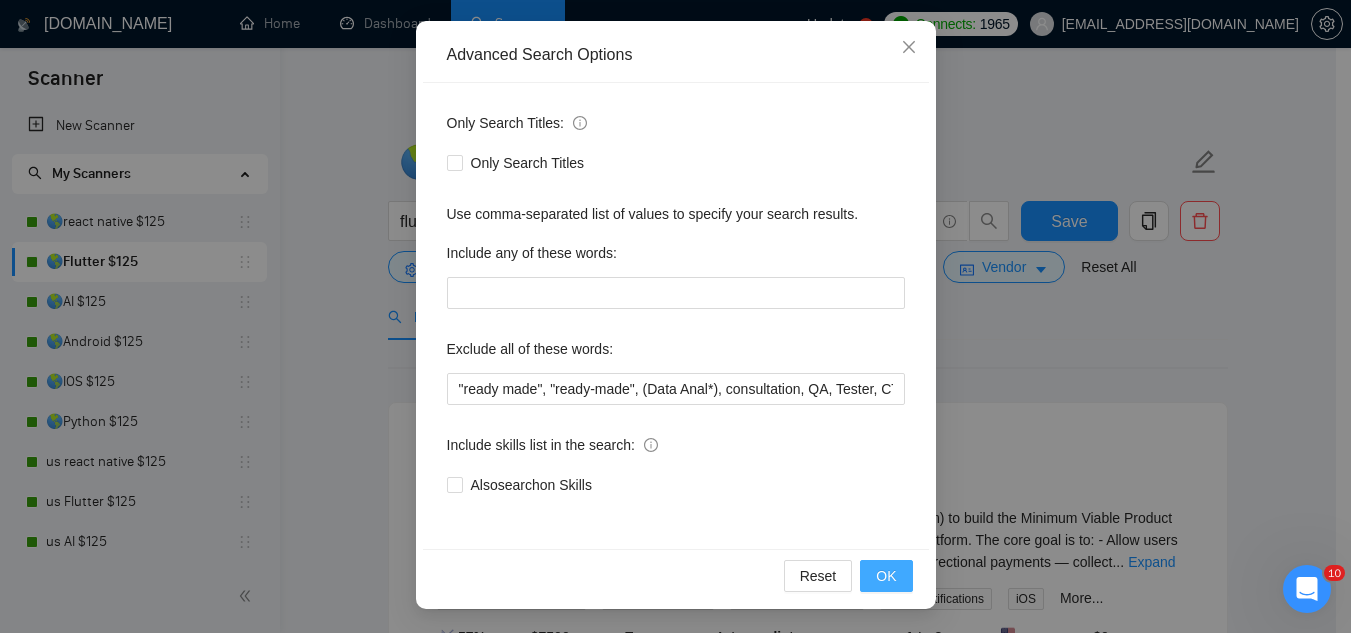 click on "OK" at bounding box center (886, 576) 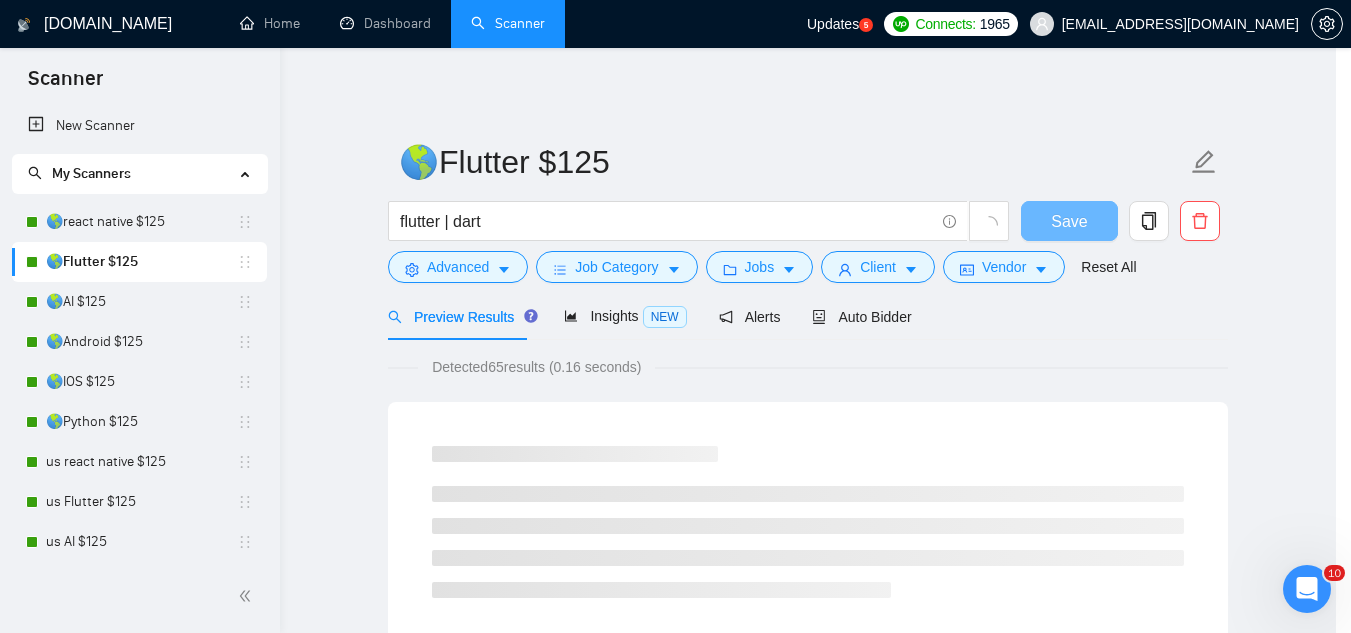 scroll, scrollTop: 99, scrollLeft: 0, axis: vertical 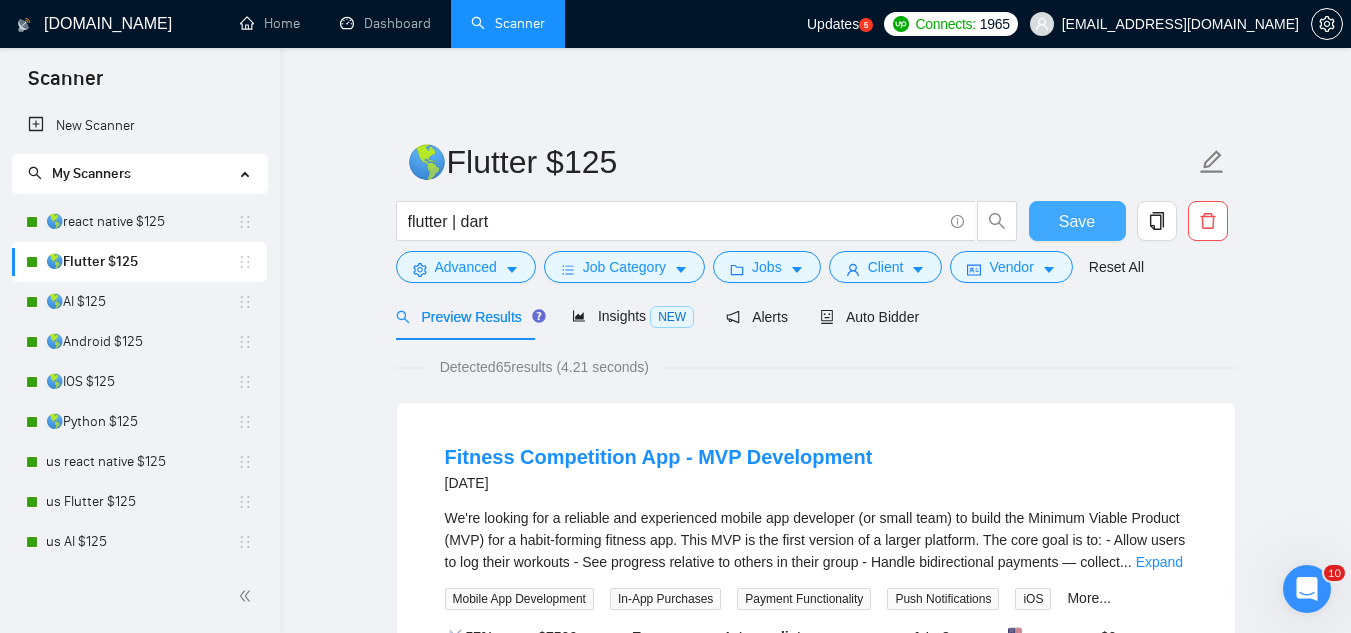 click on "Save" at bounding box center (1077, 221) 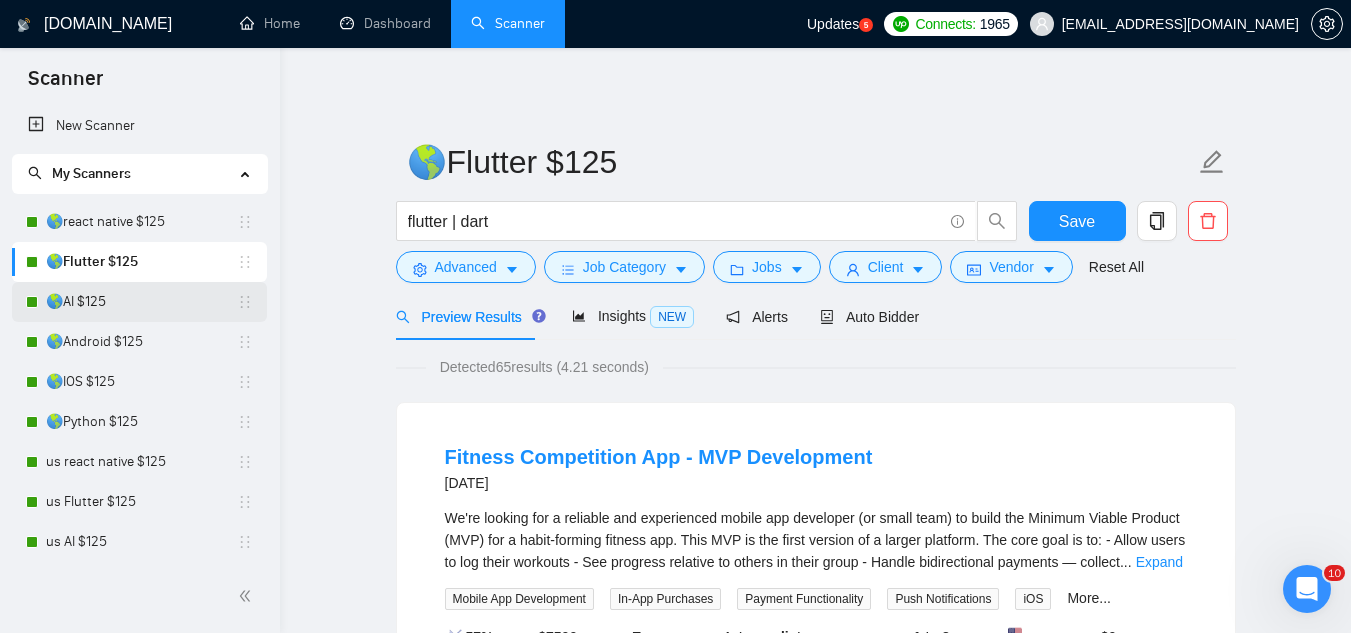 click on "🌎AI $125" at bounding box center [141, 302] 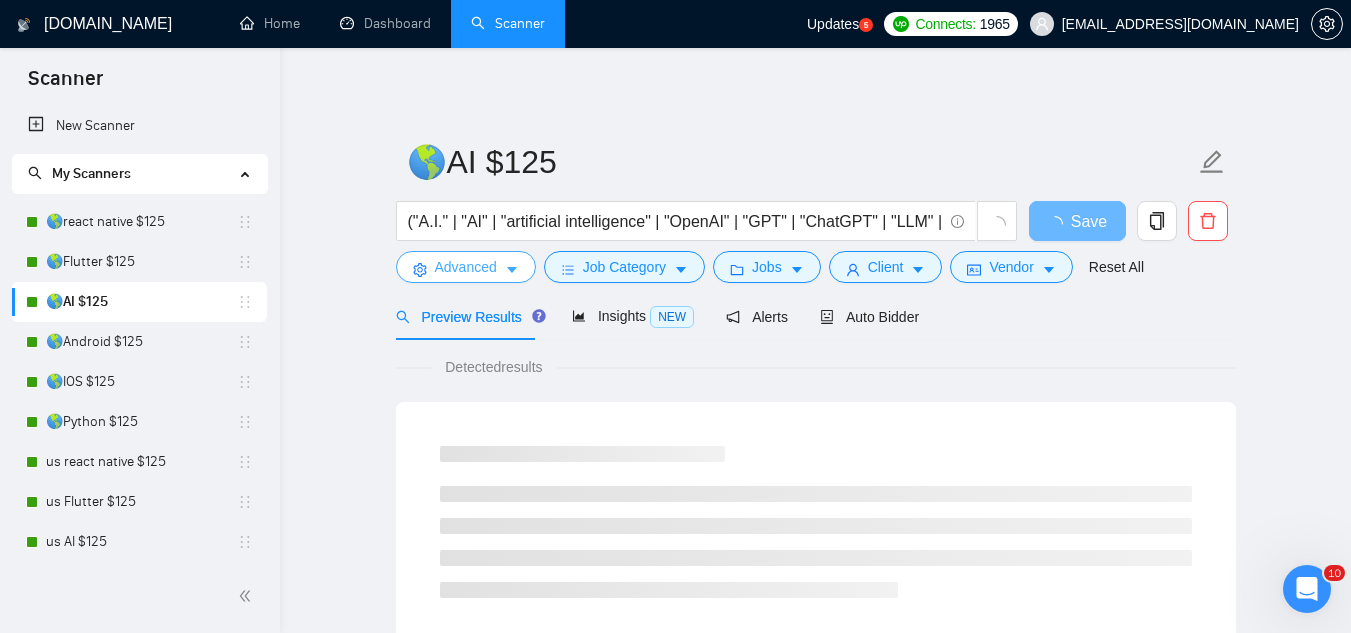 click on "Advanced" at bounding box center (466, 267) 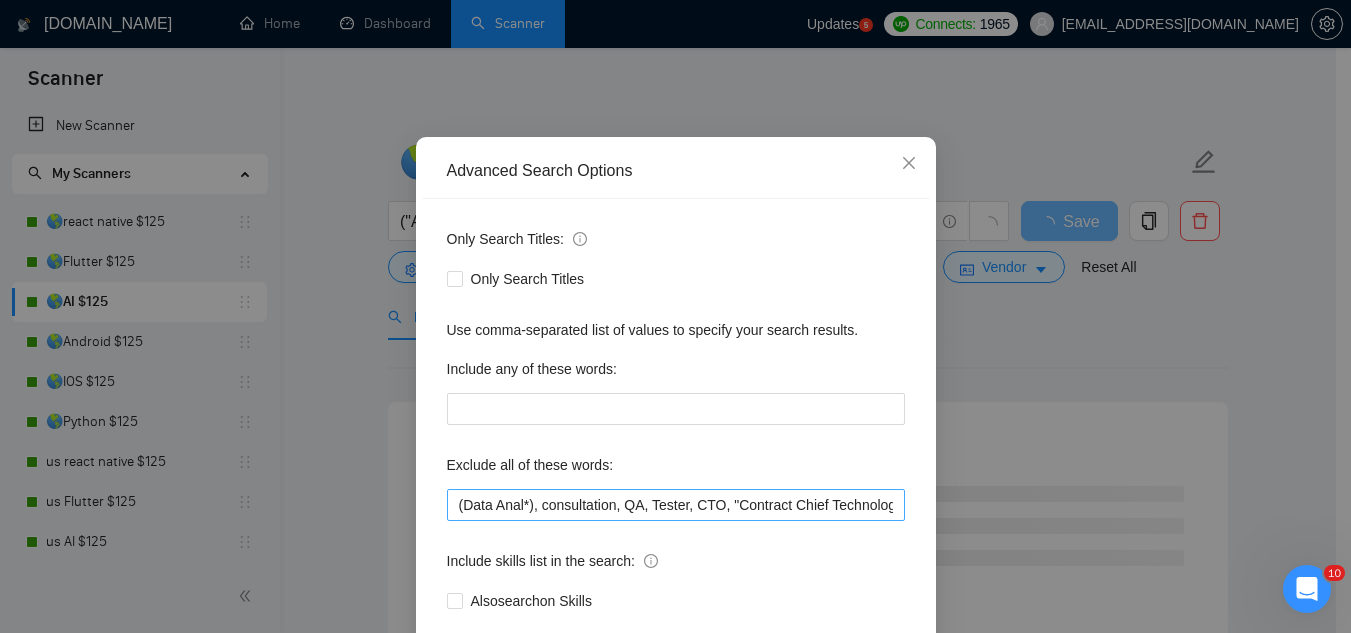 scroll, scrollTop: 195, scrollLeft: 0, axis: vertical 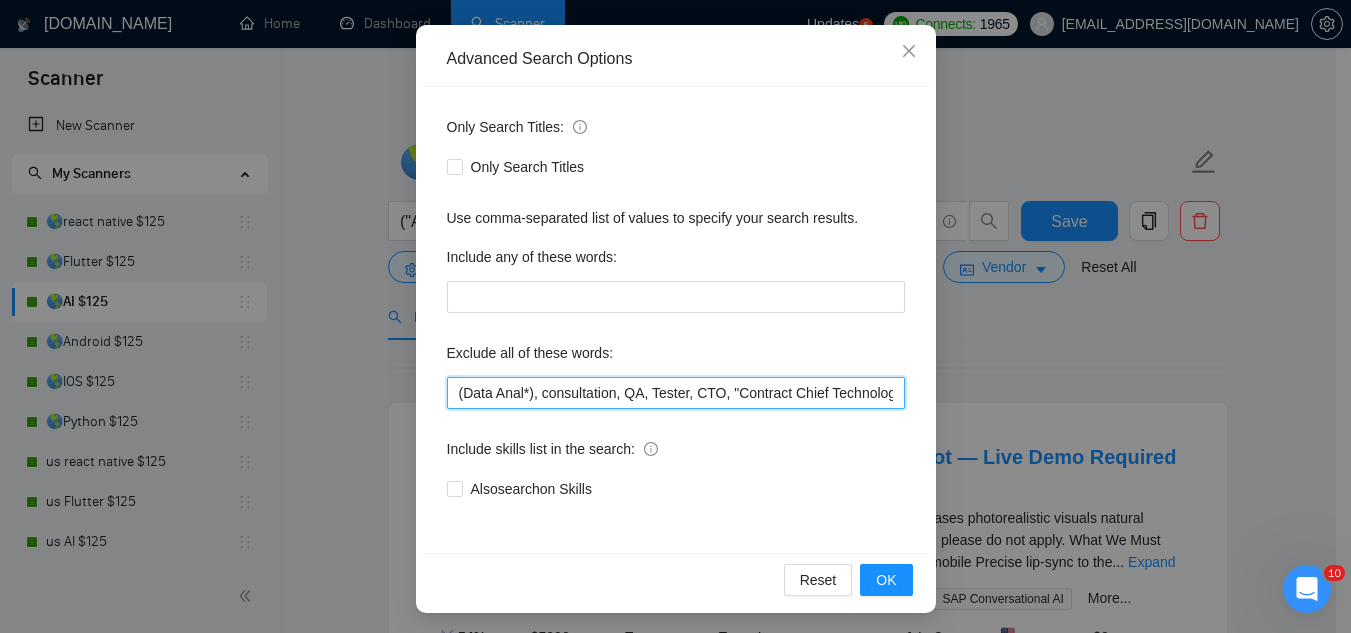drag, startPoint x: 450, startPoint y: 393, endPoint x: 486, endPoint y: 246, distance: 151.34398 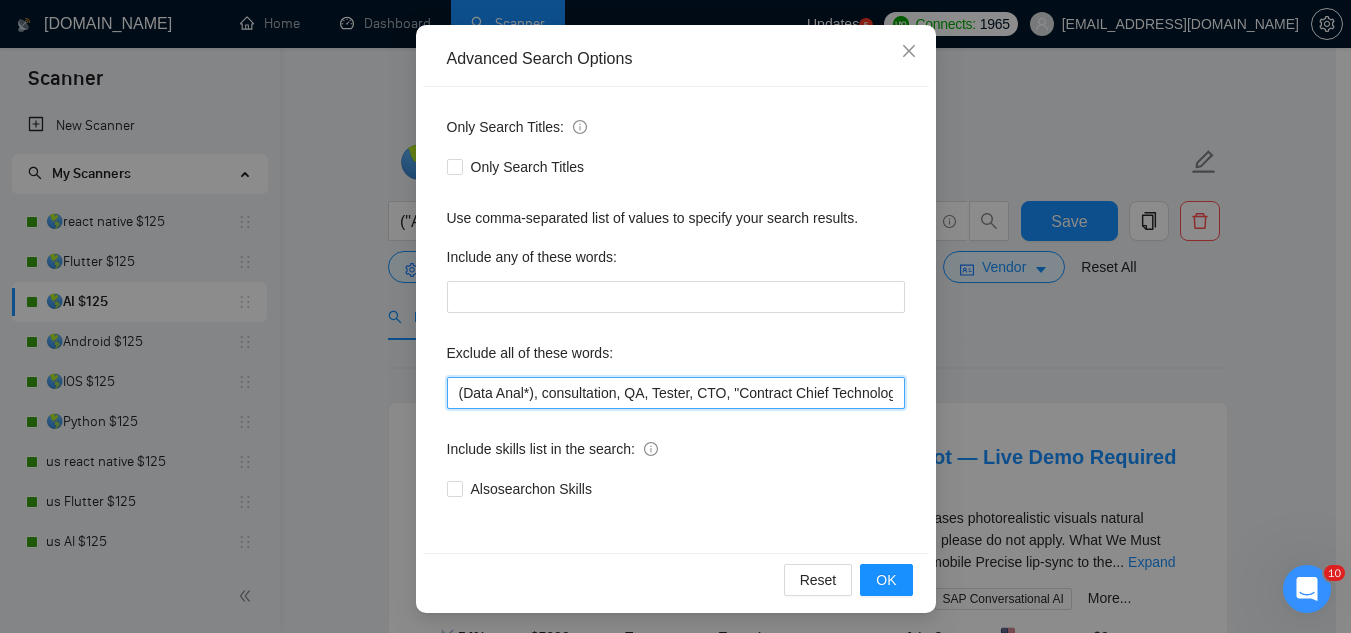 paste on ""ready made", "ready-made"," 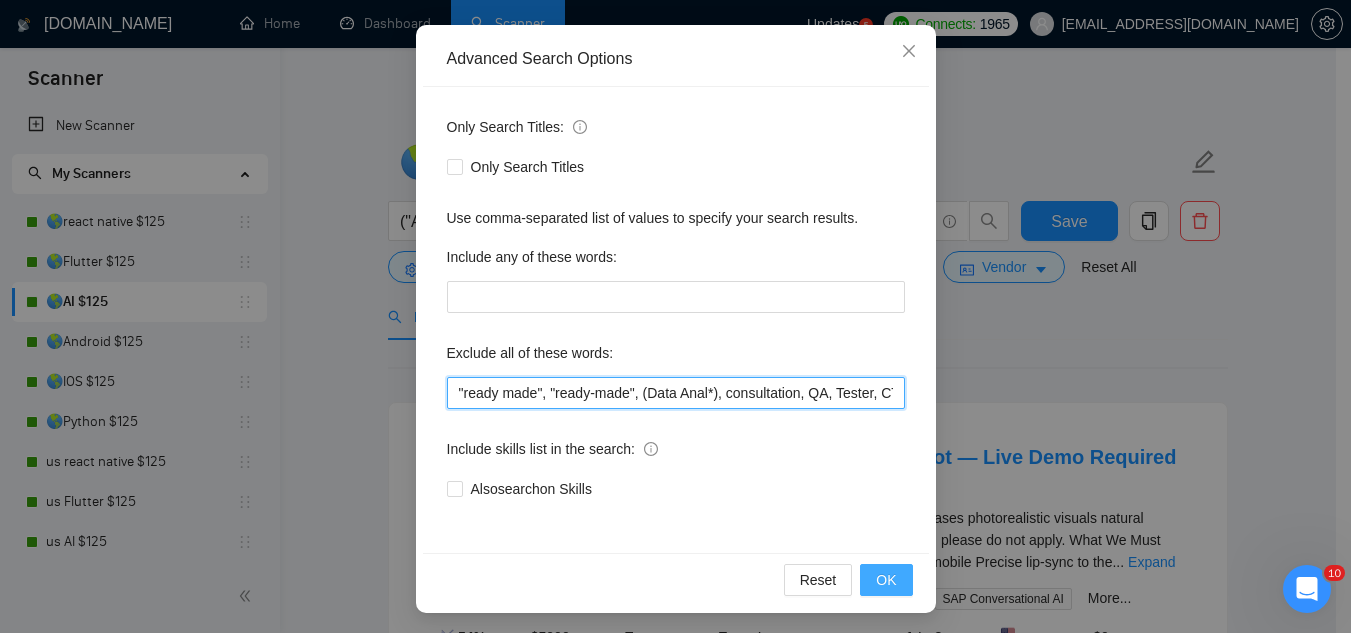 type on ""ready made", "ready-made", (Data Anal*), consultation, QA, Tester, CTO, "Contract Chief Technology Officer", CPU, sport*, betting, Fantas*, "[URL]", (Data Scien*), (marketing analyt*), (predictive analyt*), mentor, BI, "Power BI", train*, tutor, "hardware engineer", designer, "UI/UX Designer", "to join our remote team", SEO, (Video Edit*), (outbound call*), Buscamos, experto, Founding, freelancer*, "join our team", (no agenc*)," 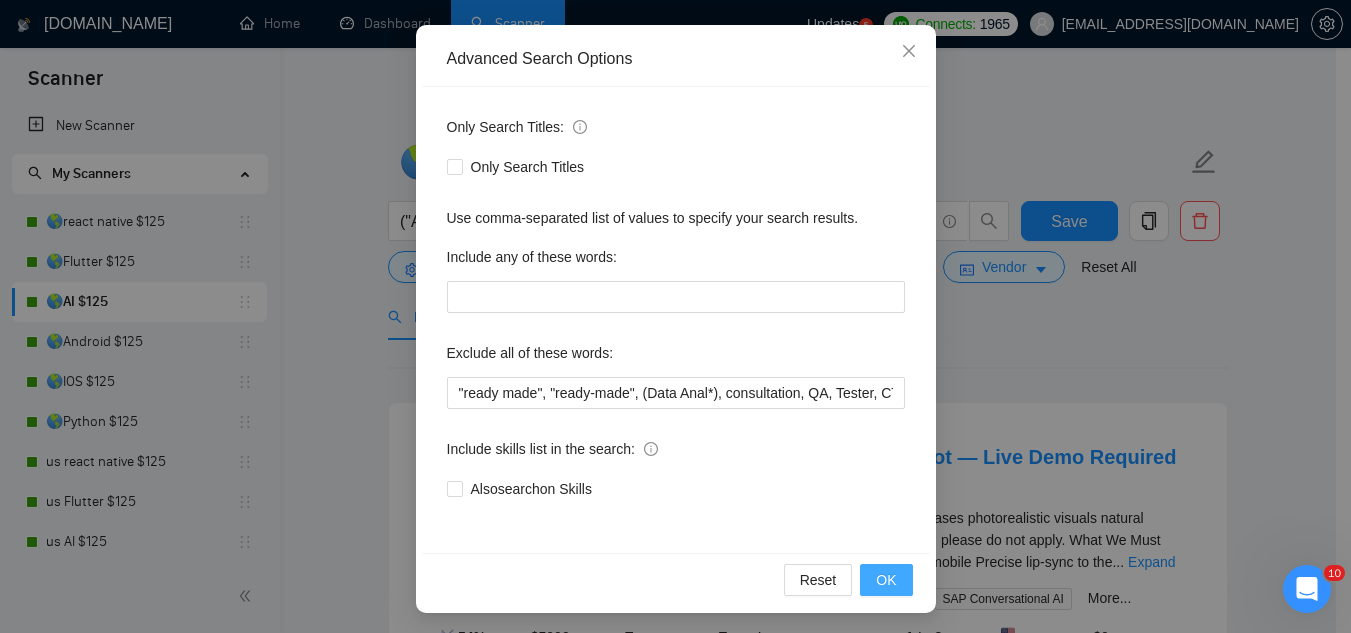 click on "OK" at bounding box center [886, 580] 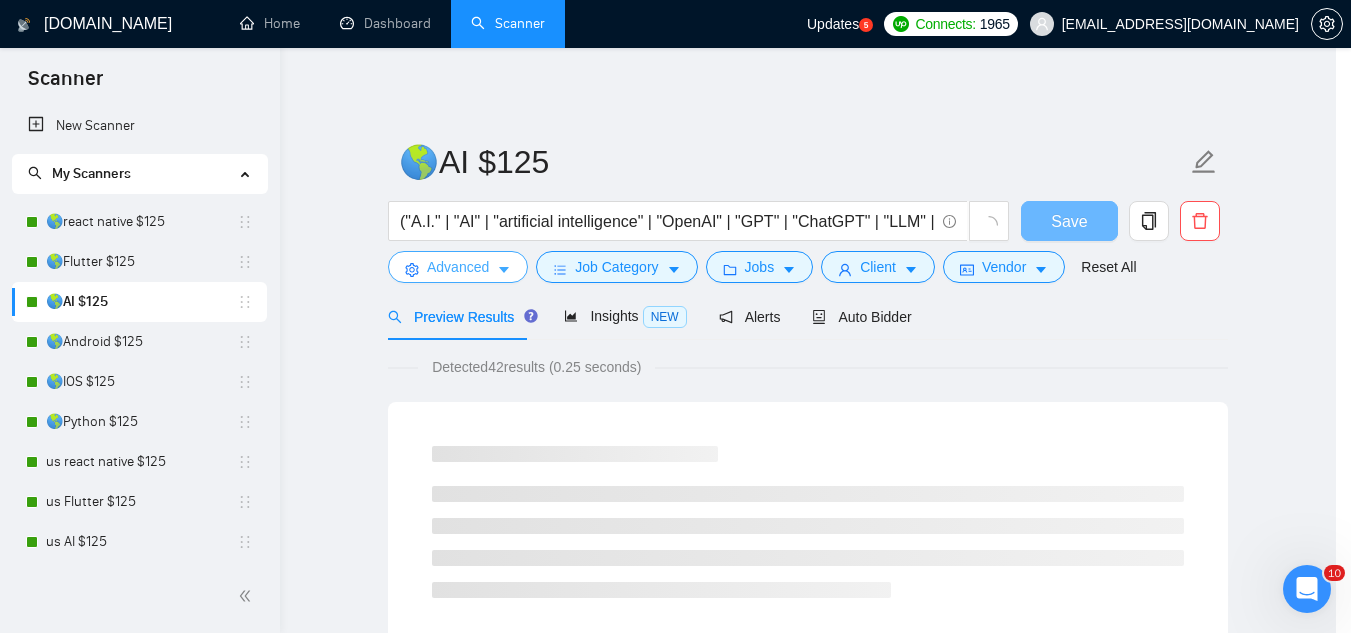 scroll, scrollTop: 0, scrollLeft: 0, axis: both 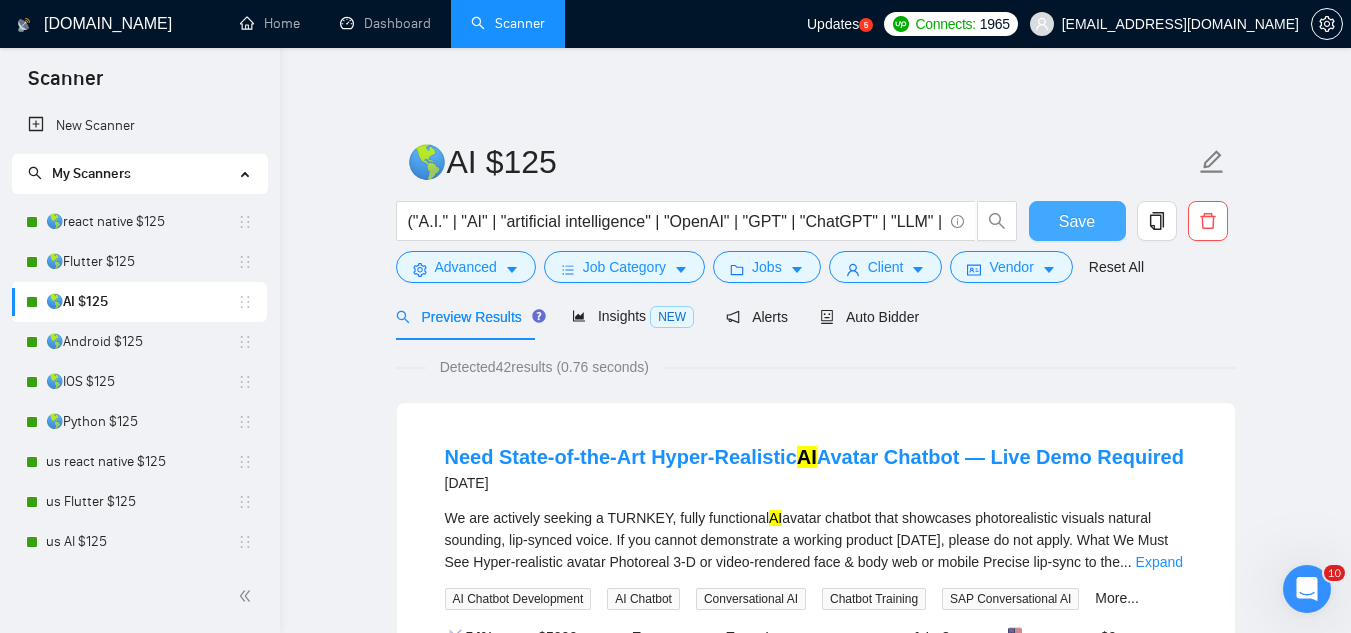 click on "Save" at bounding box center (1077, 221) 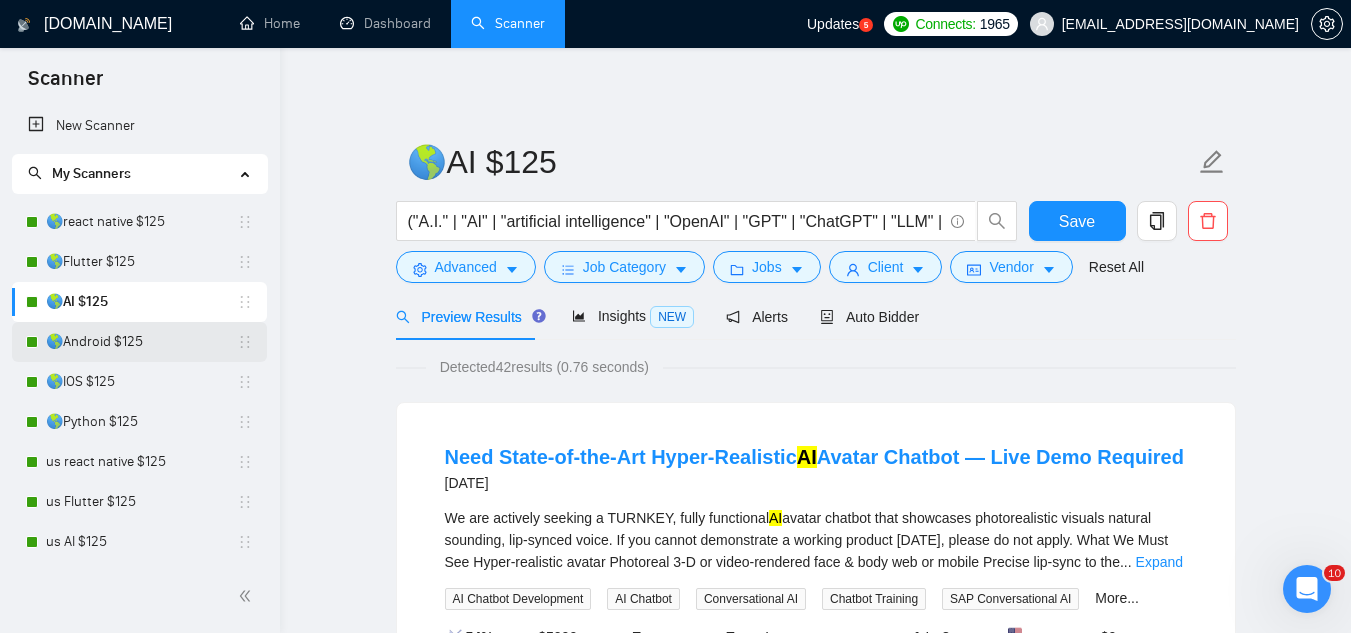 click on "🌎Android $125" at bounding box center (141, 342) 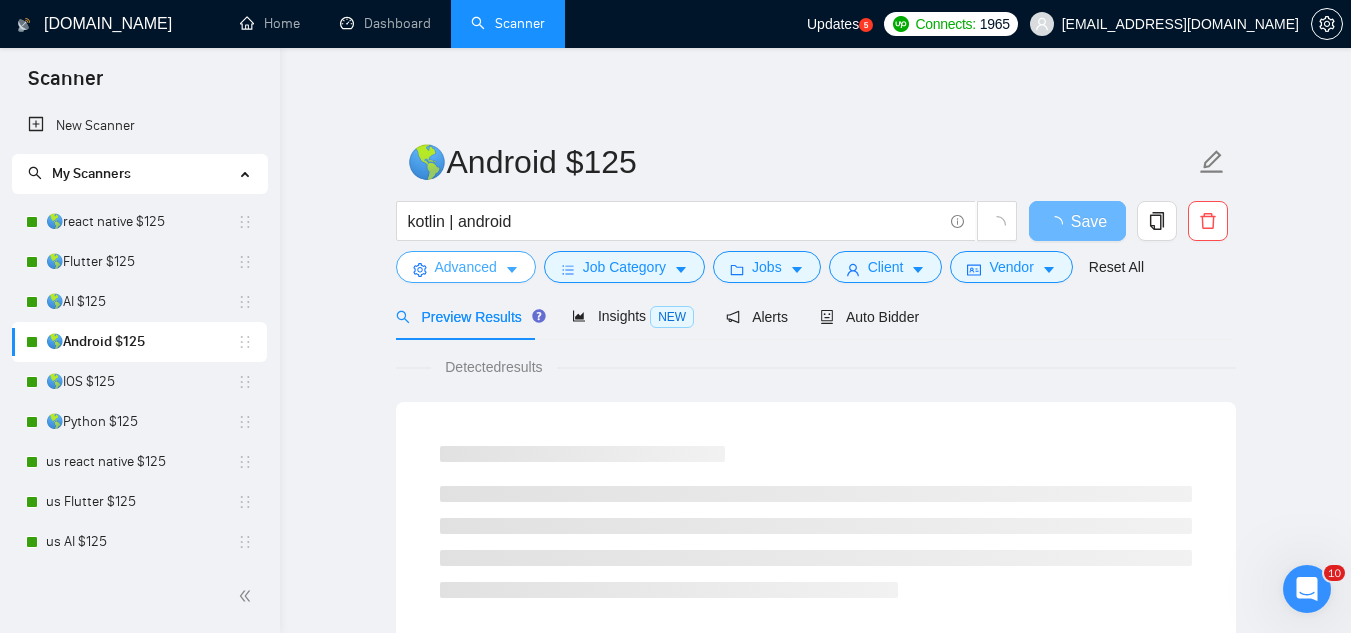 click on "Advanced" at bounding box center (466, 267) 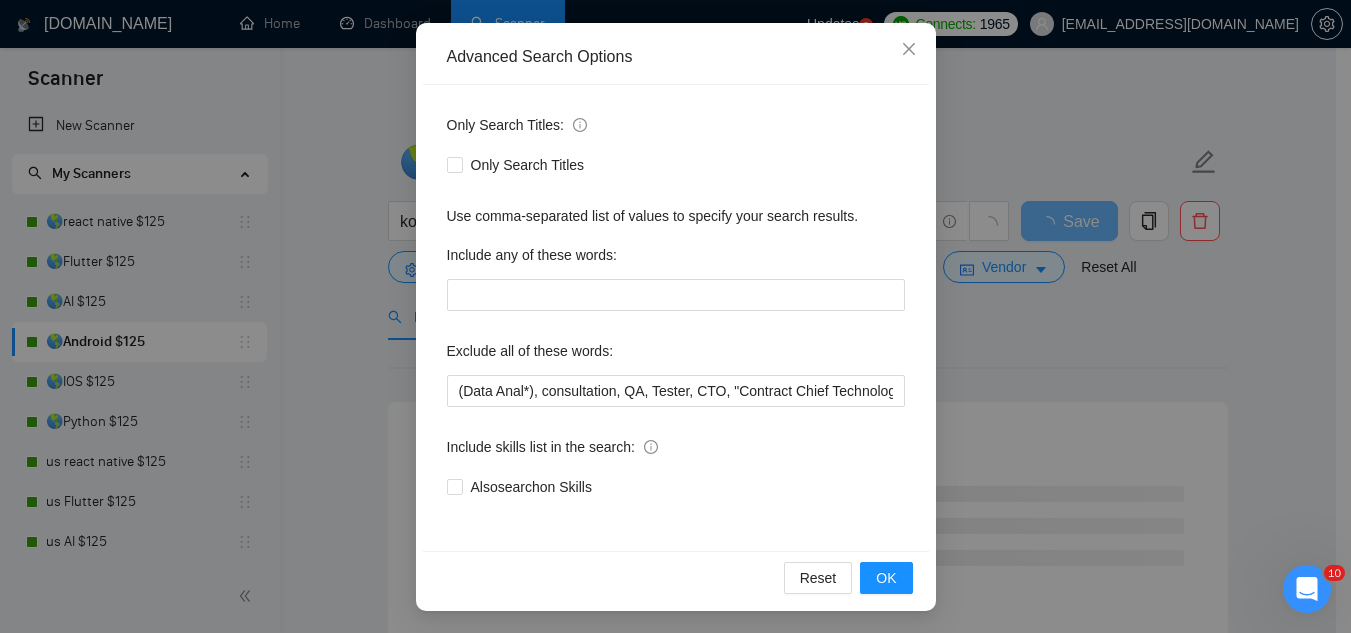 scroll, scrollTop: 199, scrollLeft: 0, axis: vertical 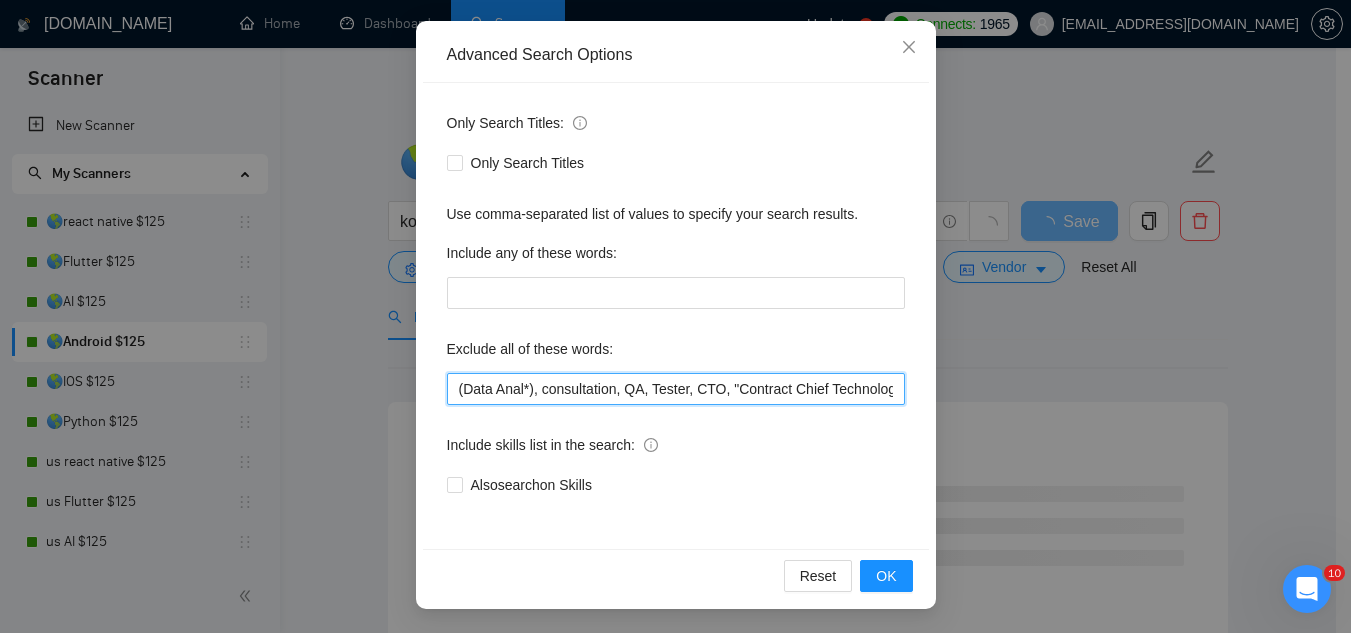 click on "(Data Anal*), consultation, QA, Tester, CTO, "Contract Chief Technology Officer", CPU, sport*, betting, Fantas*, "[URL]", (Data Scien*), (marketing analyt*), (predictive analyt*), mentor, BI, "Power BI", train*, tutor, "hardware engineer", designer, "UI/UX Designer", "to join our remote team", SEO, (Video Edit*), "outbound calling", Buscamos, experto, Founding, freelancer*, "join our team", (no agenc*)," at bounding box center (676, 389) 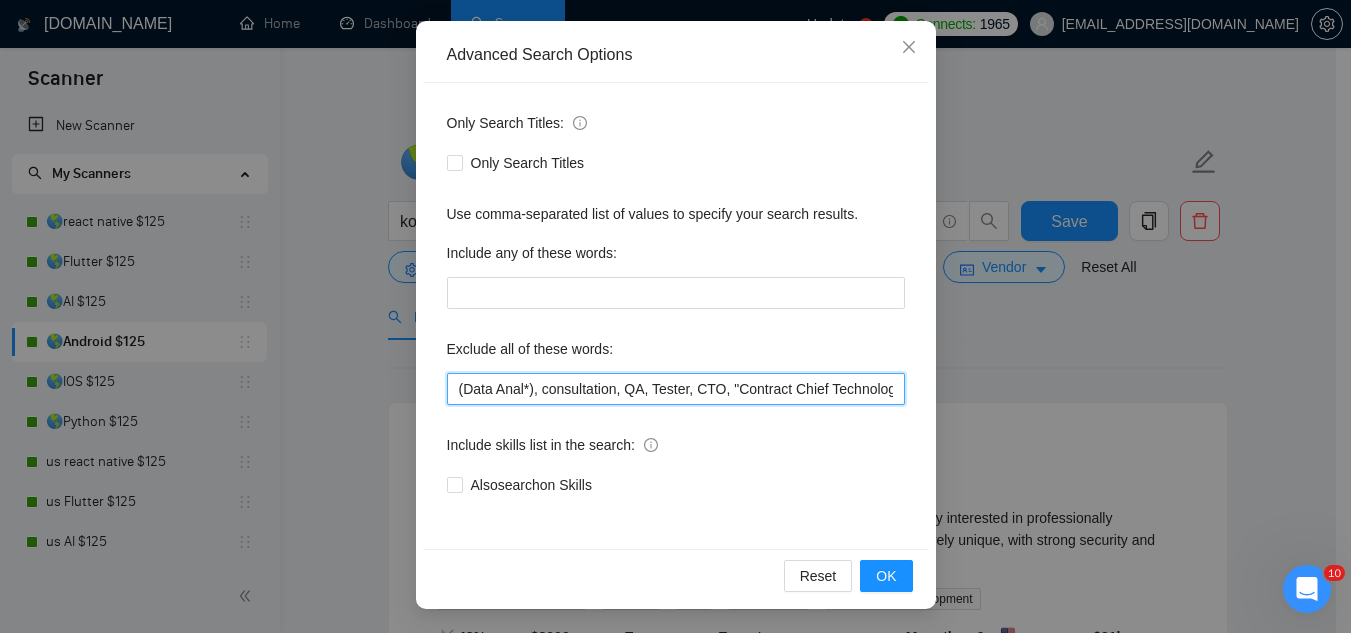 paste on ""ready made", "ready-made"," 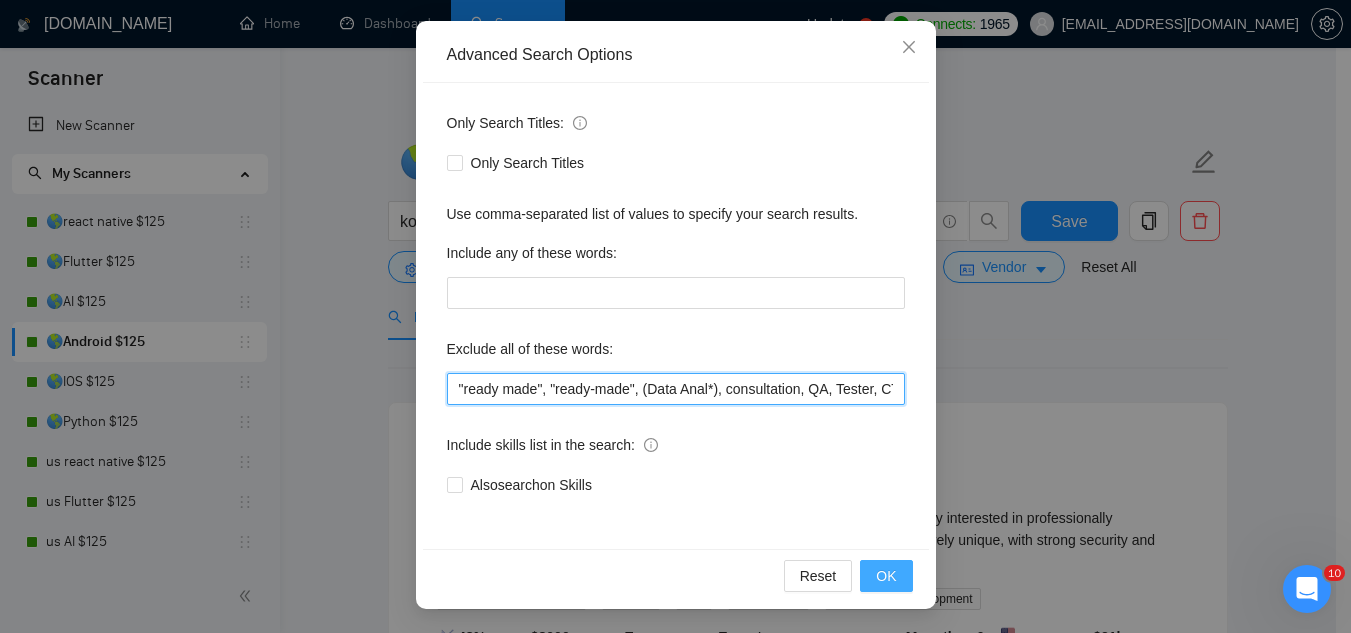 type on ""ready made", "ready-made", (Data Anal*), consultation, QA, Tester, CTO, "Contract Chief Technology Officer", CPU, sport*, betting, Fantas*, "[URL]", (Data Scien*), (marketing analyt*), (predictive analyt*), mentor, BI, "Power BI", train*, tutor, "hardware engineer", designer, "UI/UX Designer", "to join our remote team", SEO, (Video Edit*), "outbound calling", Buscamos, experto, Founding, freelancer*, "join our team", (no agenc*)," 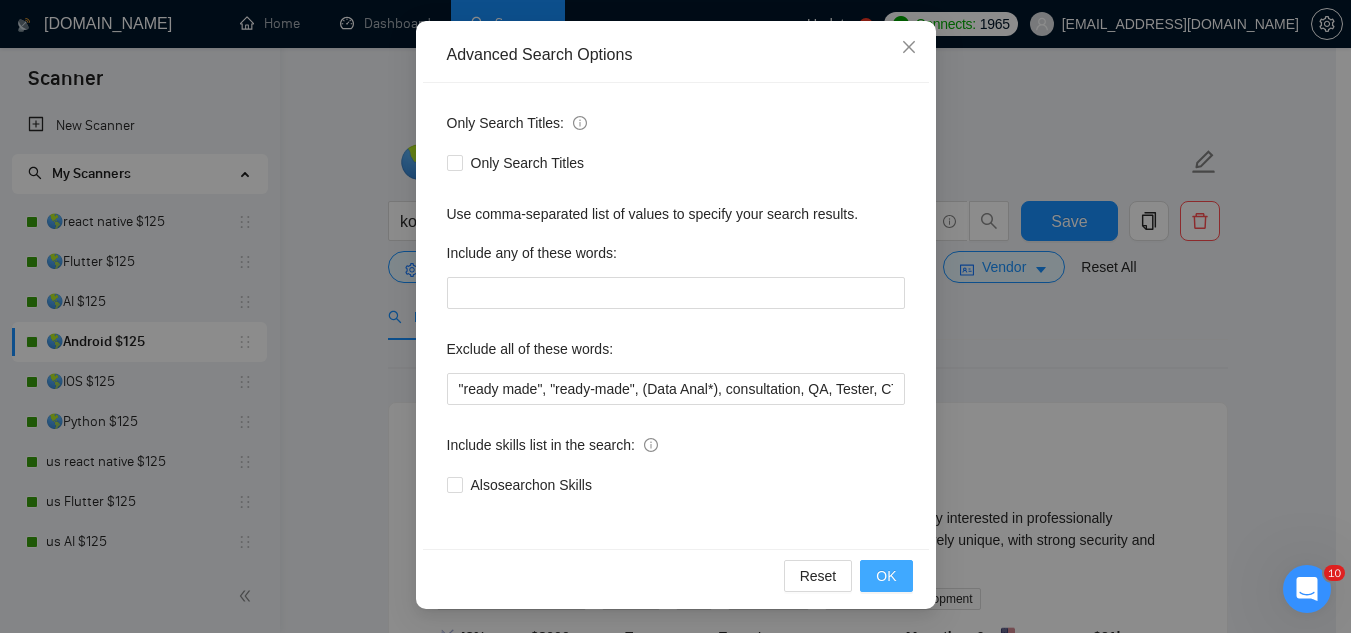 click on "OK" at bounding box center [886, 576] 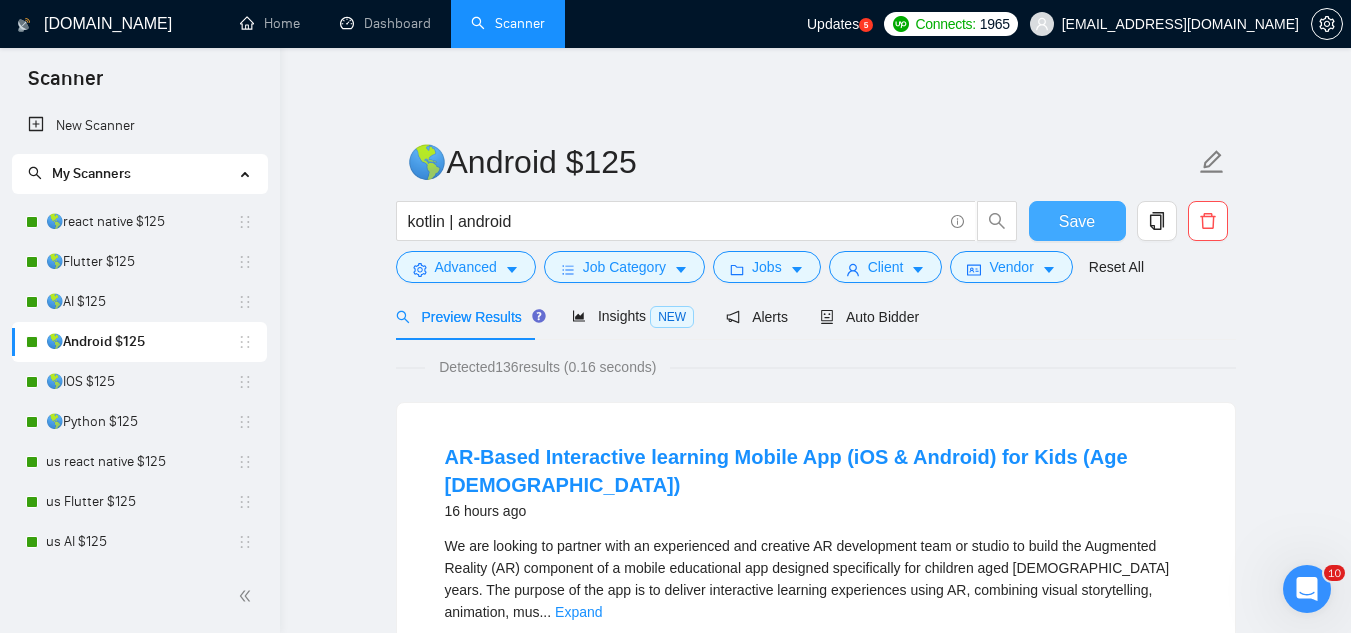 click on "Save" at bounding box center (1077, 221) 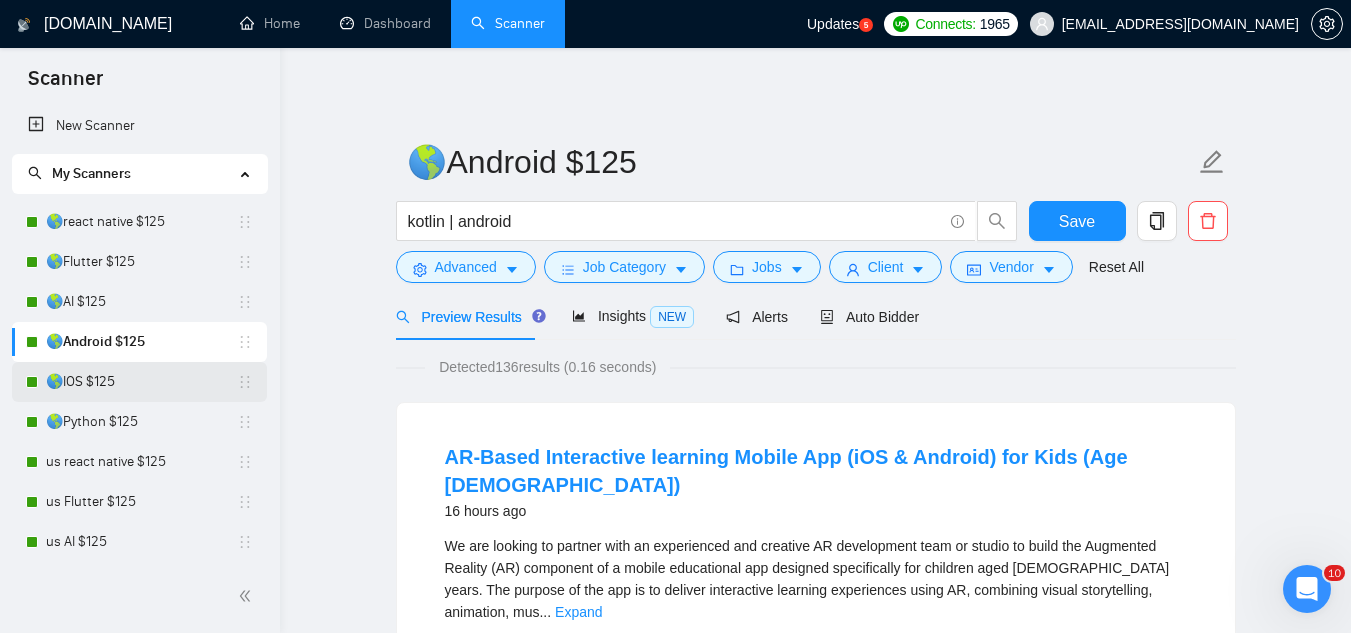 click on "🌎IOS $125" at bounding box center (141, 382) 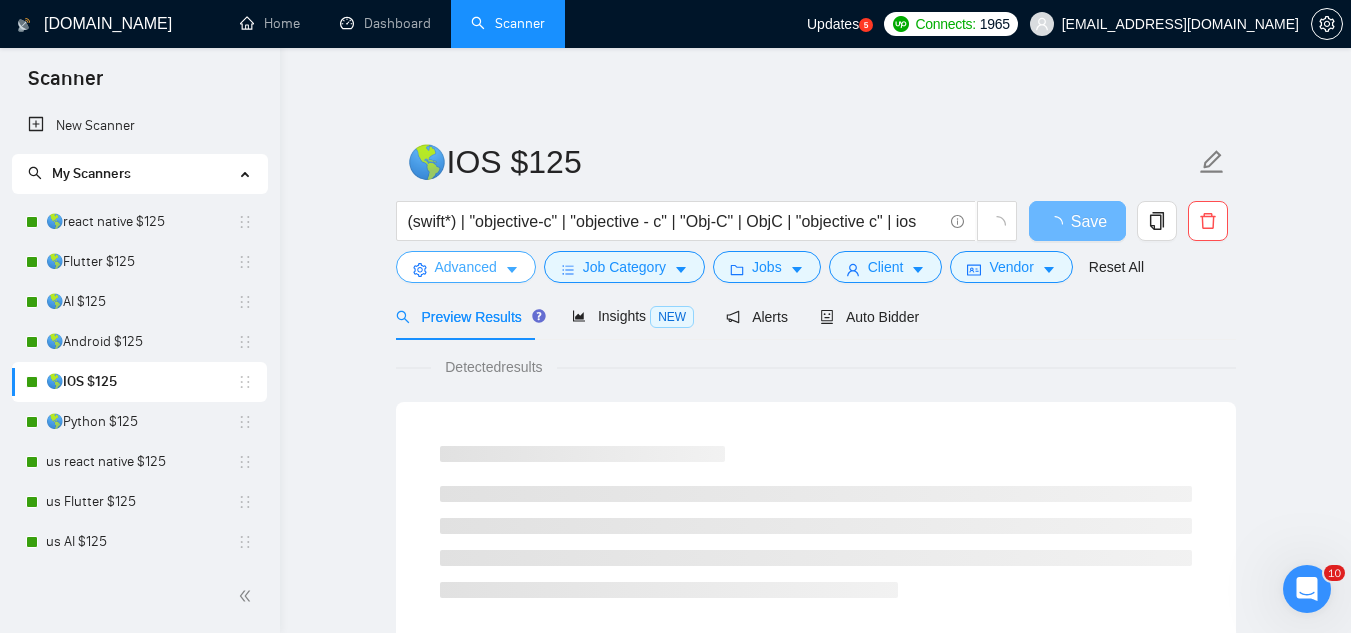 click on "Advanced" at bounding box center (466, 267) 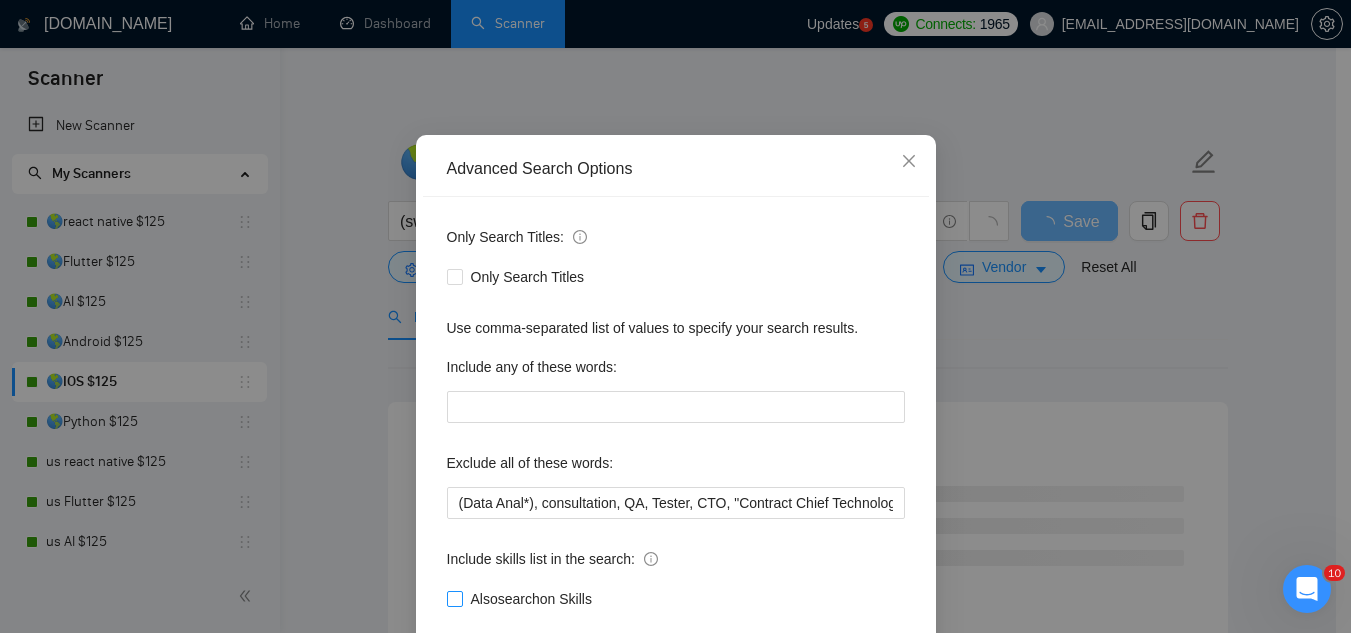 scroll, scrollTop: 198, scrollLeft: 0, axis: vertical 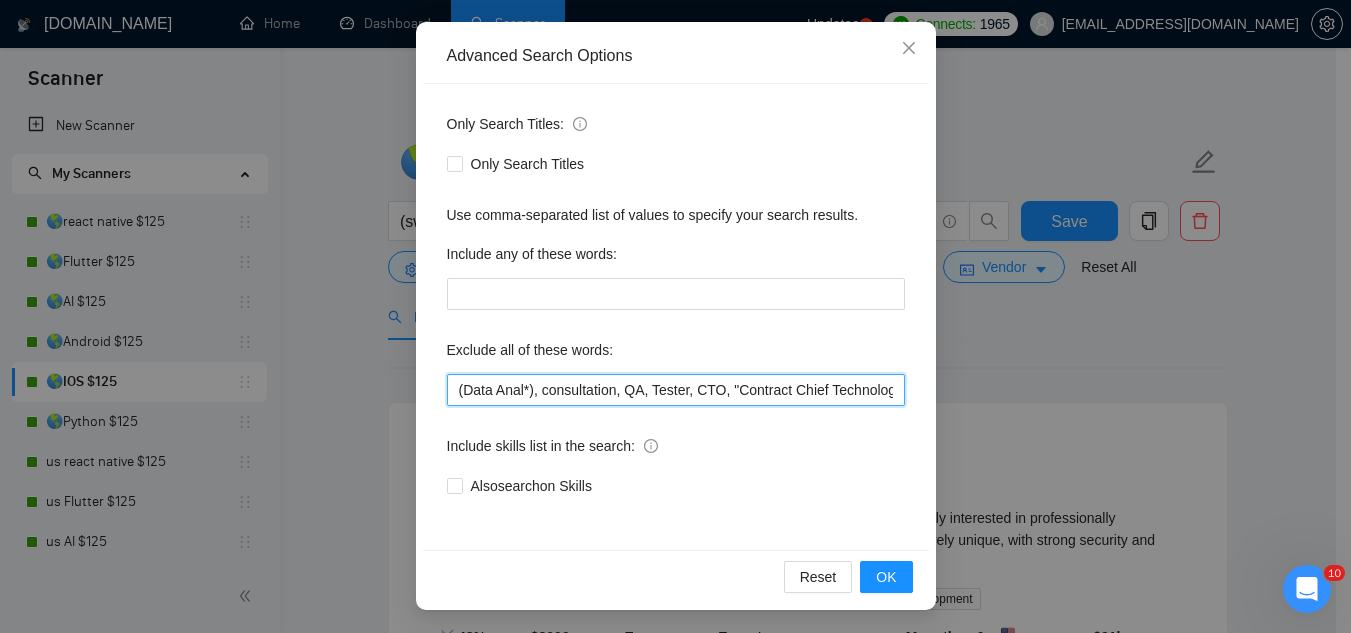 click on "(Data Anal*), consultation, QA, Tester, CTO, "Contract Chief Technology Officer", CPU, sport*, betting, Fantas*, "[URL]", (Data Scien*), (marketing analyt*), (predictive analyt*), mentor, BI, "Power BI", train*, tutor, "hardware engineer", designer, "UI/UX Designer", "to join our remote team", SEO, (Video Edit*), "outbound calling", Buscamos, experto, Founding, freelancer*, "join our team", (no agenc*)," at bounding box center (676, 390) 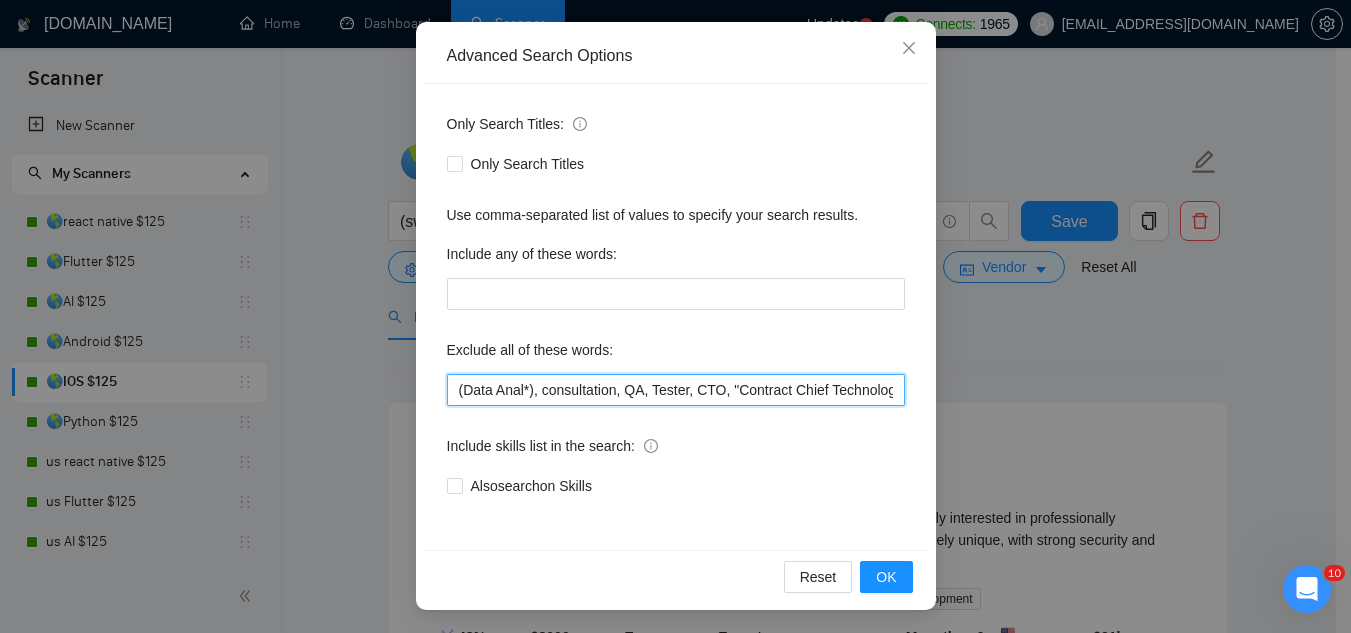 paste on ""ready made", "ready-made"," 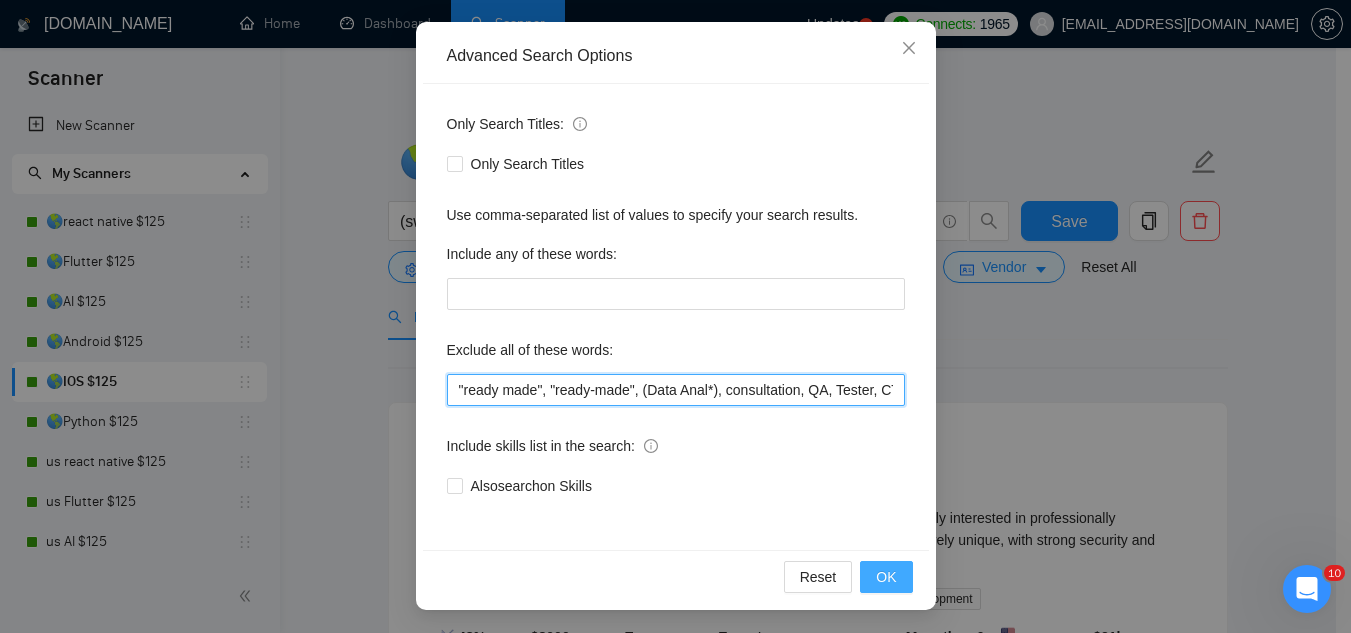 type on ""ready made", "ready-made", (Data Anal*), consultation, QA, Tester, CTO, "Contract Chief Technology Officer", CPU, sport*, betting, Fantas*, "[URL]", (Data Scien*), (marketing analyt*), (predictive analyt*), mentor, BI, "Power BI", train*, tutor, "hardware engineer", designer, "UI/UX Designer", "to join our remote team", SEO, (Video Edit*), "outbound calling", Buscamos, experto, Founding, freelancer*, "join our team", (no agenc*)," 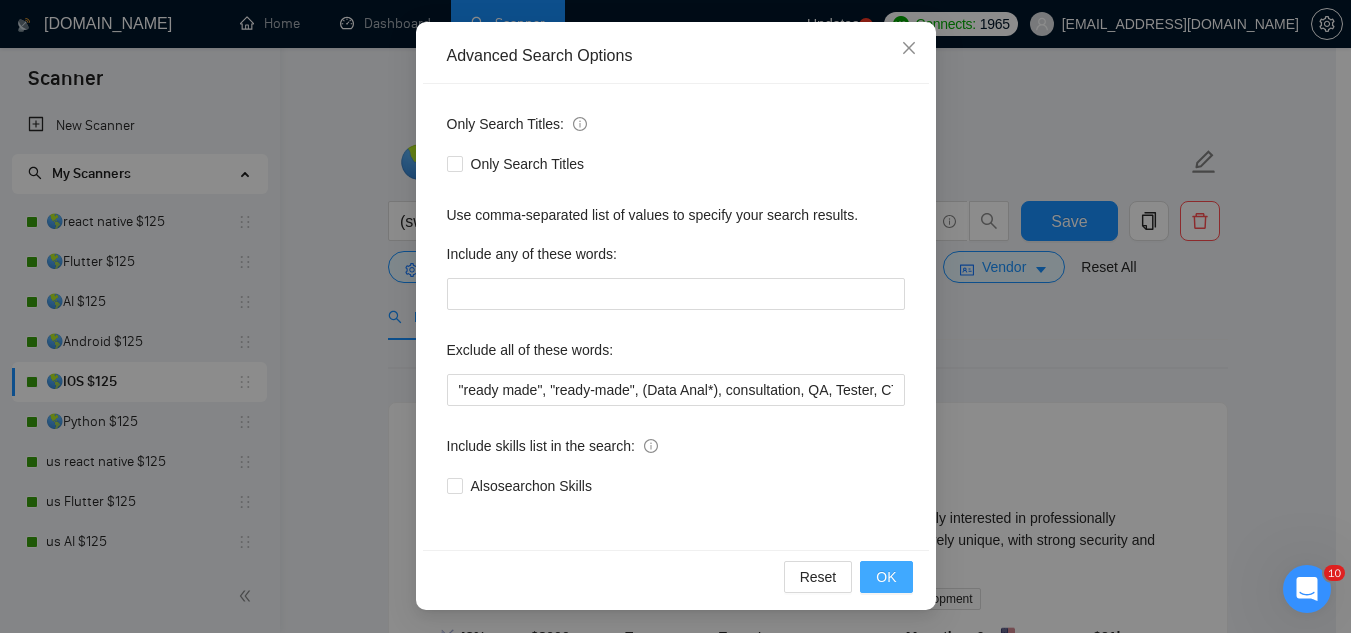 click on "OK" at bounding box center [886, 577] 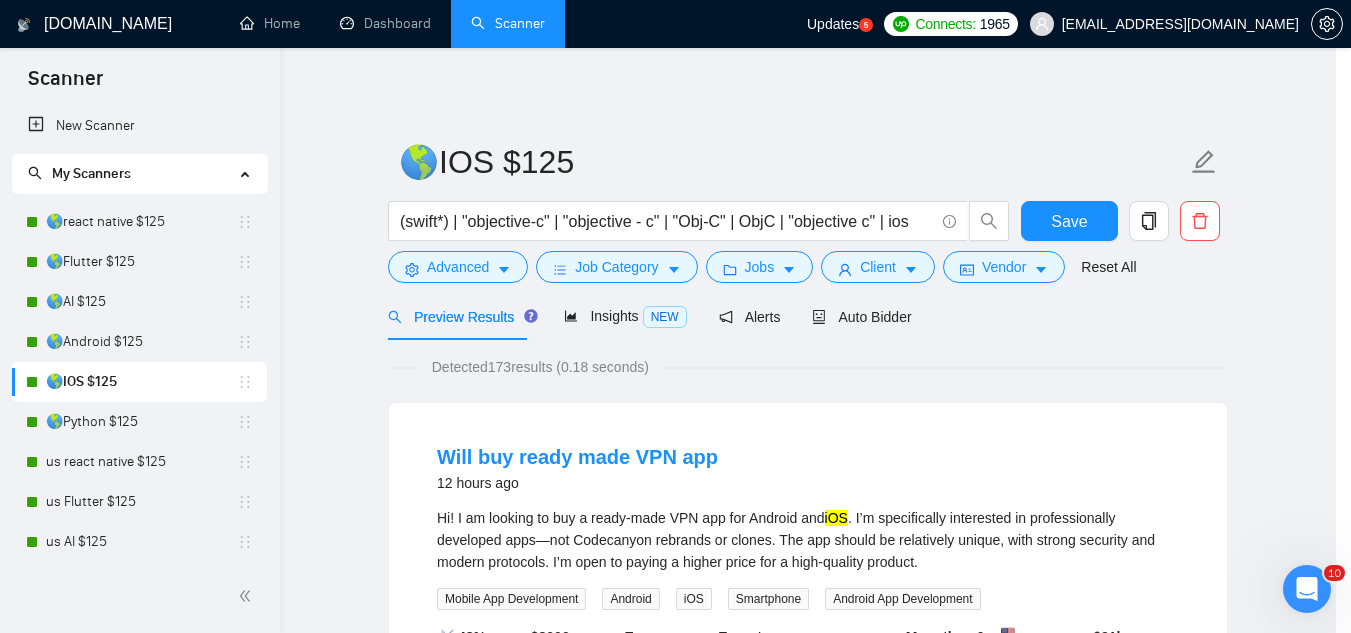 scroll, scrollTop: 99, scrollLeft: 0, axis: vertical 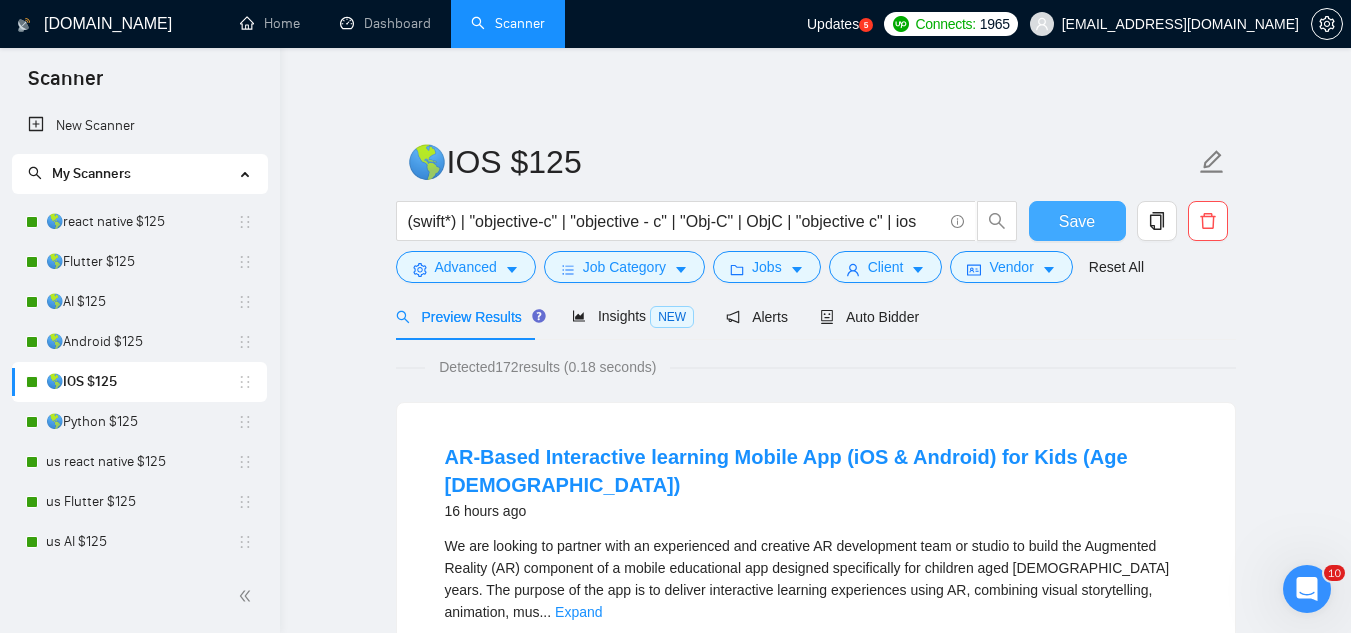 click on "Save" at bounding box center [1077, 221] 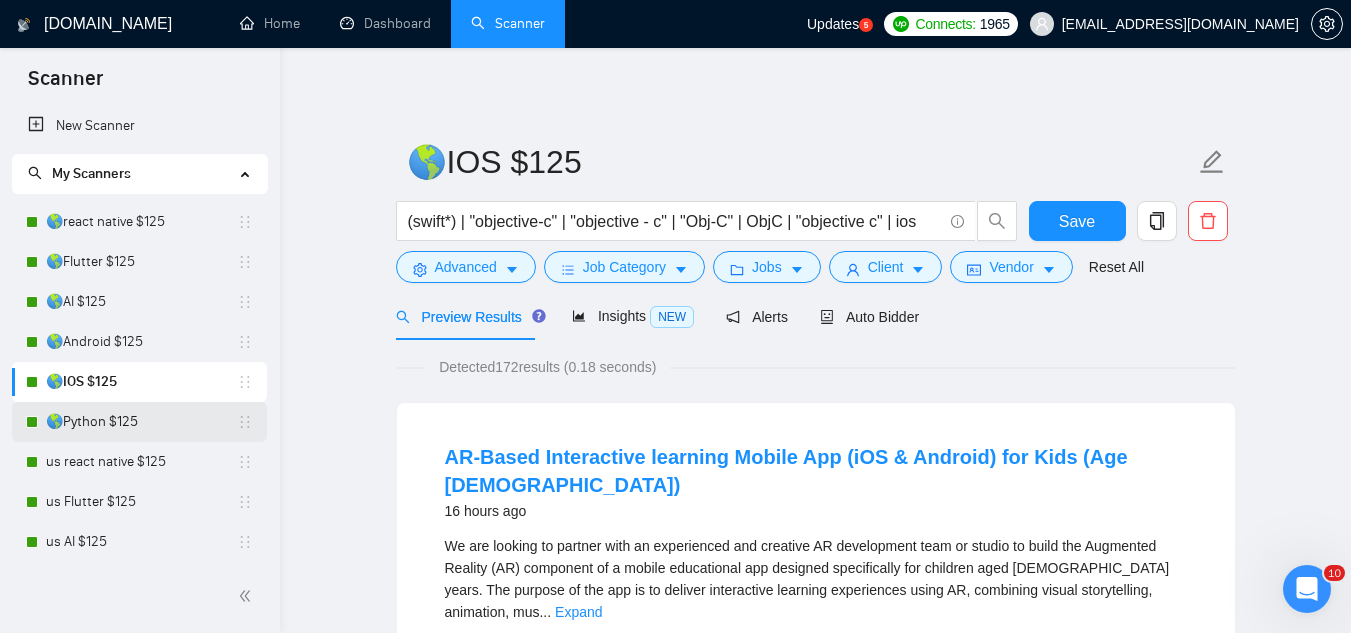 click on "🌎Python $125" at bounding box center [141, 422] 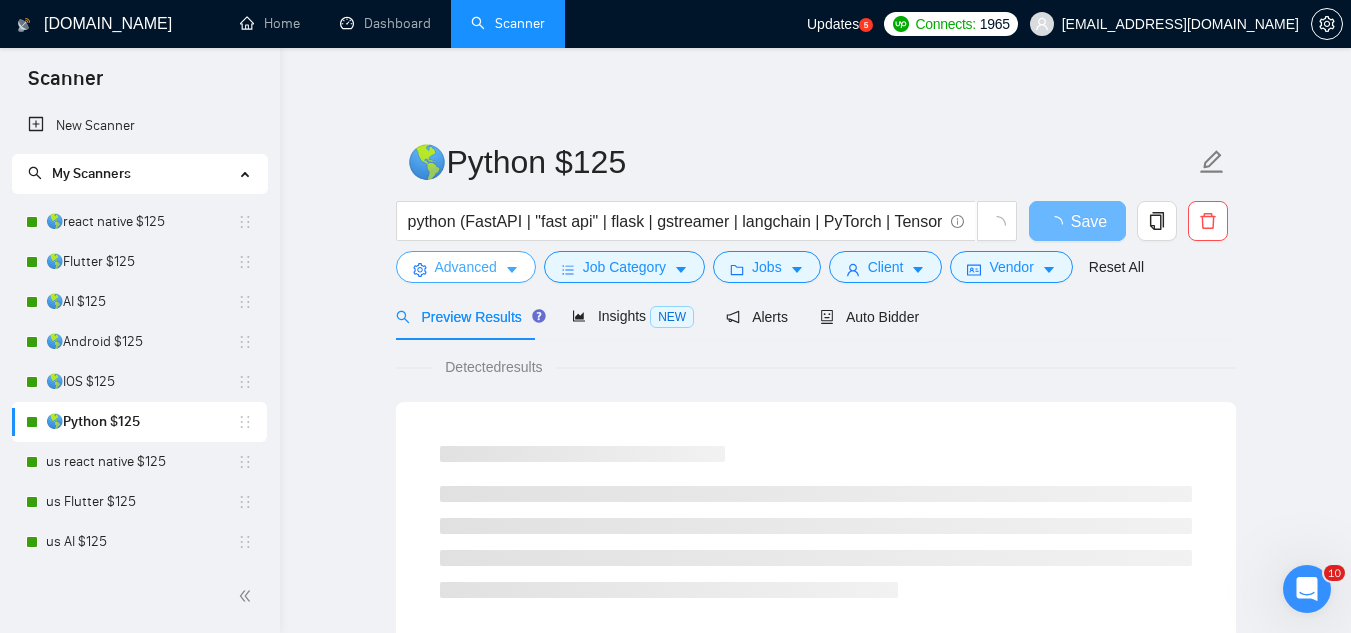 click on "Advanced" at bounding box center [466, 267] 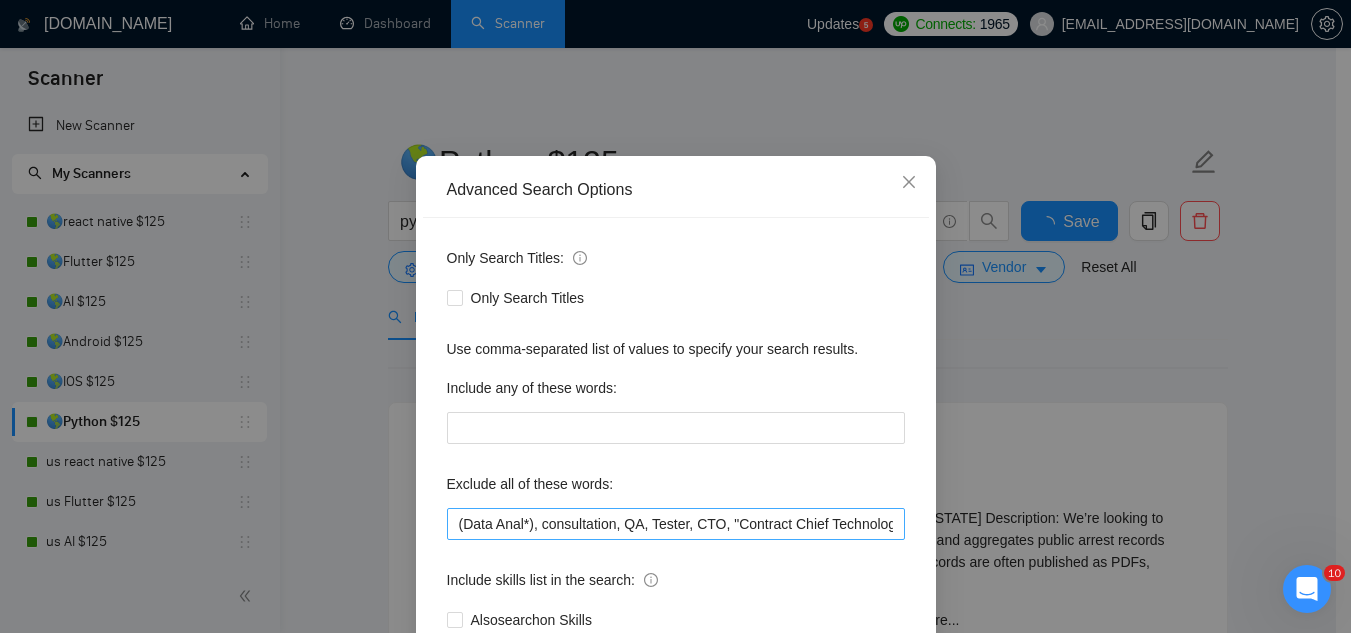 scroll, scrollTop: 100, scrollLeft: 0, axis: vertical 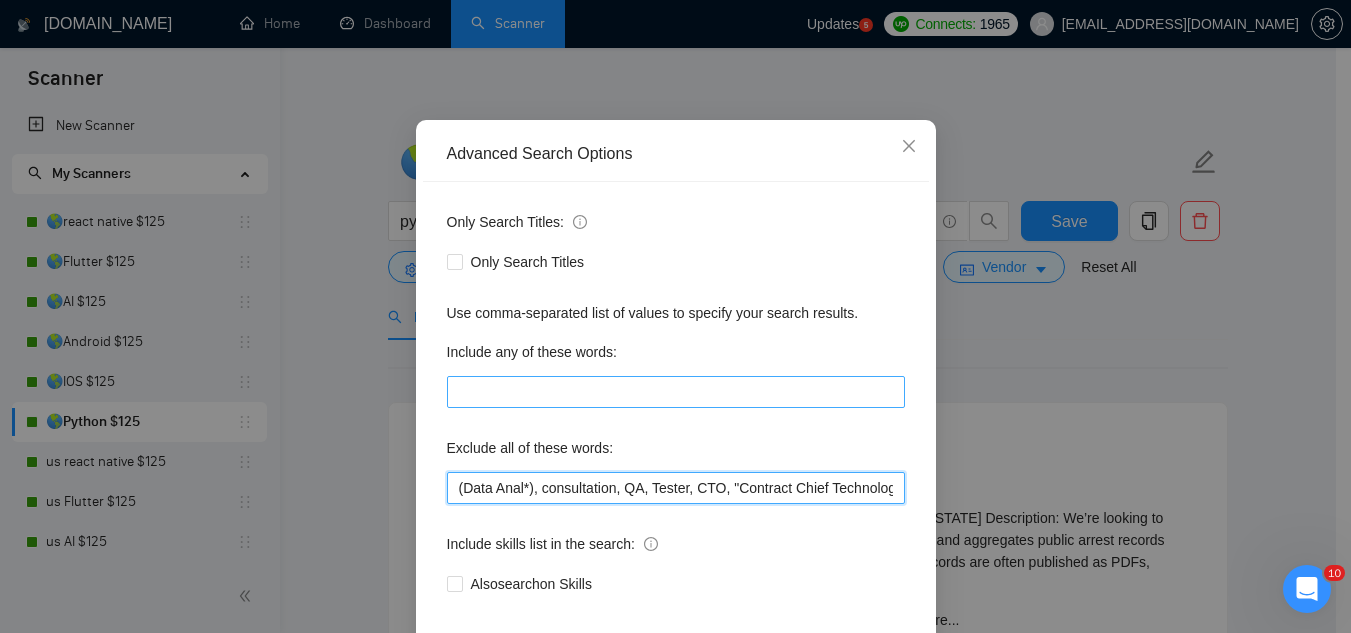 drag, startPoint x: 453, startPoint y: 487, endPoint x: 444, endPoint y: 394, distance: 93.43447 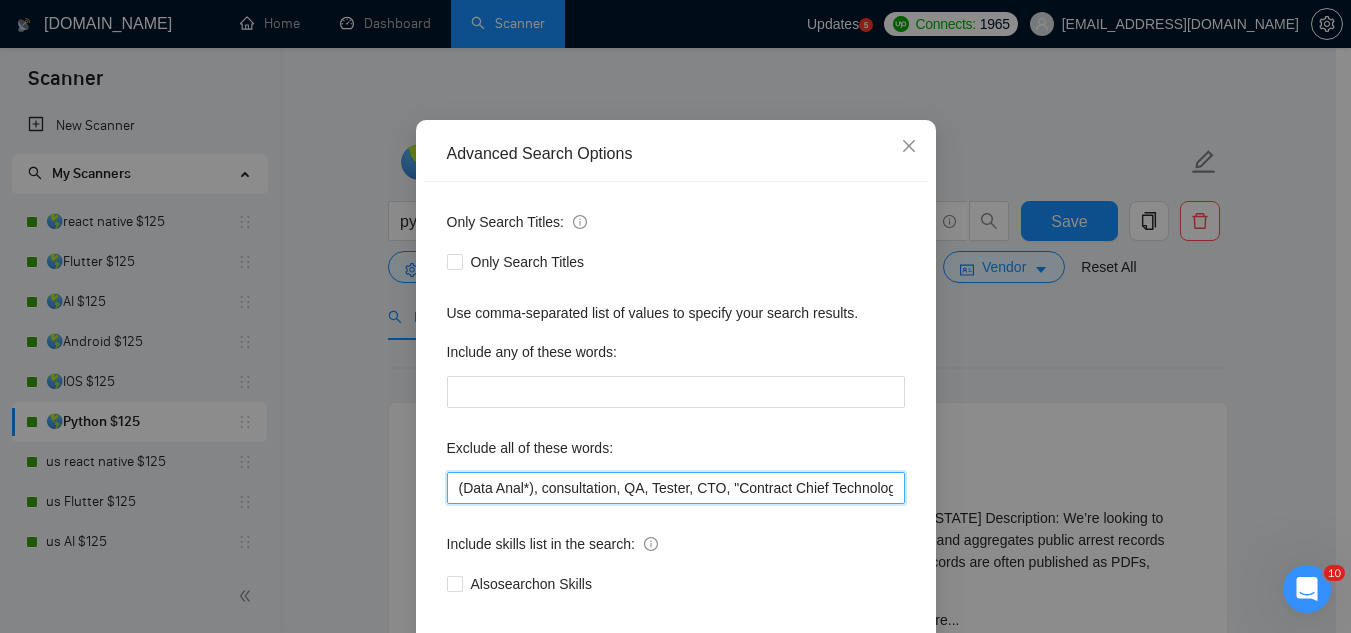 paste on ""ready made", "ready-made"," 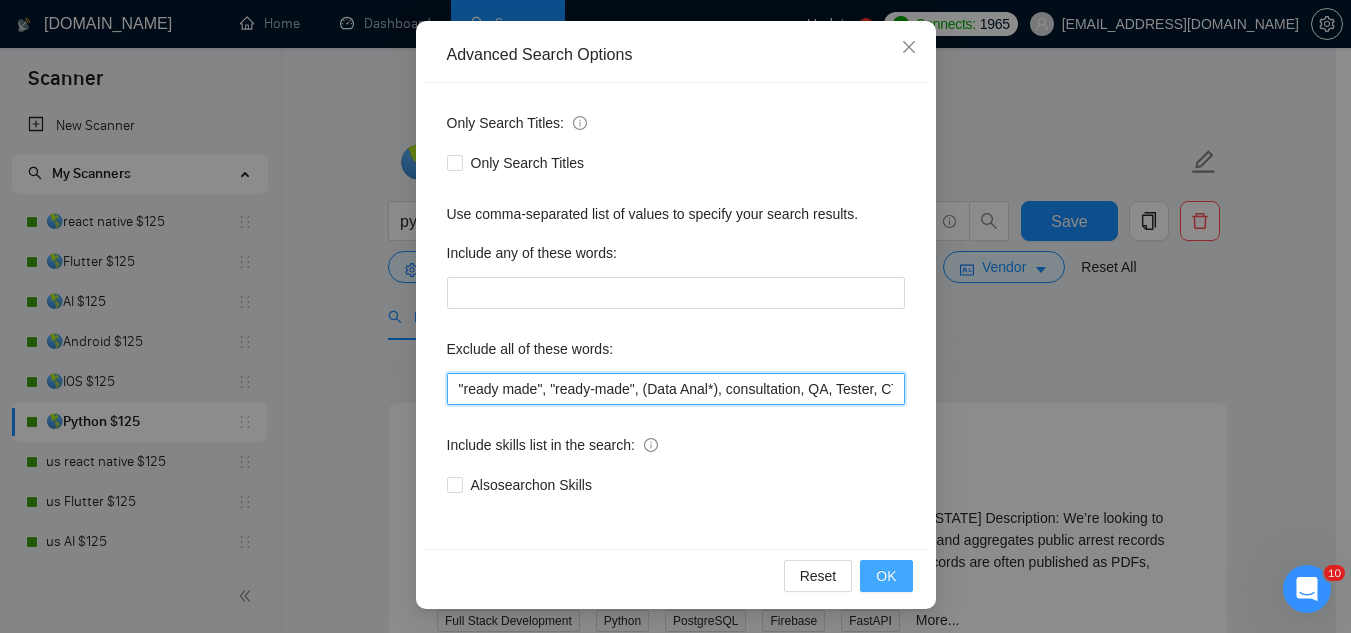 type on ""ready made", "ready-made", (Data Anal*), consultation, QA, Tester, CTO, "Contract Chief Technology Officer", CPU, sport*, betting, Fantas*, "[URL]", (Data Scien*), (marketing analyt*), (predictive analyt*), mentor, BI, "Power BI", train*, tutor, "hardware engineer", designer, "UI/UX Designer", "to join our remote team", SEO, (Video Edit*), "outbound calling", Buscamos, experto, Founding, freelancer*, "join our team", (no agenc*)," 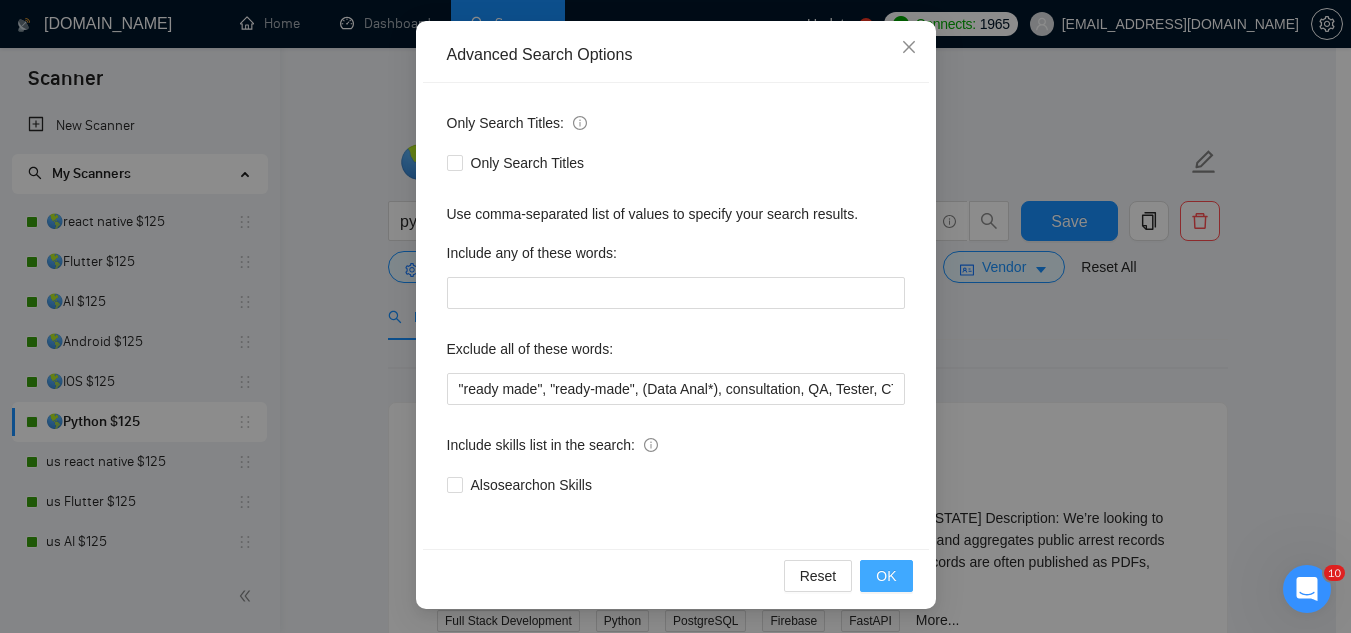 click on "OK" at bounding box center [886, 576] 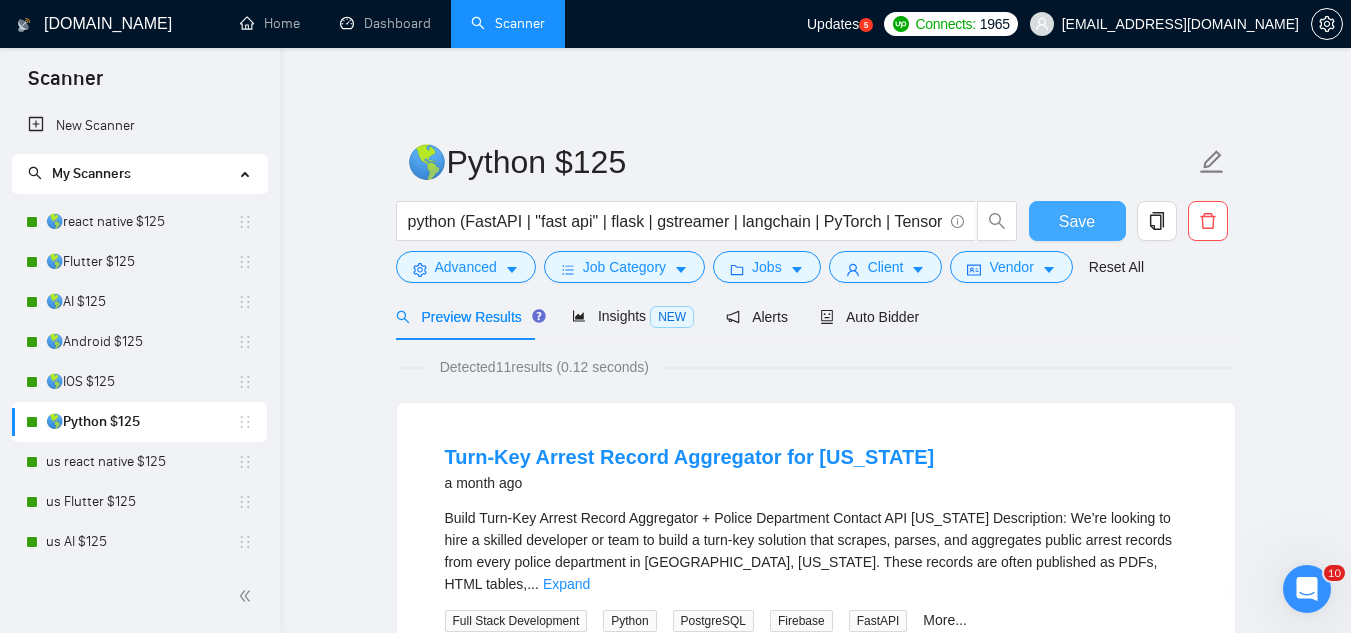 click on "Save" at bounding box center (1077, 221) 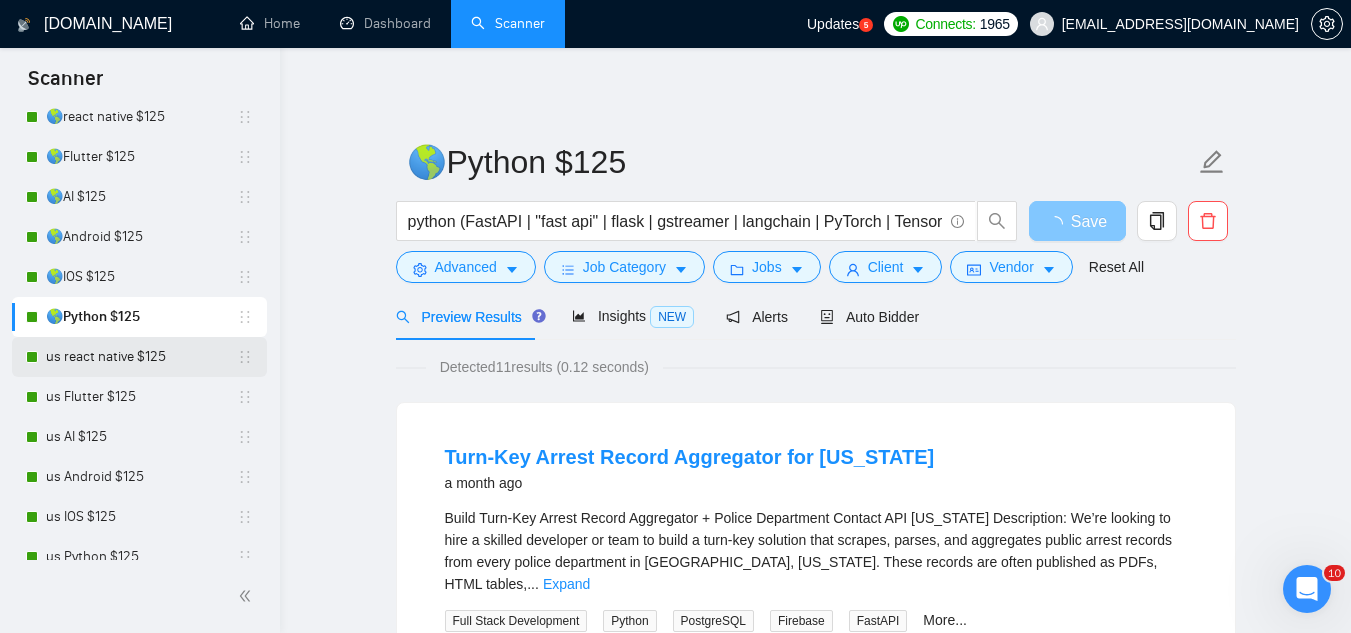 scroll, scrollTop: 100, scrollLeft: 0, axis: vertical 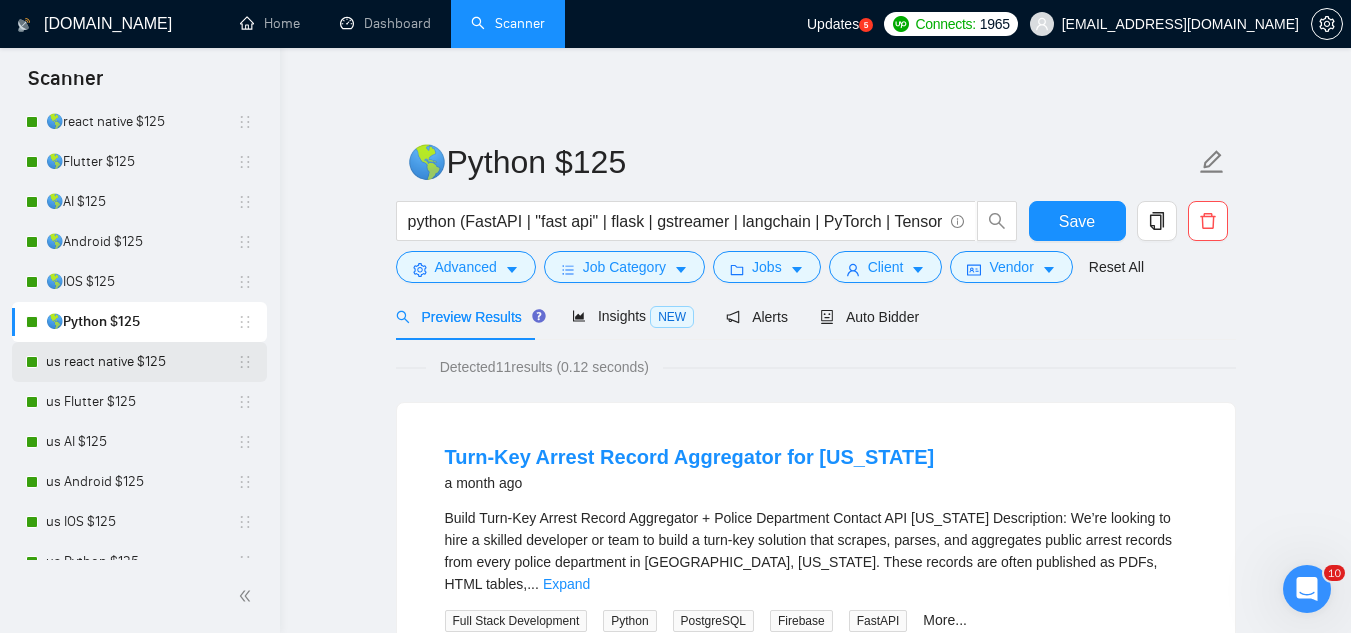 click on "us react native $125" at bounding box center (141, 362) 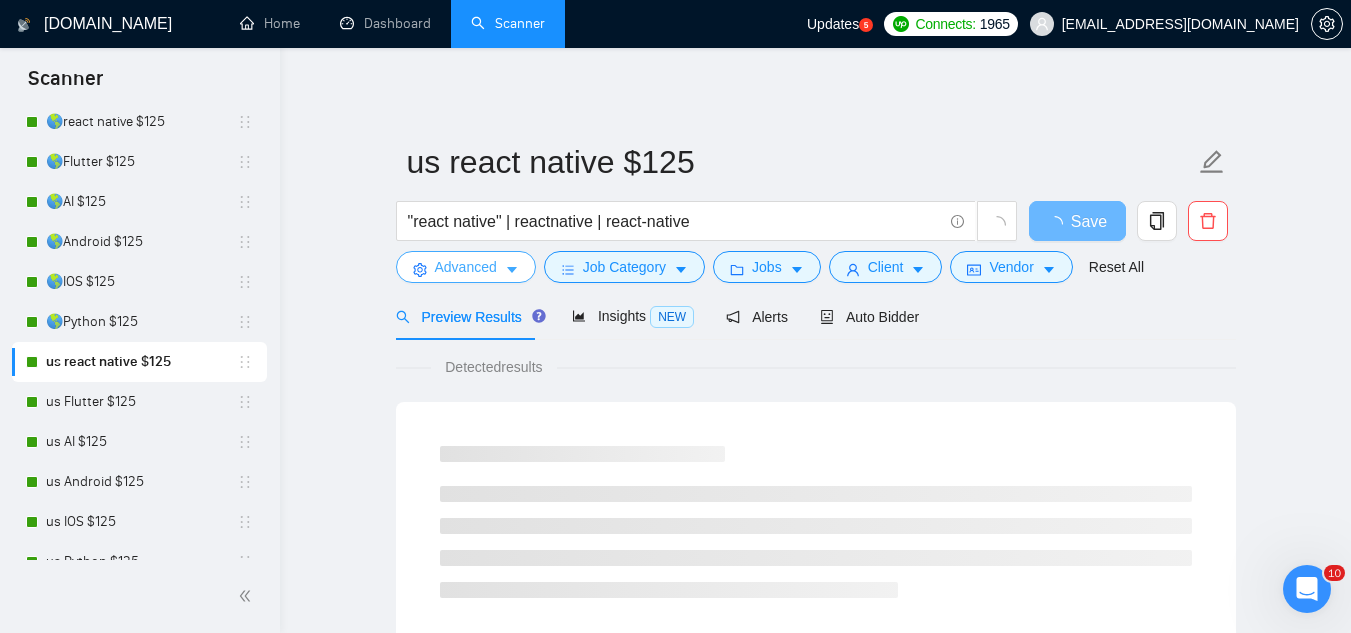 click on "Advanced" at bounding box center (466, 267) 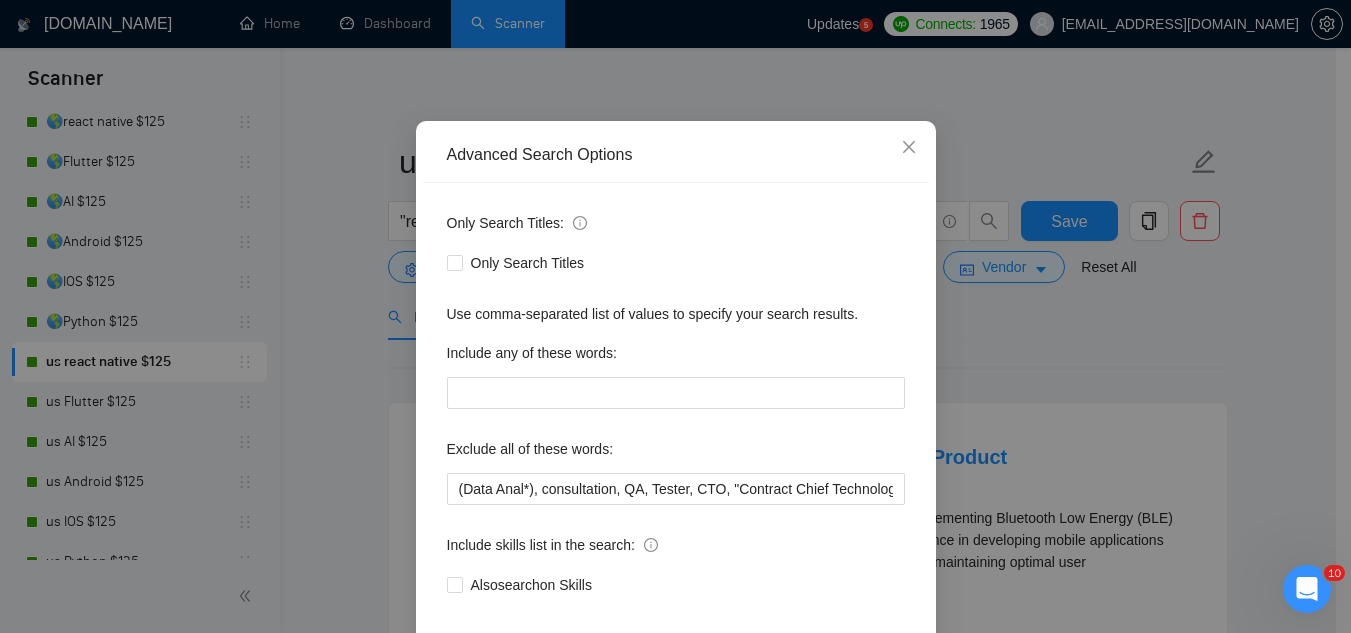 scroll, scrollTop: 197, scrollLeft: 0, axis: vertical 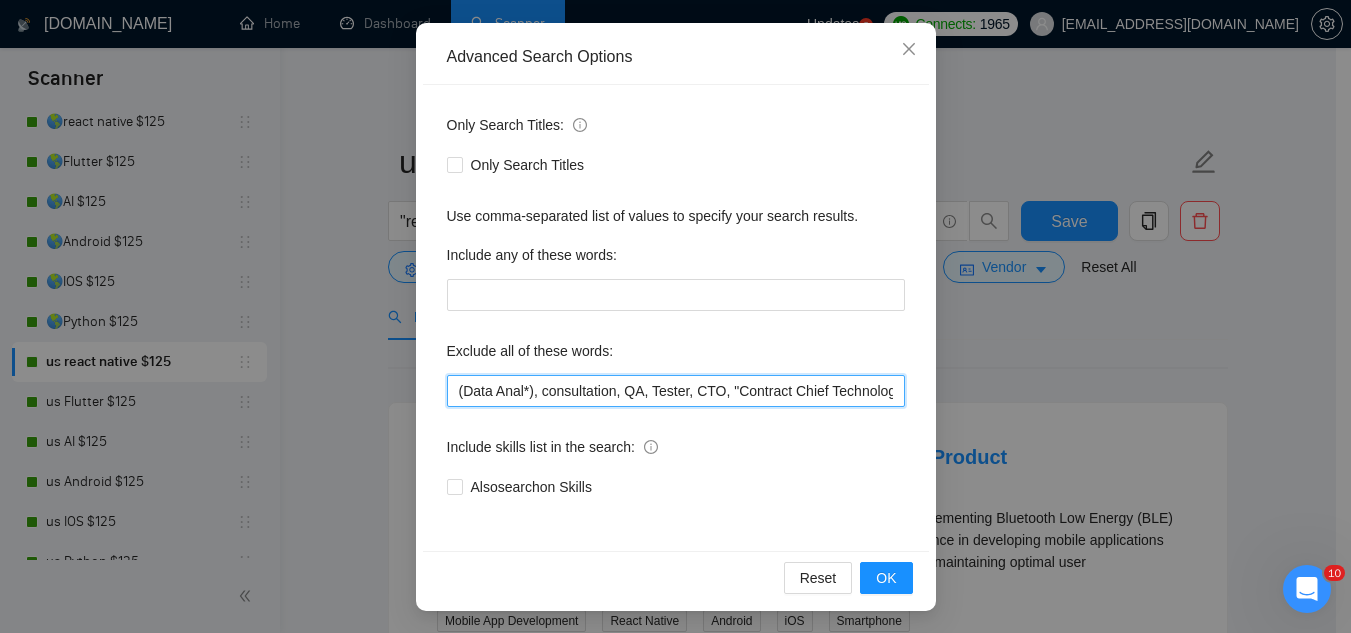 drag, startPoint x: 441, startPoint y: 392, endPoint x: 431, endPoint y: 338, distance: 54.91812 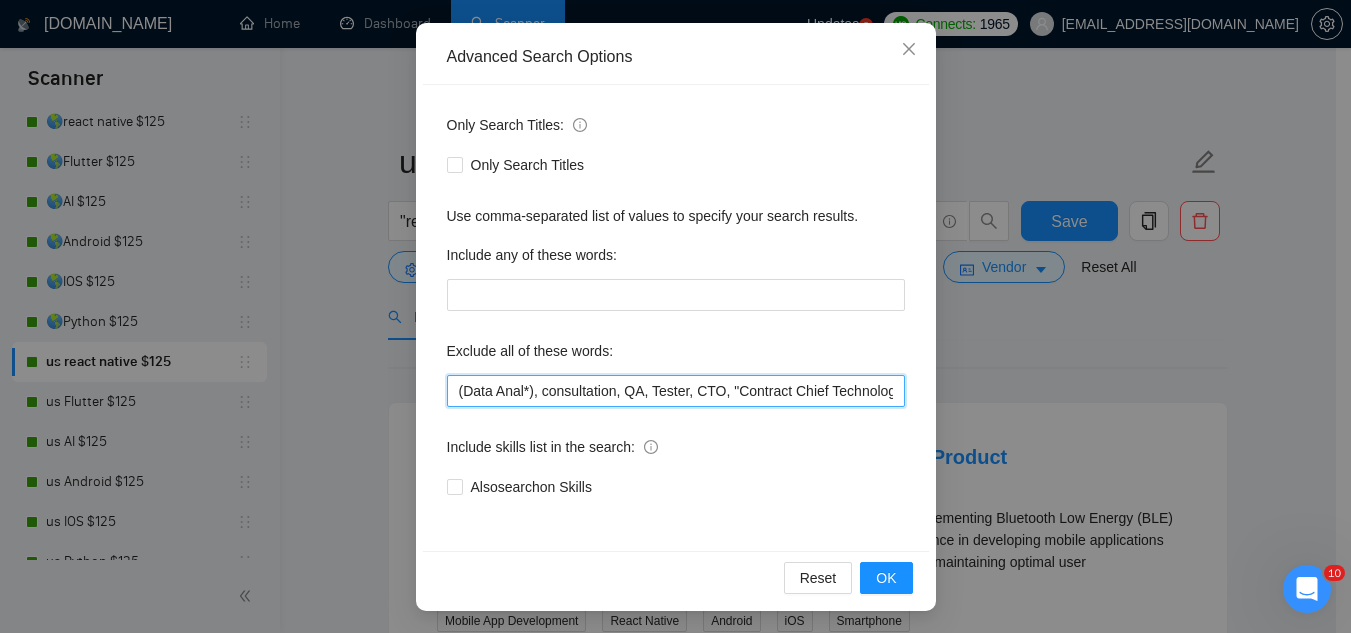 paste on ""ready made", "ready-made"," 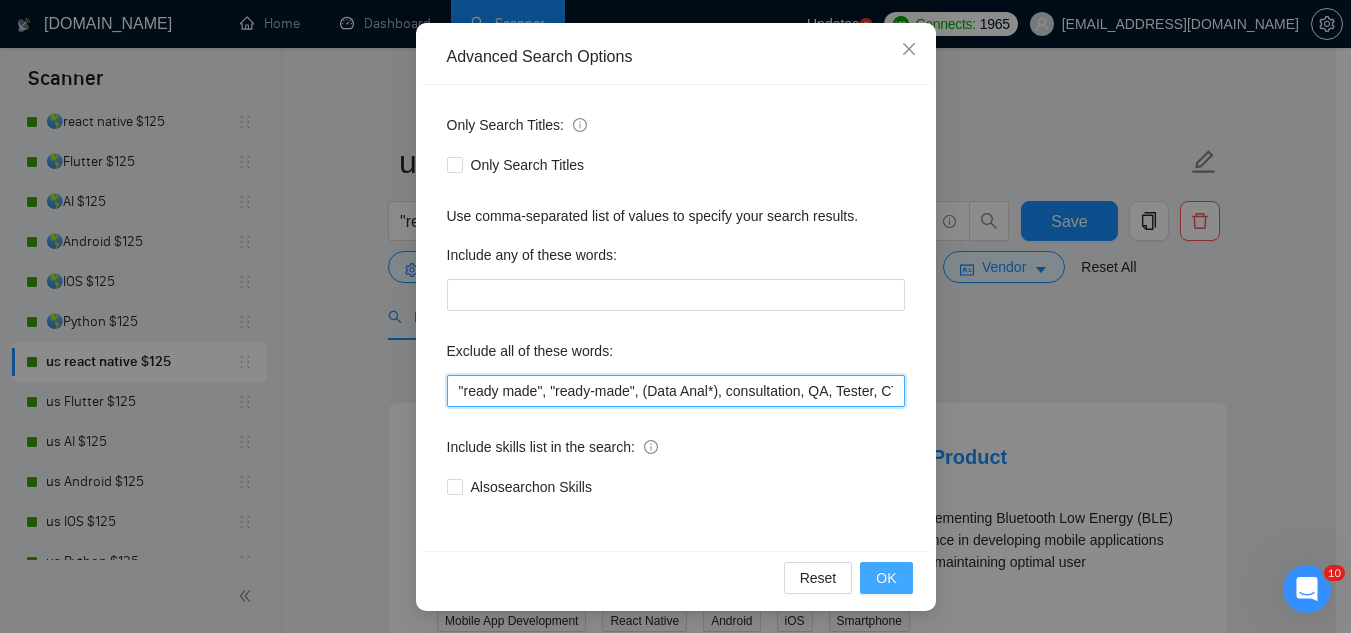type on ""ready made", "ready-made", (Data Anal*), consultation, QA, Tester, CTO, "Contract Chief Technology Officer", CPU, sport*, betting, Fantas*, "[URL]", (Data Scien*), (marketing analyt*), (predictive analyt*), mentor, BI, "Power BI", train*, tutor, "to join our", "on-site", onsite, "Fractional CTO", SEO, (Video Edit*), "outbound calling", Buscamos, experto, Founding, freelancer*, "join our team", (no agenc*)," 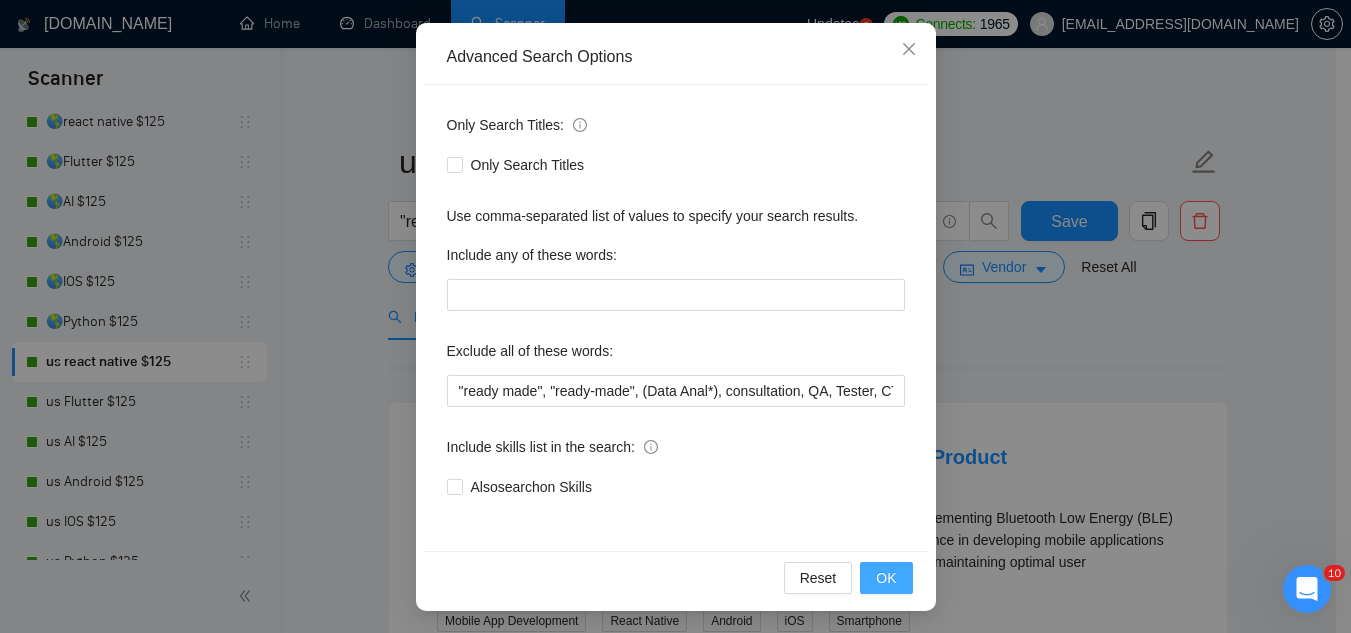 click on "OK" at bounding box center (886, 578) 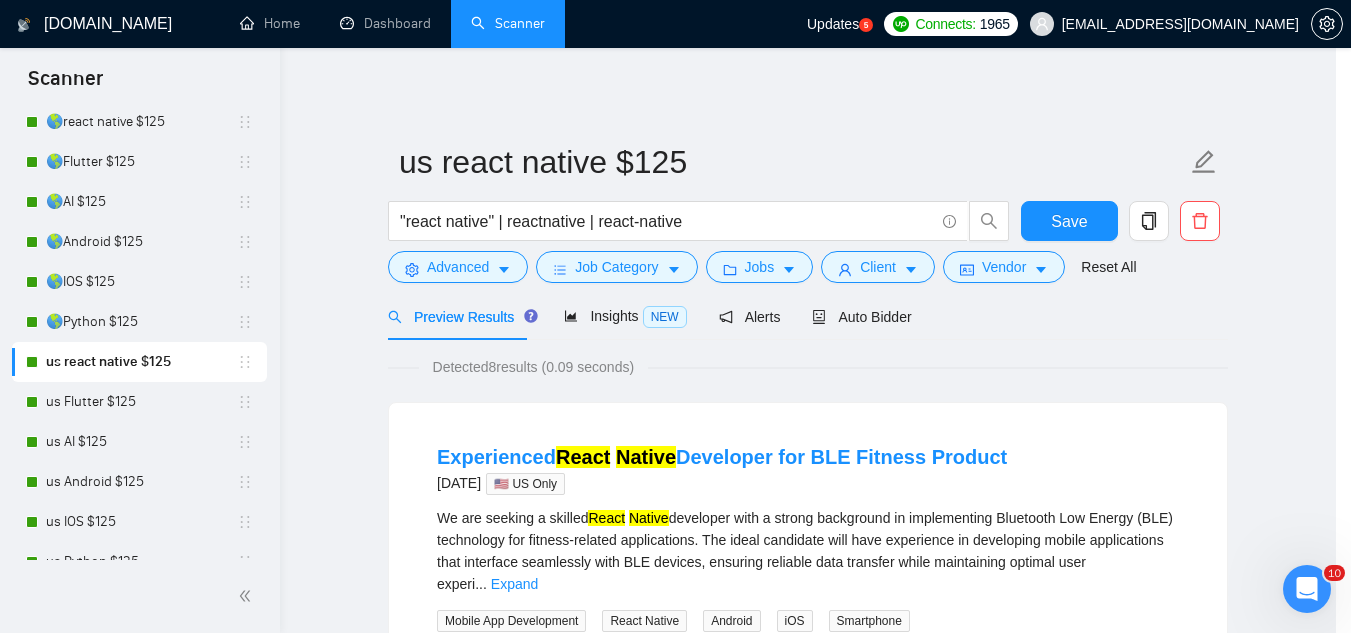 scroll, scrollTop: 99, scrollLeft: 0, axis: vertical 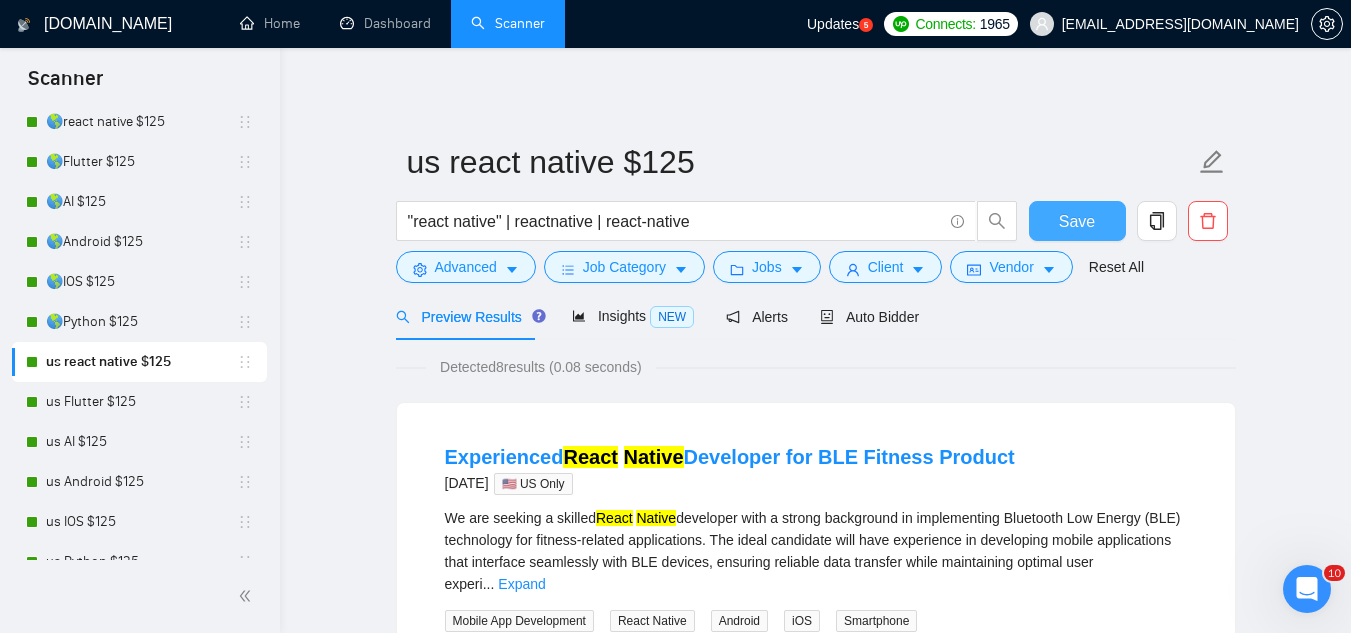 click on "Save" at bounding box center [1077, 221] 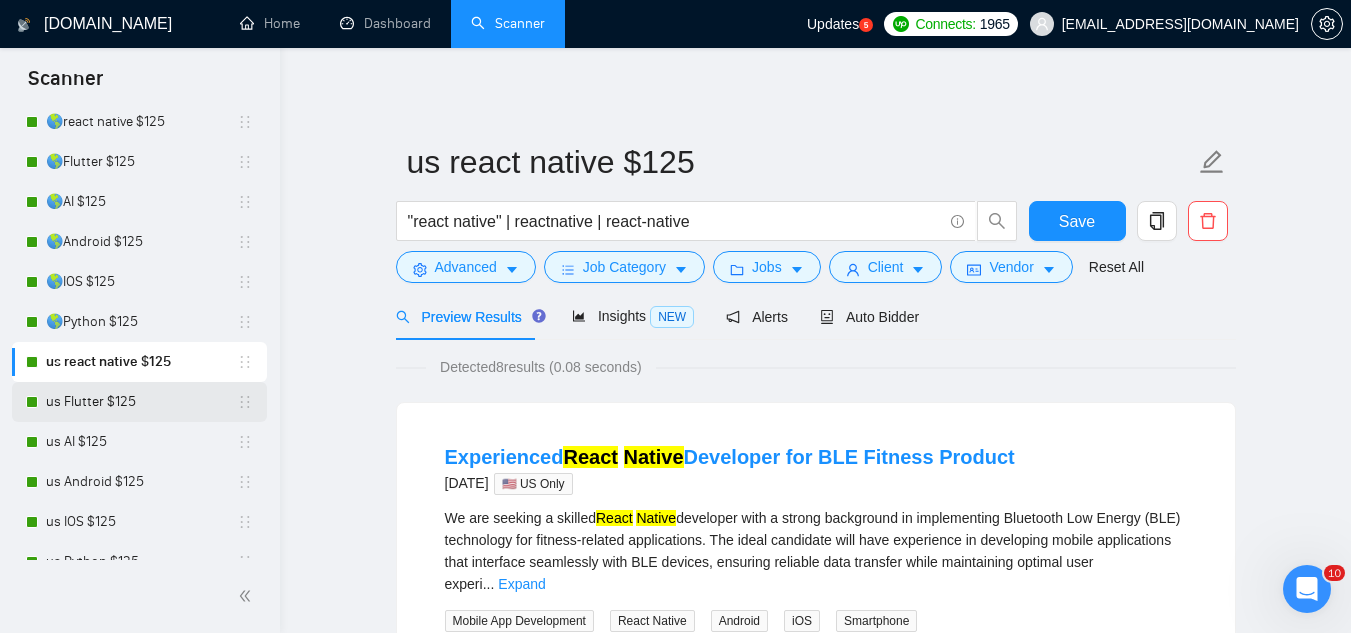 click on "us Flutter $125" at bounding box center (141, 402) 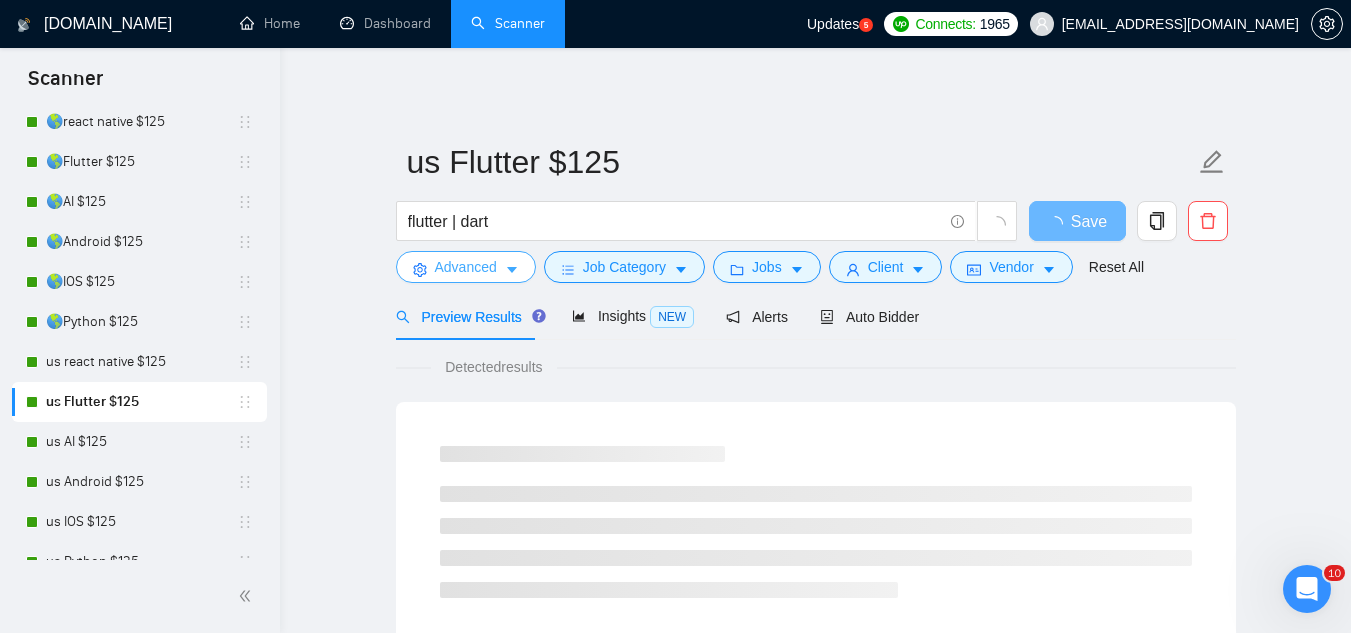 click on "Advanced" at bounding box center (466, 267) 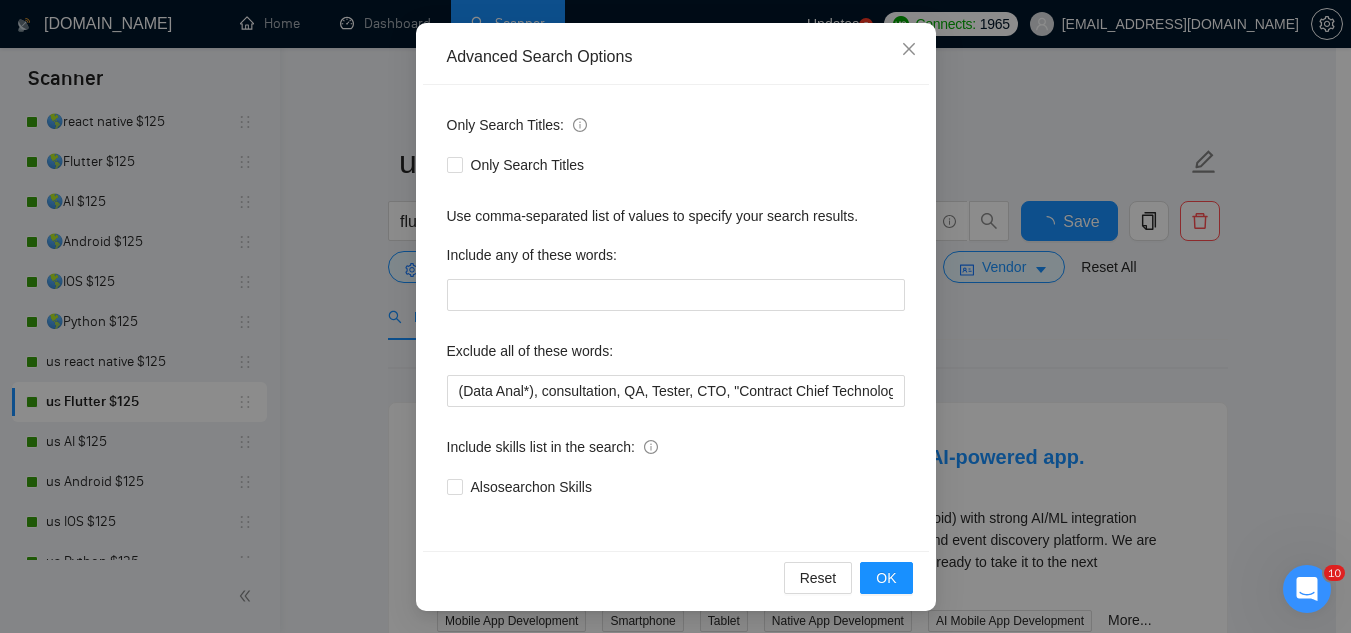 scroll, scrollTop: 199, scrollLeft: 0, axis: vertical 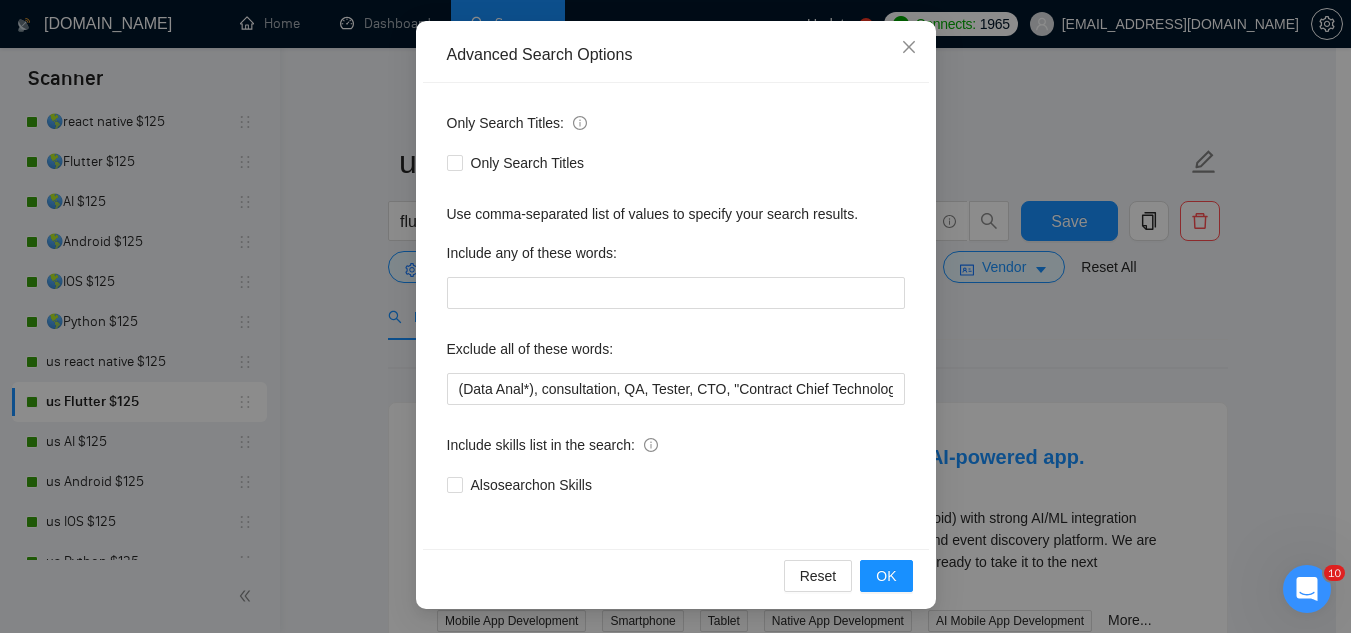 click on "Only Search Titles:   Only Search Titles Use comma-separated list of values to specify your search results. Include any of these words: Exclude all of these words: (Data Anal*), consultation, QA, Tester, CTO, "Contract Chief Technology Officer", CPU, sport*, betting, Fantas*, "[URL]", (Data Scien*), (marketing analyt*), (predictive analyt*), mentor, BI, "Power BI", train*, tutor, "to join our", "on-site", onsite, "Fractional CTO", SEO, (Video Edit*), "outbound calling", Buscamos, experto, Founding, freelancer*, "join our team", (no agenc*), Include skills list in the search:   Also  search  on Skills" at bounding box center (676, 316) 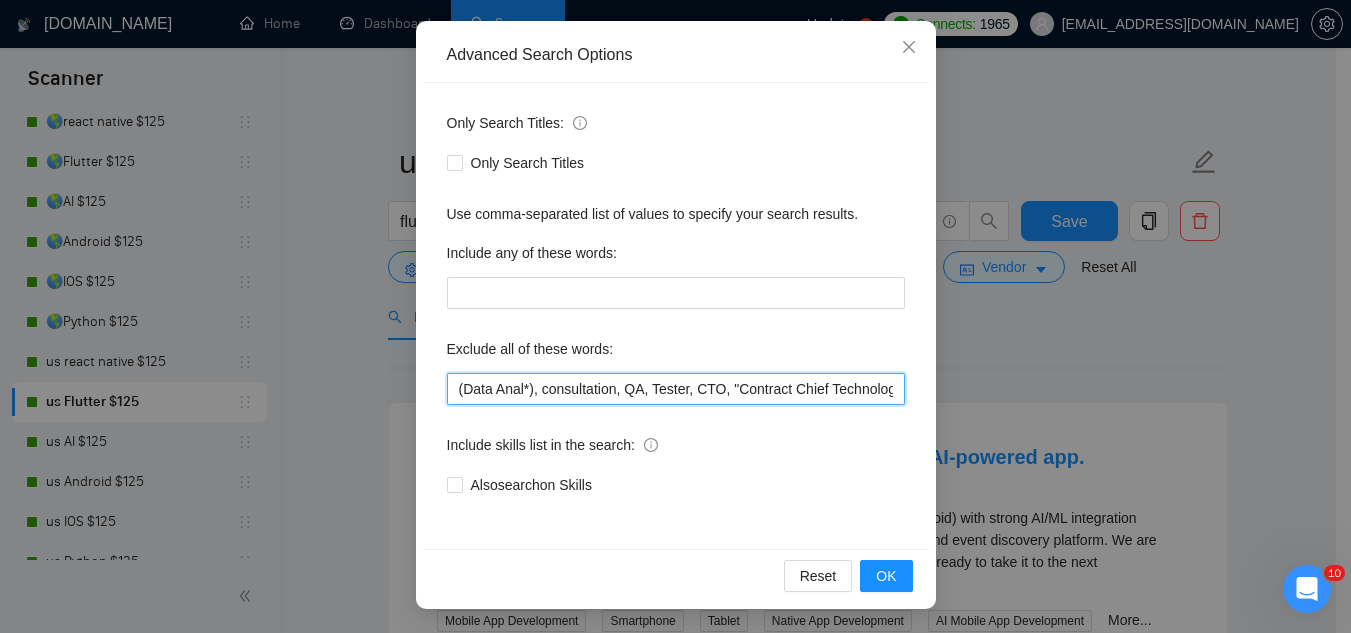 click on "(Data Anal*), consultation, QA, Tester, CTO, "Contract Chief Technology Officer", CPU, sport*, betting, Fantas*, "[URL]", (Data Scien*), (marketing analyt*), (predictive analyt*), mentor, BI, "Power BI", train*, tutor, "to join our", "on-site", onsite, "Fractional CTO", SEO, (Video Edit*), "outbound calling", Buscamos, experto, Founding, freelancer*, "join our team", (no agenc*)," at bounding box center (676, 389) 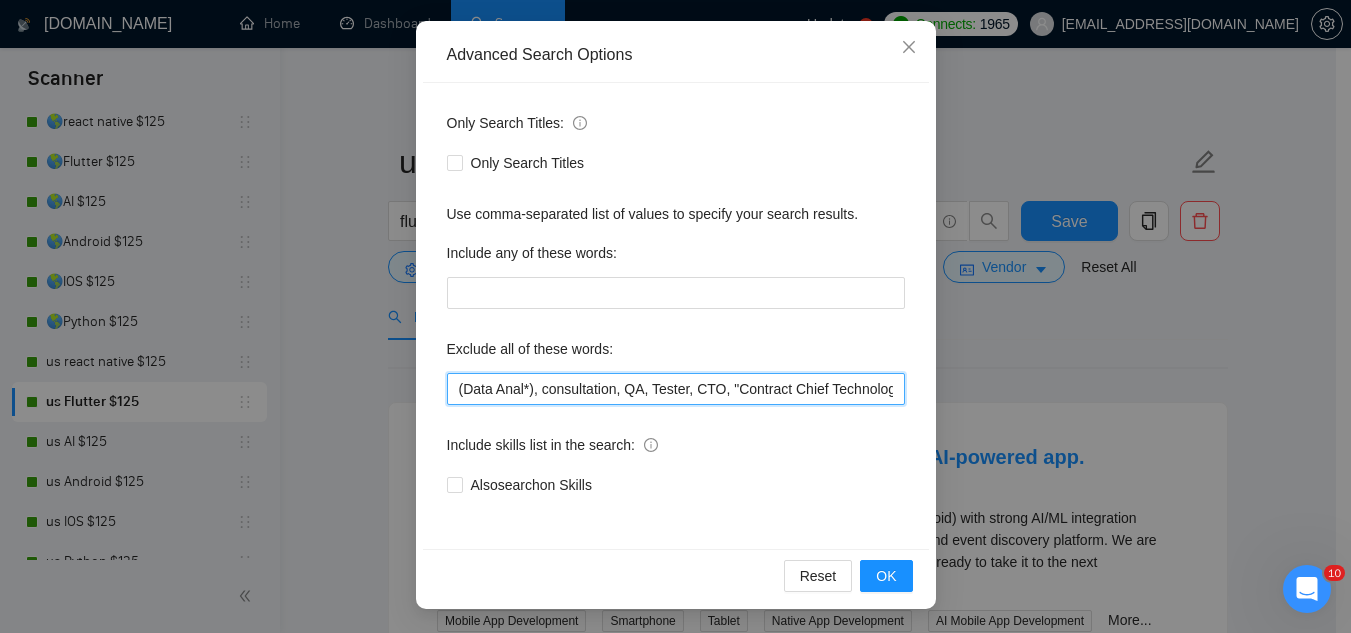 paste on ""ready made", "ready-made"," 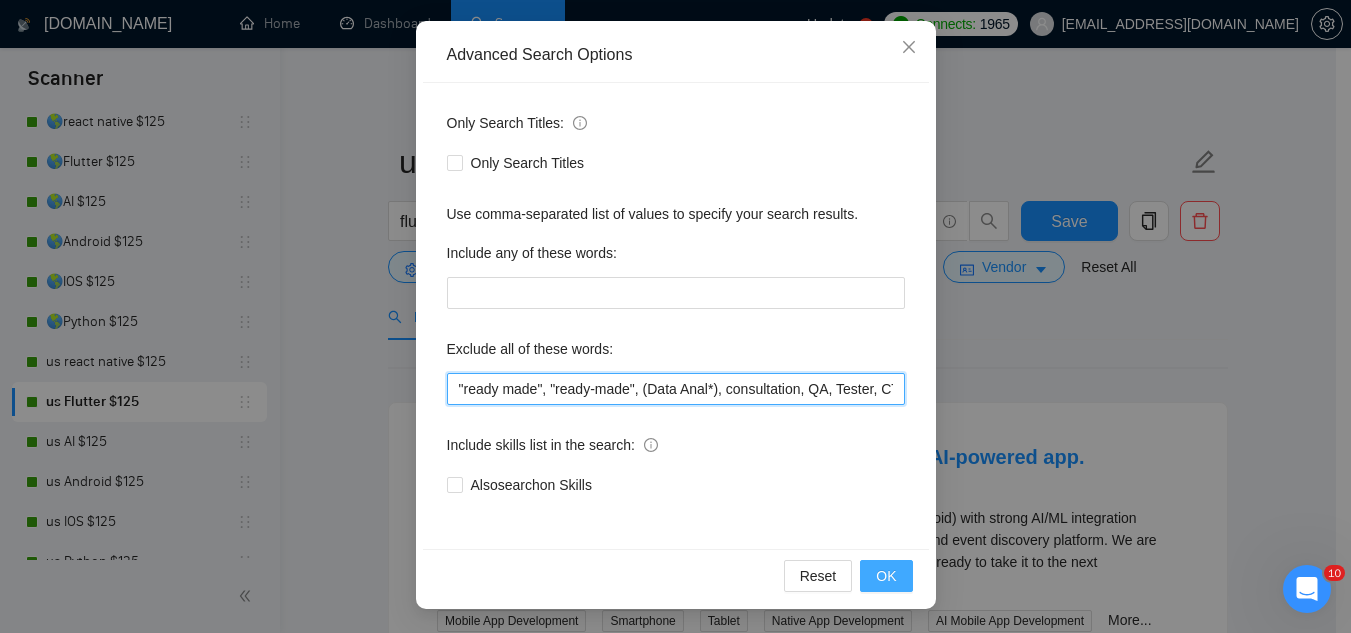 type on ""ready made", "ready-made", (Data Anal*), consultation, QA, Tester, CTO, "Contract Chief Technology Officer", CPU, sport*, betting, Fantas*, "[URL]", (Data Scien*), (marketing analyt*), (predictive analyt*), mentor, BI, "Power BI", train*, tutor, "to join our", "on-site", onsite, "Fractional CTO", SEO, (Video Edit*), "outbound calling", Buscamos, experto, Founding, freelancer*, "join our team", (no agenc*)," 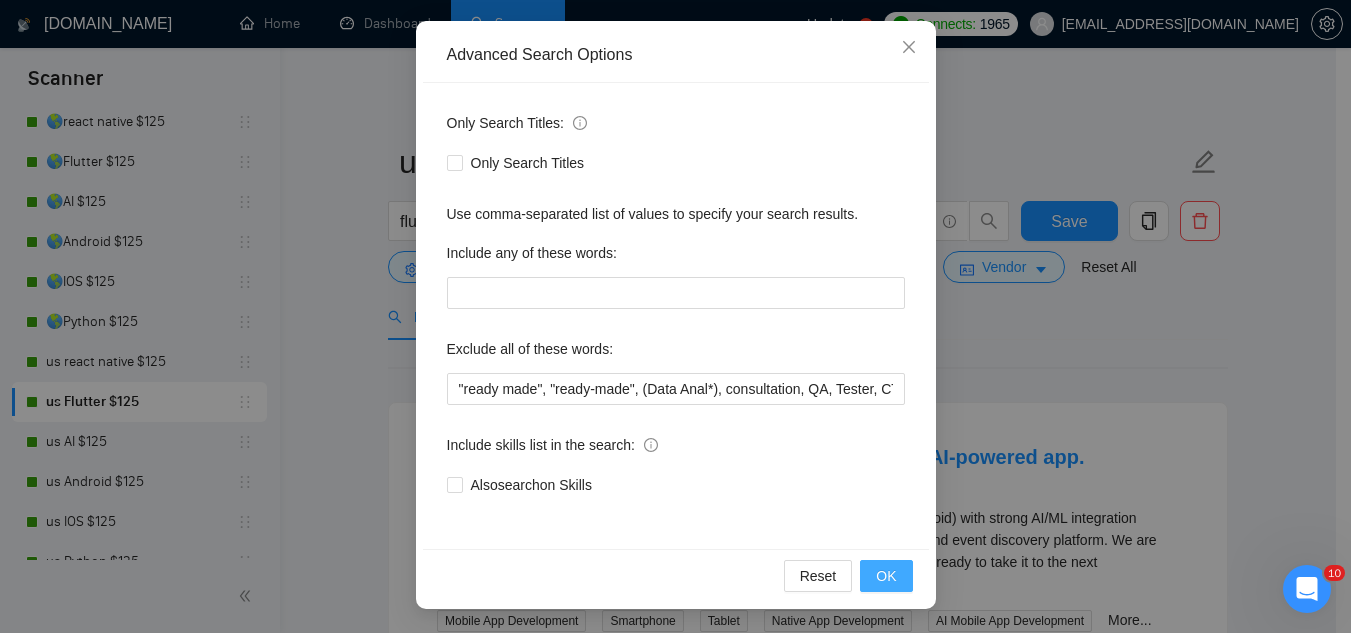 click on "OK" at bounding box center [886, 576] 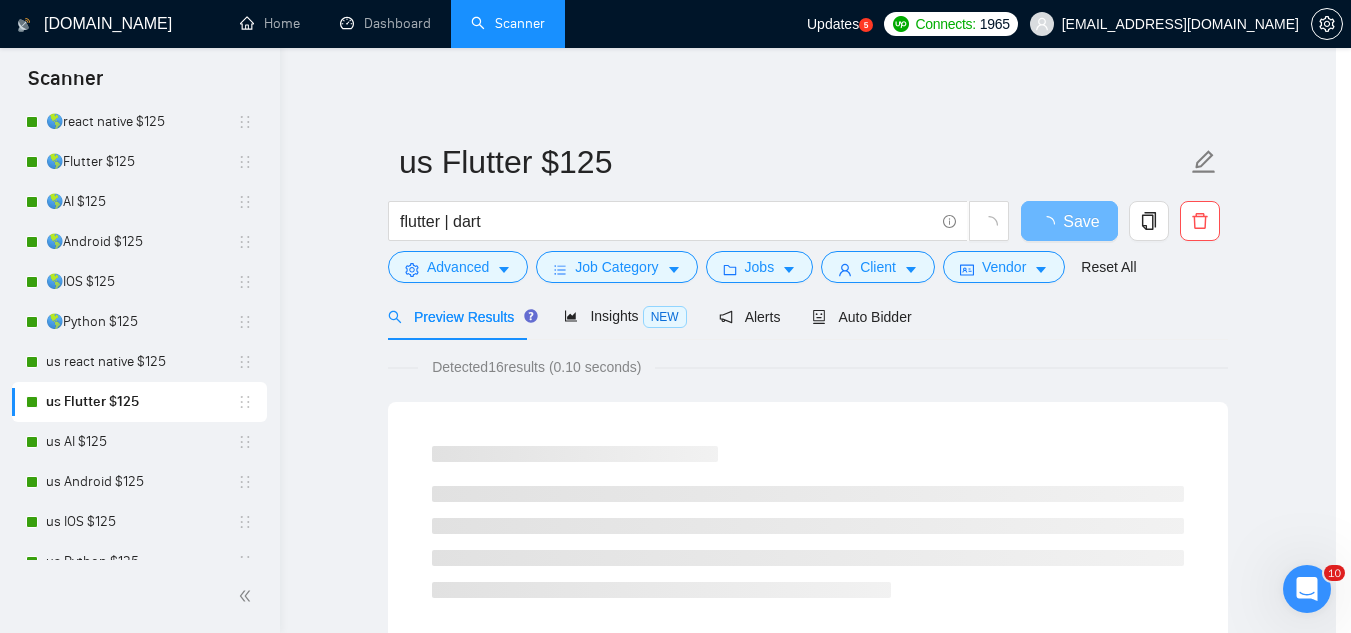scroll, scrollTop: 99, scrollLeft: 0, axis: vertical 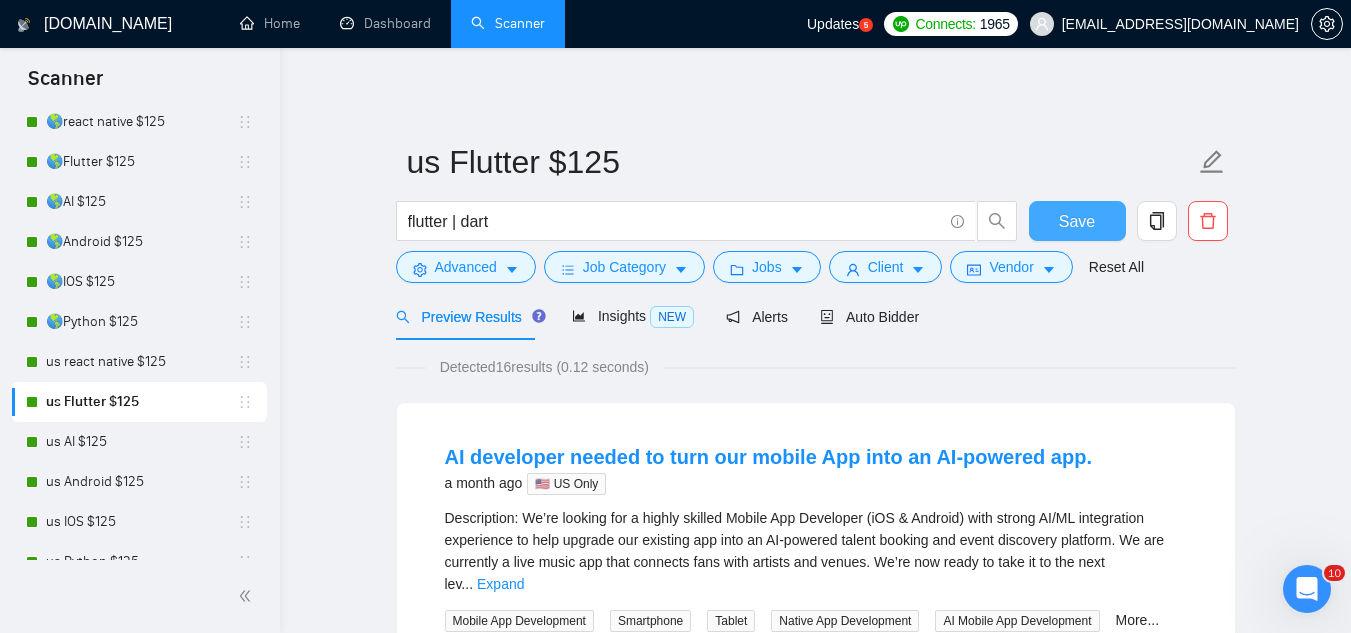 click on "Save" at bounding box center (1077, 221) 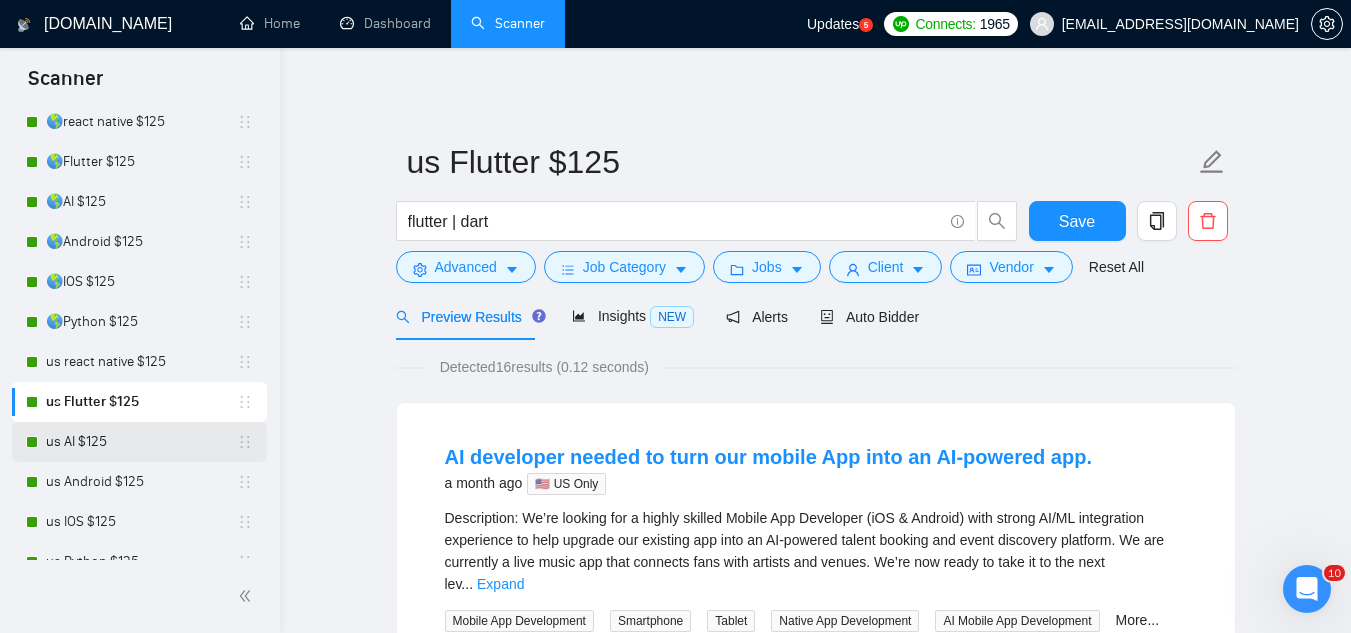 click on "us AI $125" at bounding box center [141, 442] 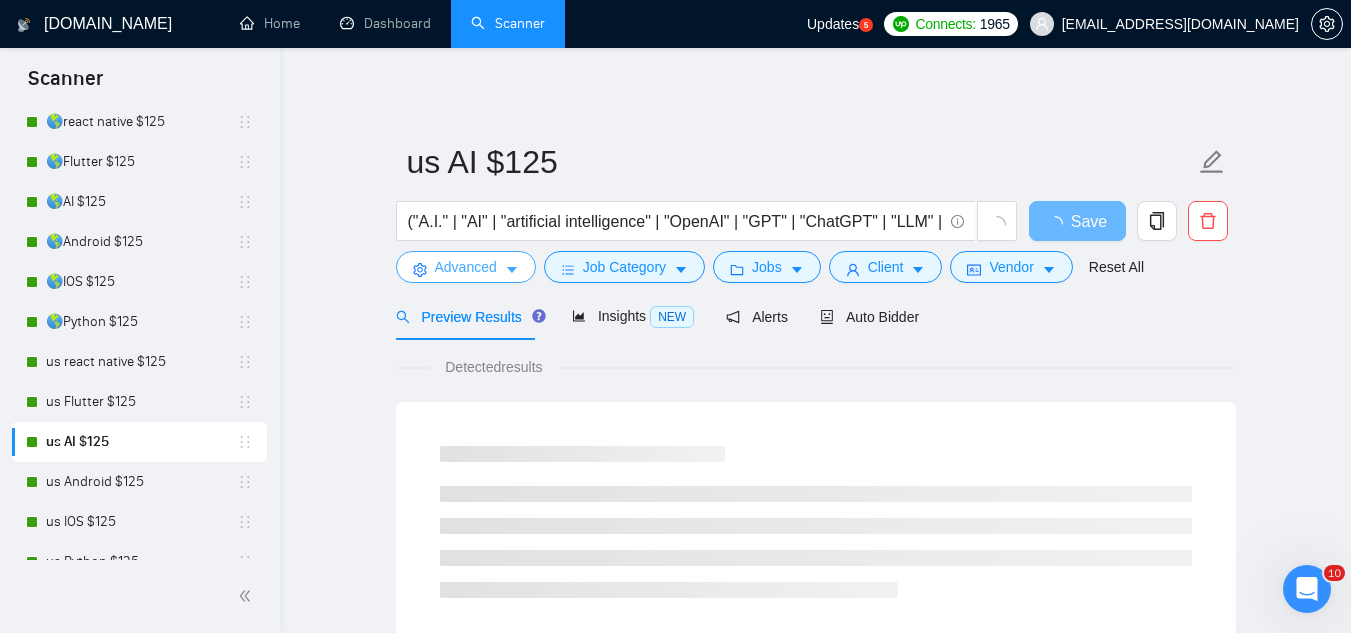 click on "Advanced" at bounding box center [466, 267] 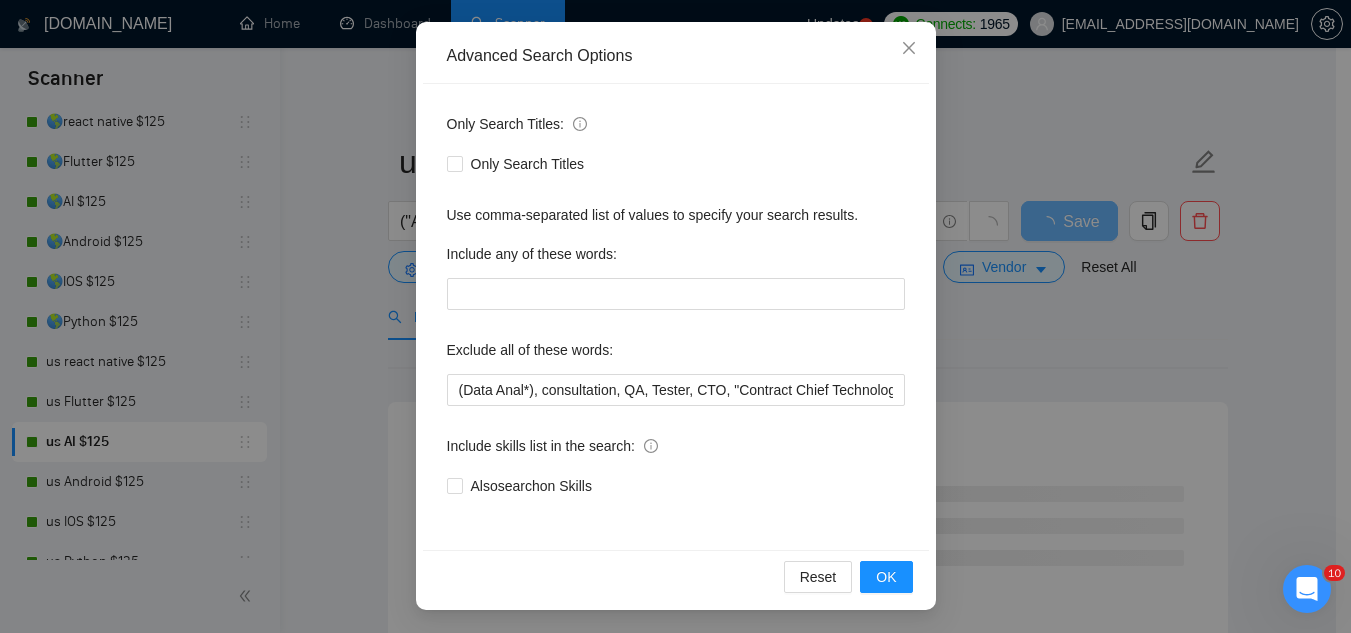 scroll, scrollTop: 199, scrollLeft: 0, axis: vertical 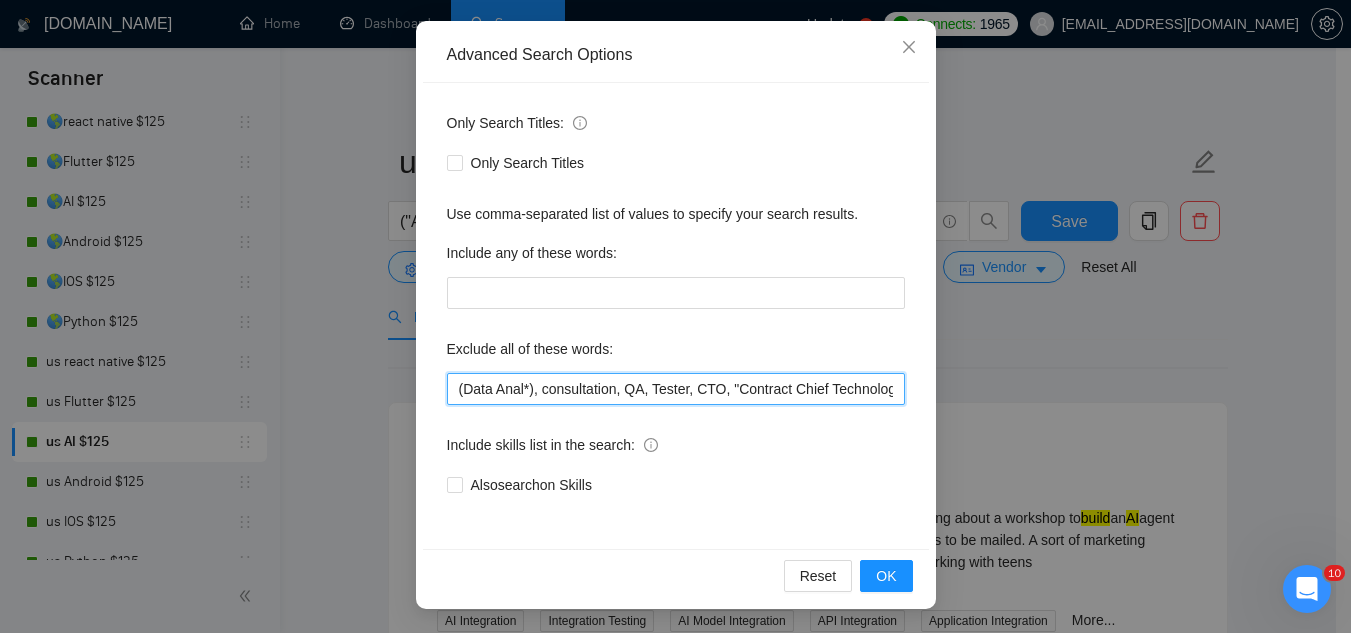 click on "(Data Anal*), consultation, QA, Tester, CTO, "Contract Chief Technology Officer", CPU, sport*, betting, Fantas*, "[URL]", (Data Scien*), (marketing analyt*), (predictive analyt*), mentor, BI, "Power BI", train*, tutor, VA, CTO, tester, UI/UX, "Designer/", "hardware engineer", designer, "UI/UX Designer", "to join our remote team", SEO, (Video Edit*), (outbound call*), Buscamos, experto, Founding, freelancer*, "join our team", (no agenc*)," at bounding box center [676, 389] 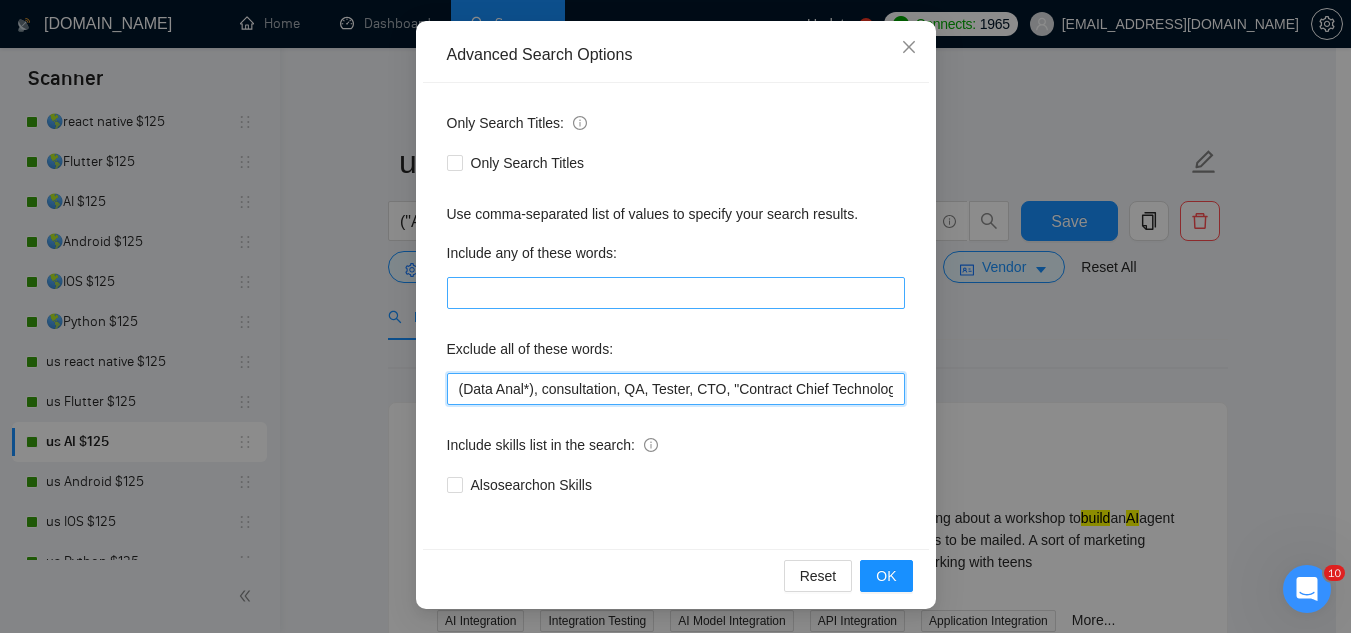 paste on ""ready made", "ready-made"," 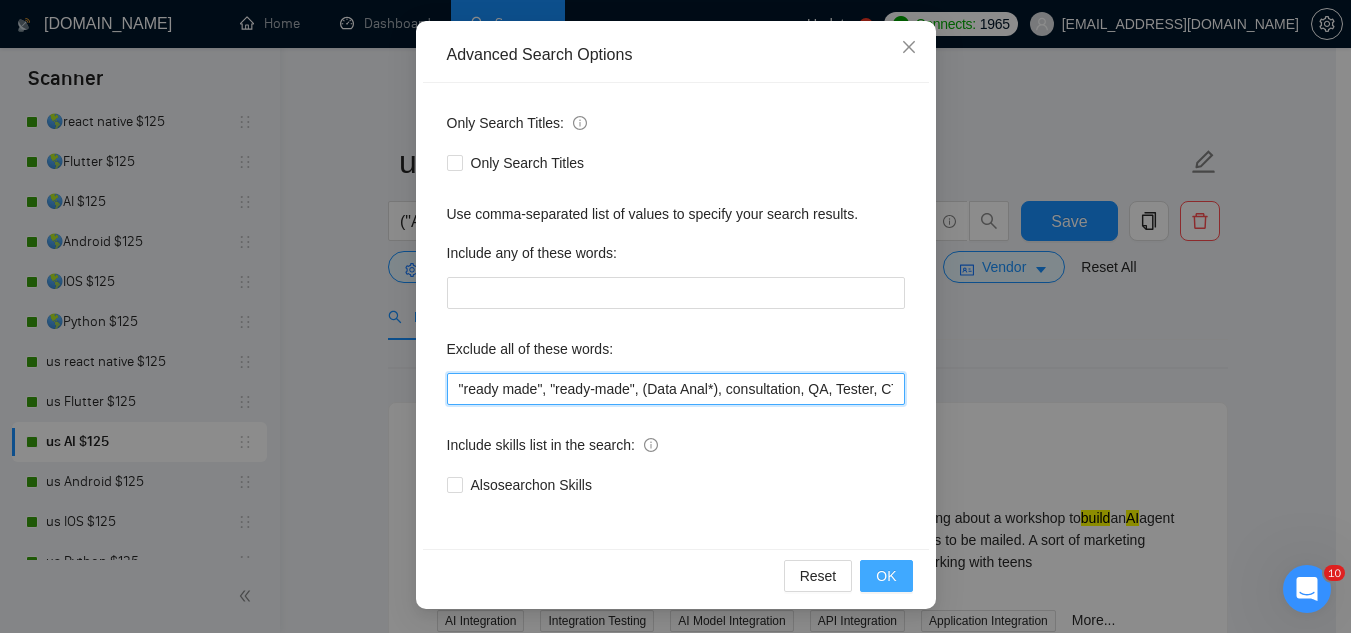 type on ""ready made", "ready-made", (Data Anal*), consultation, QA, Tester, CTO, "Contract Chief Technology Officer", CPU, sport*, betting, Fantas*, "[URL]", (Data Scien*), (marketing analyt*), (predictive analyt*), mentor, BI, "Power BI", train*, tutor, VA, CTO, tester, UI/UX, "Designer/", "hardware engineer", designer, "UI/UX Designer", "to join our remote team", SEO, (Video Edit*), (outbound call*), Buscamos, experto, Founding, freelancer*, "join our team", (no agenc*)," 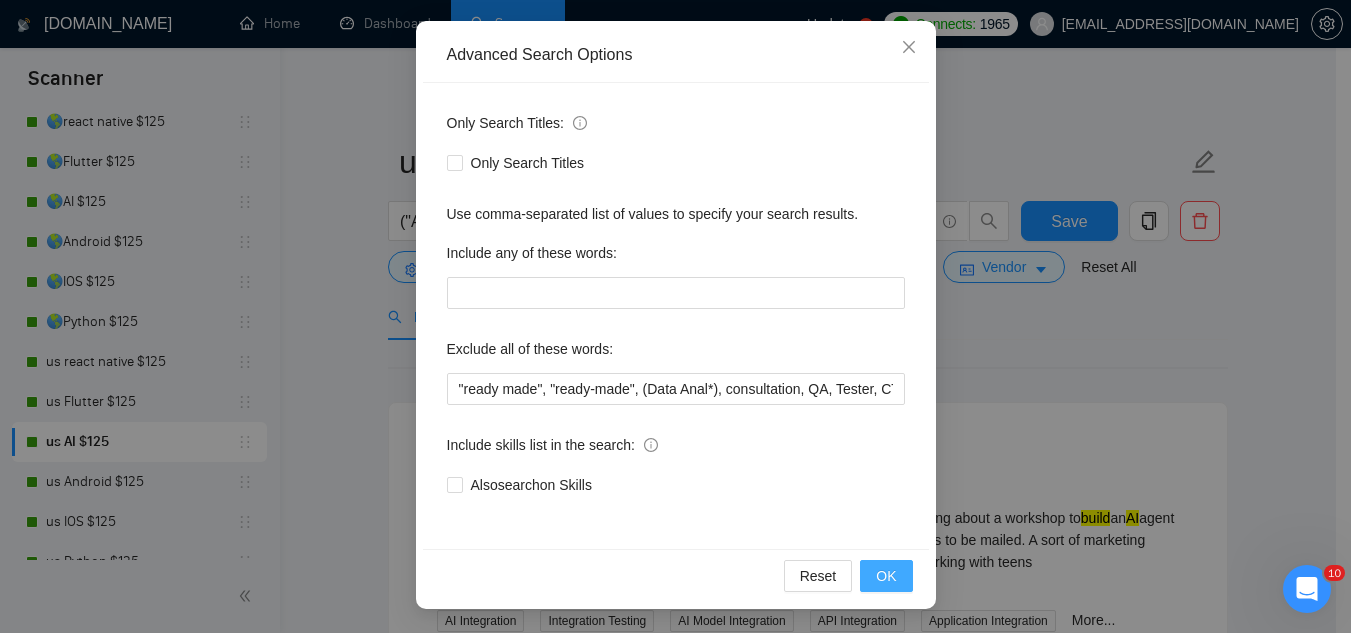 click on "OK" at bounding box center (886, 576) 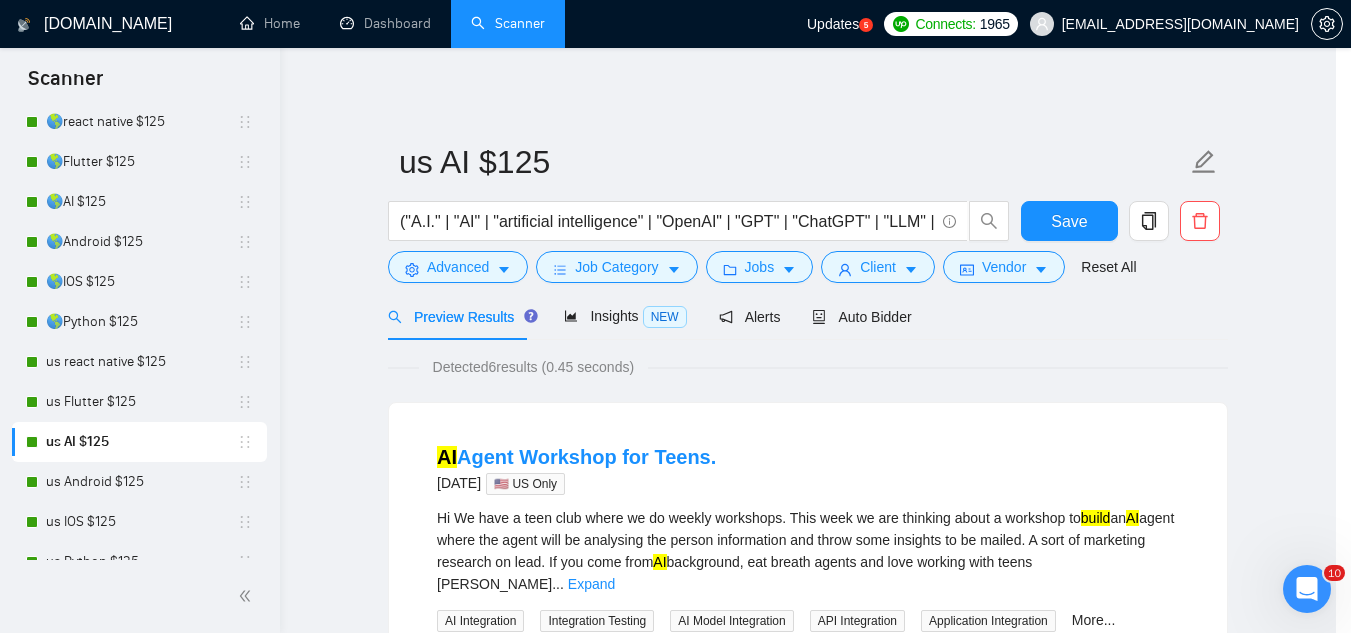 scroll, scrollTop: 99, scrollLeft: 0, axis: vertical 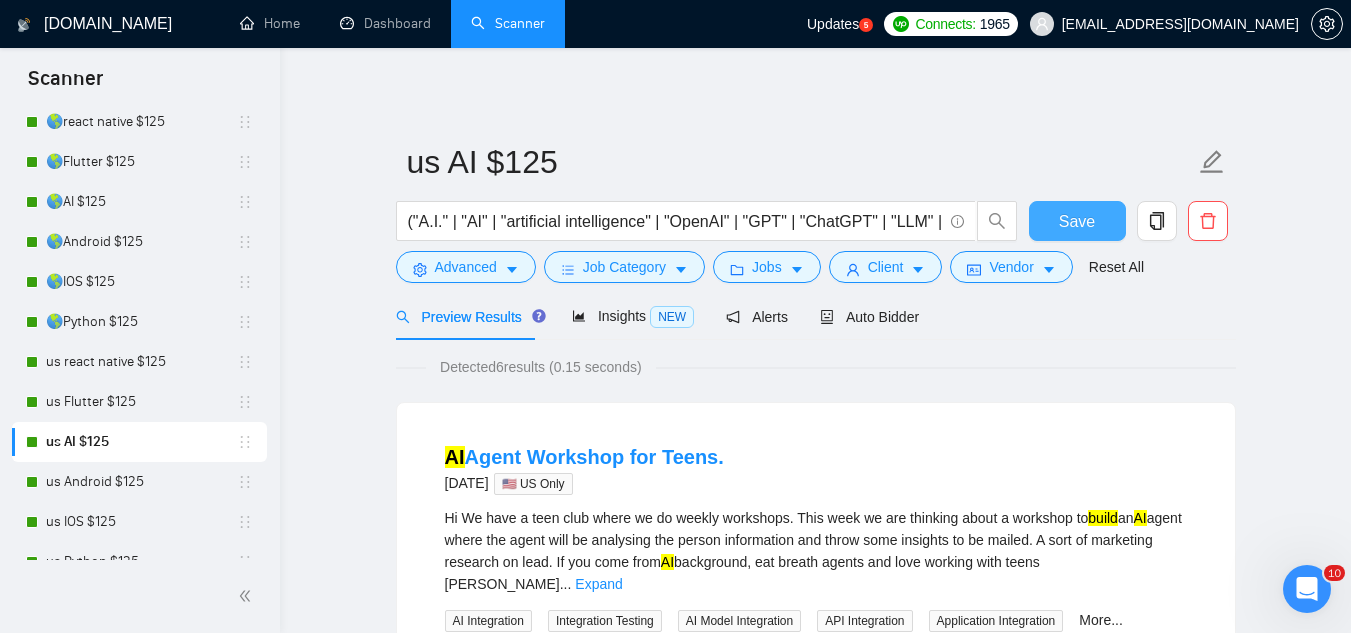 click on "Save" at bounding box center (1077, 221) 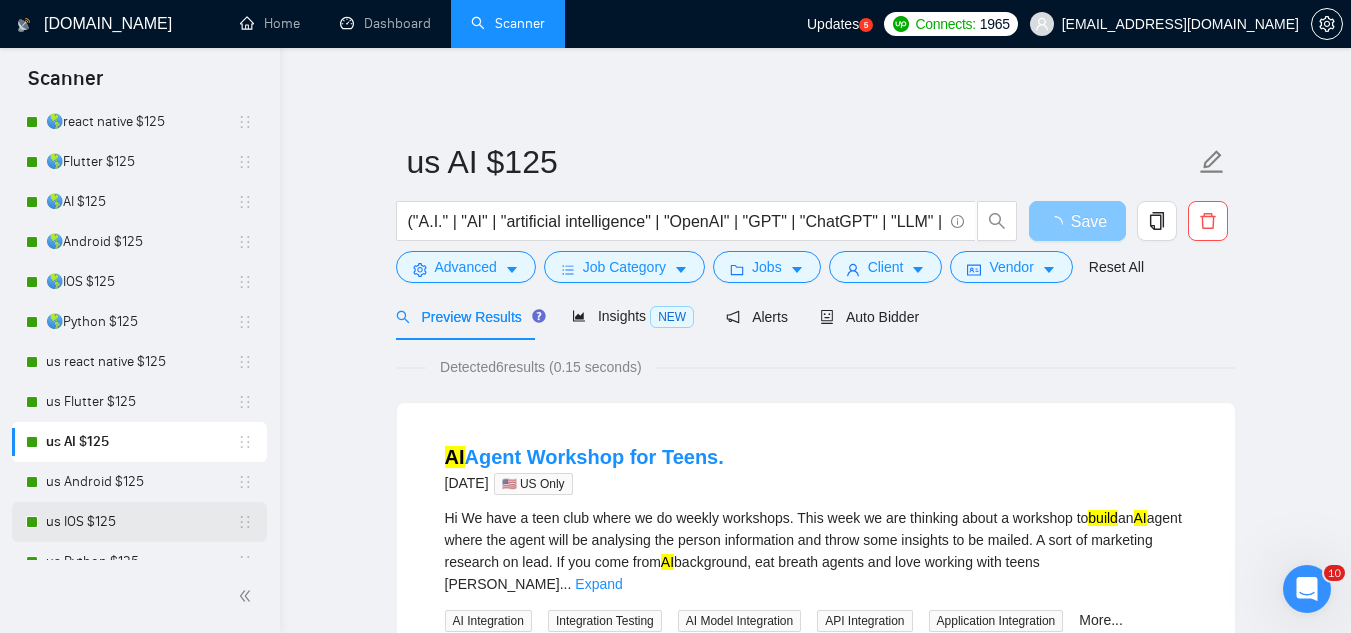 scroll, scrollTop: 200, scrollLeft: 0, axis: vertical 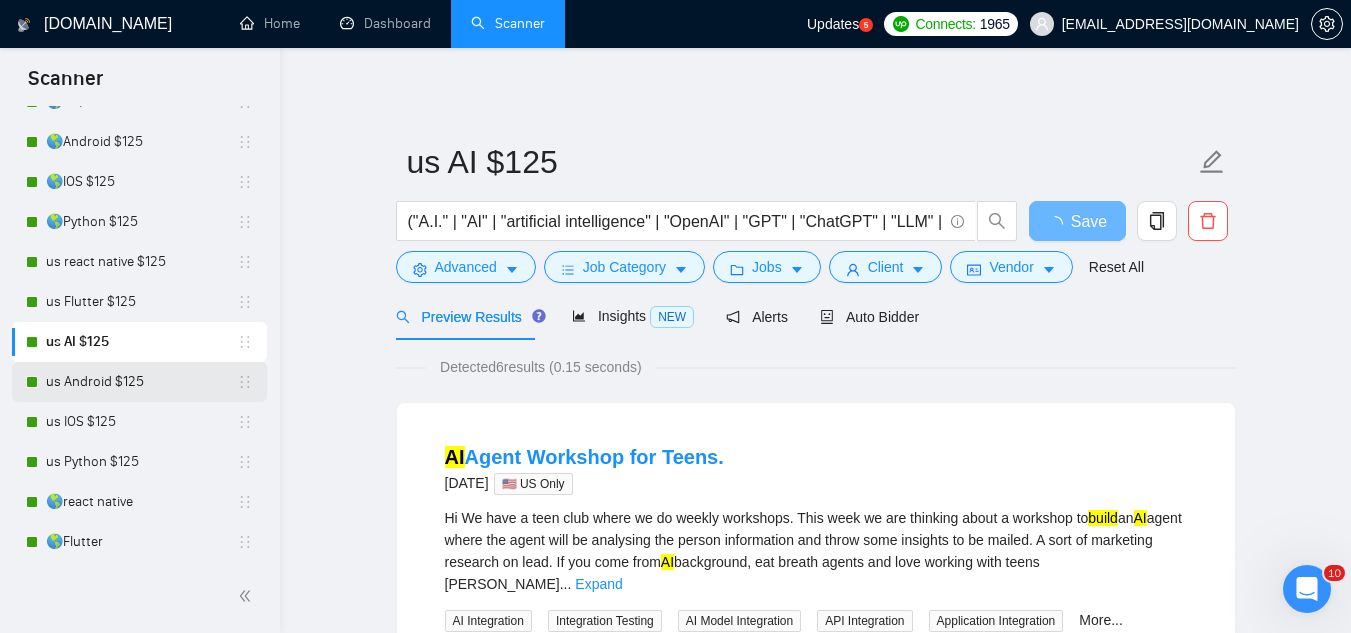 click on "us Android $125" at bounding box center [141, 382] 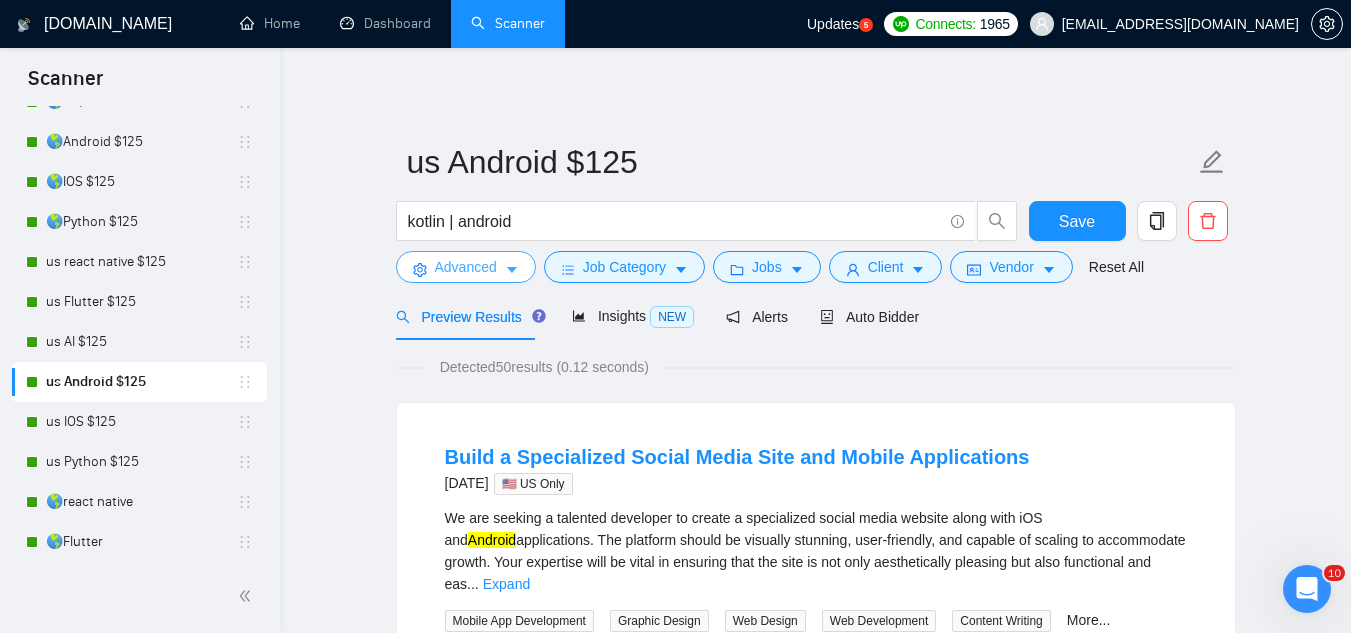 click on "Advanced" at bounding box center (466, 267) 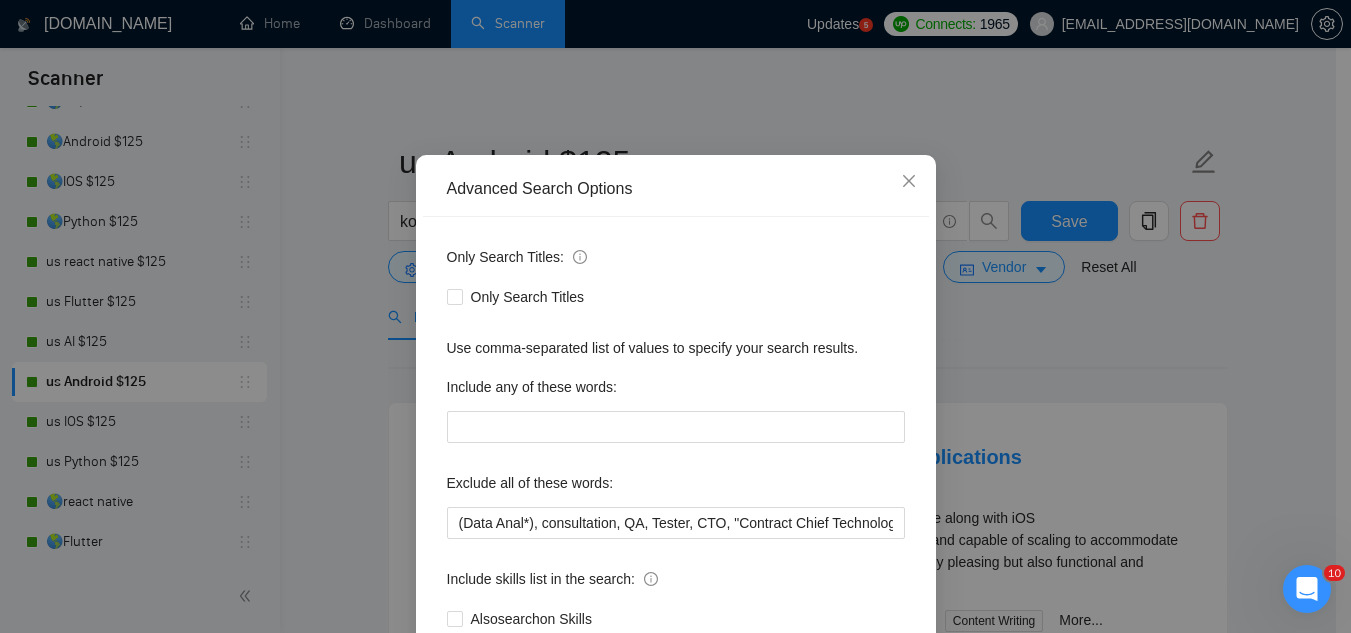 scroll, scrollTop: 100, scrollLeft: 0, axis: vertical 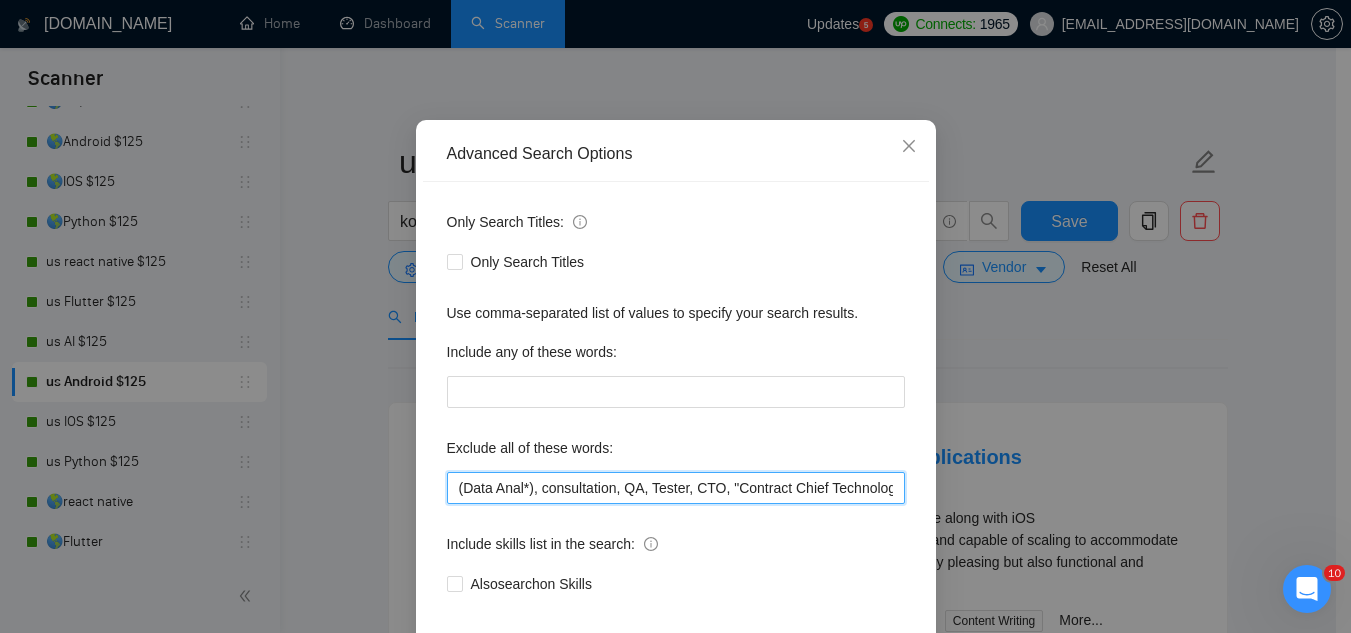 click on "(Data Anal*), consultation, QA, Tester, CTO, "Contract Chief Technology Officer", CPU, sport*, betting, Fantas*, "[URL]", (Data Scien*), (marketing analyt*), (predictive analyt*), mentor, BI, "Power BI", train*, tutor, UI, "hardware engineer", designer, "UI/UX Designer", "to join our remote team", SEO, (Video Edit*), "outbound calling", Buscamos, experto, Founding, freelancer*, "join our team", (no agenc*)," at bounding box center [676, 488] 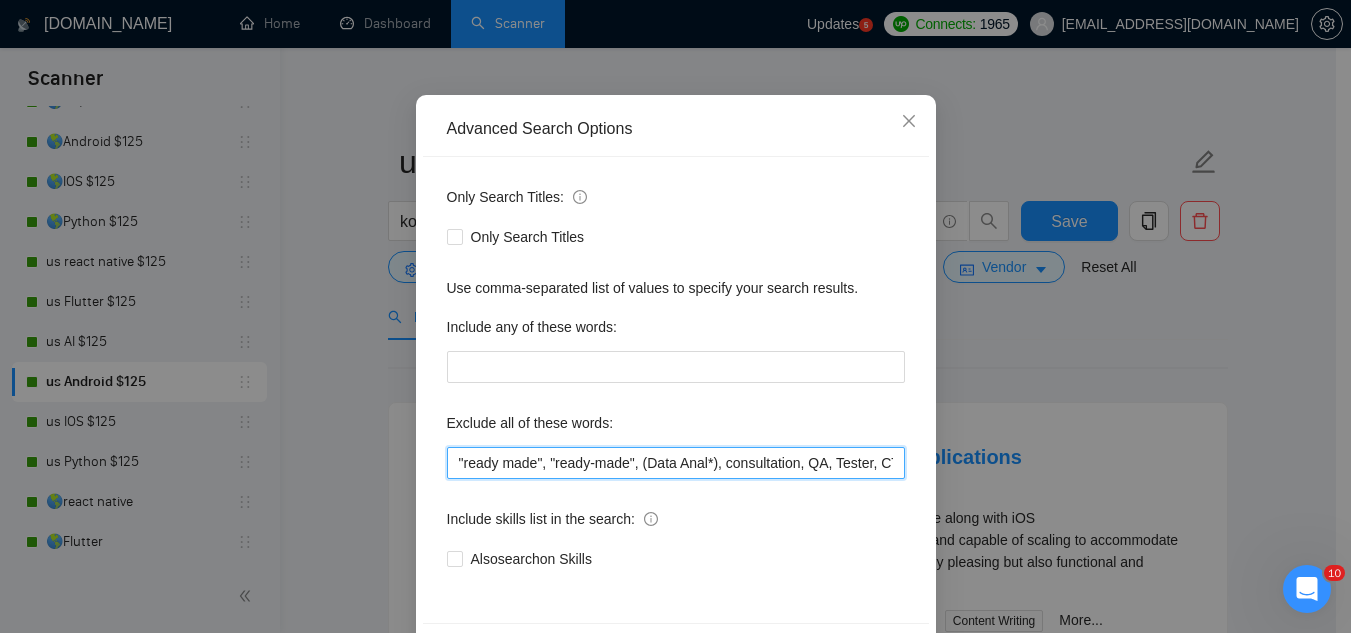 scroll, scrollTop: 199, scrollLeft: 0, axis: vertical 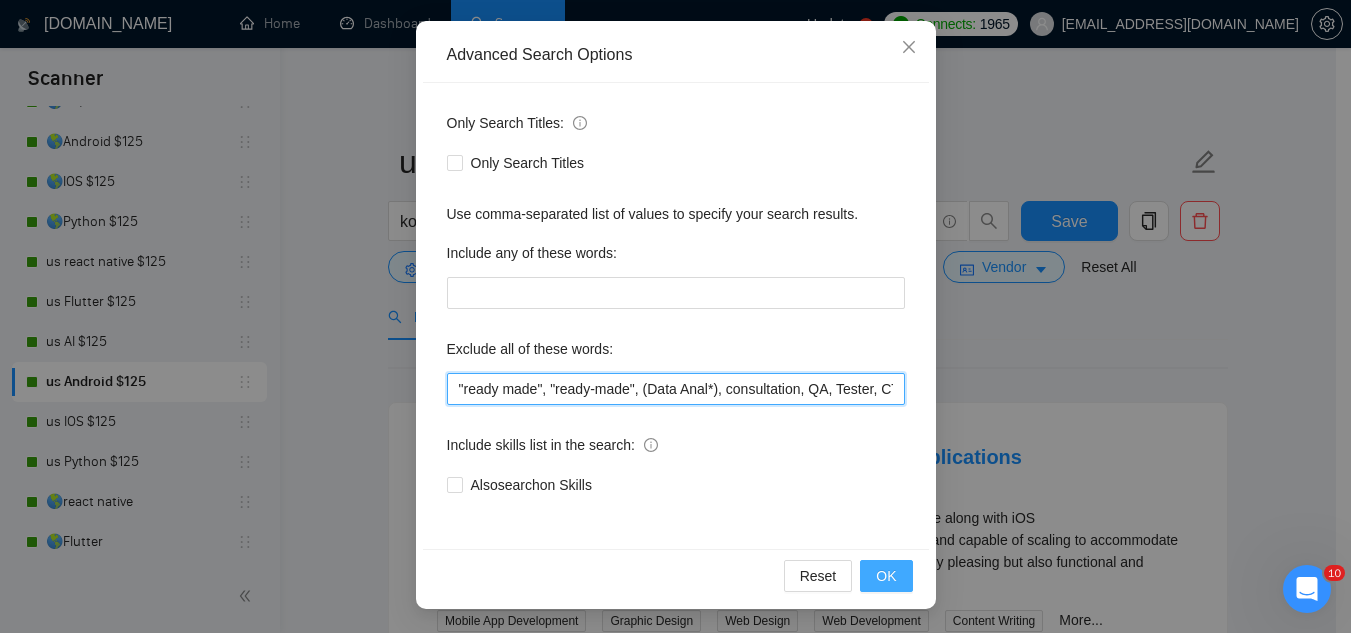 type on ""ready made", "ready-made", (Data Anal*), consultation, QA, Tester, CTO, "Contract Chief Technology Officer", CPU, sport*, betting, Fantas*, "[URL]", (Data Scien*), (marketing analyt*), (predictive analyt*), mentor, BI, "Power BI", train*, tutor, UI, "hardware engineer", designer, "UI/UX Designer", "to join our remote team", SEO, (Video Edit*), "outbound calling", Buscamos, experto, Founding, freelancer*, "join our team", (no agenc*)," 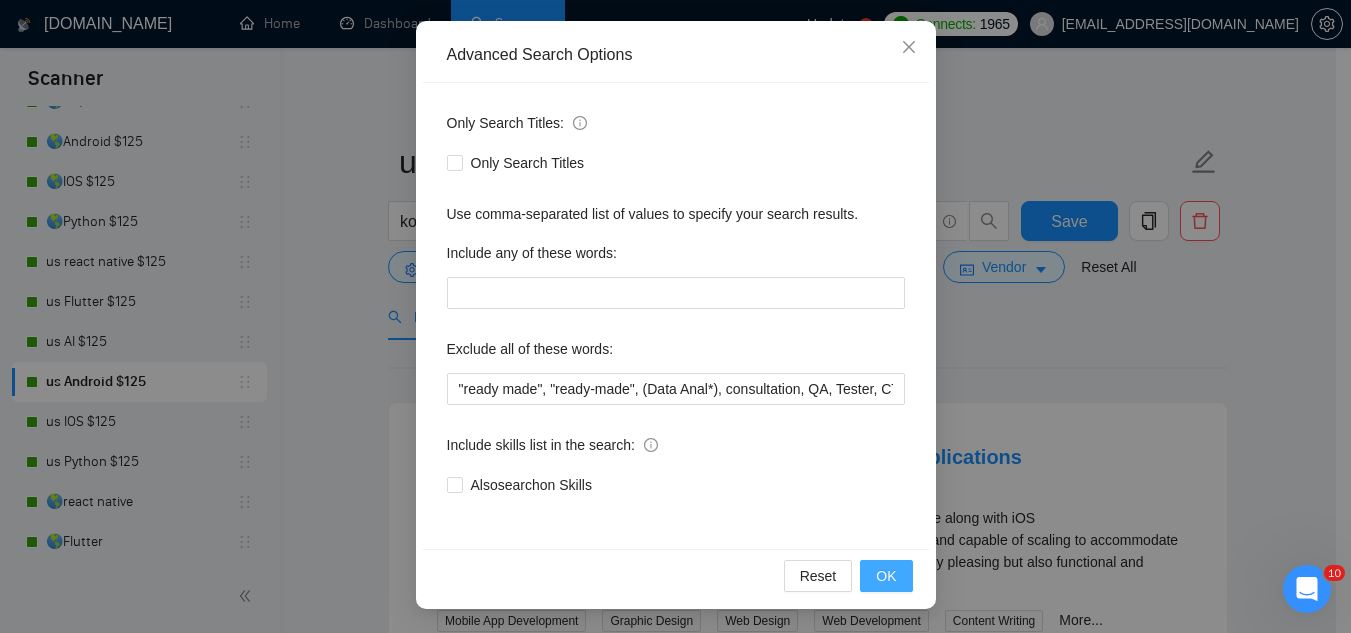 click on "OK" at bounding box center (886, 576) 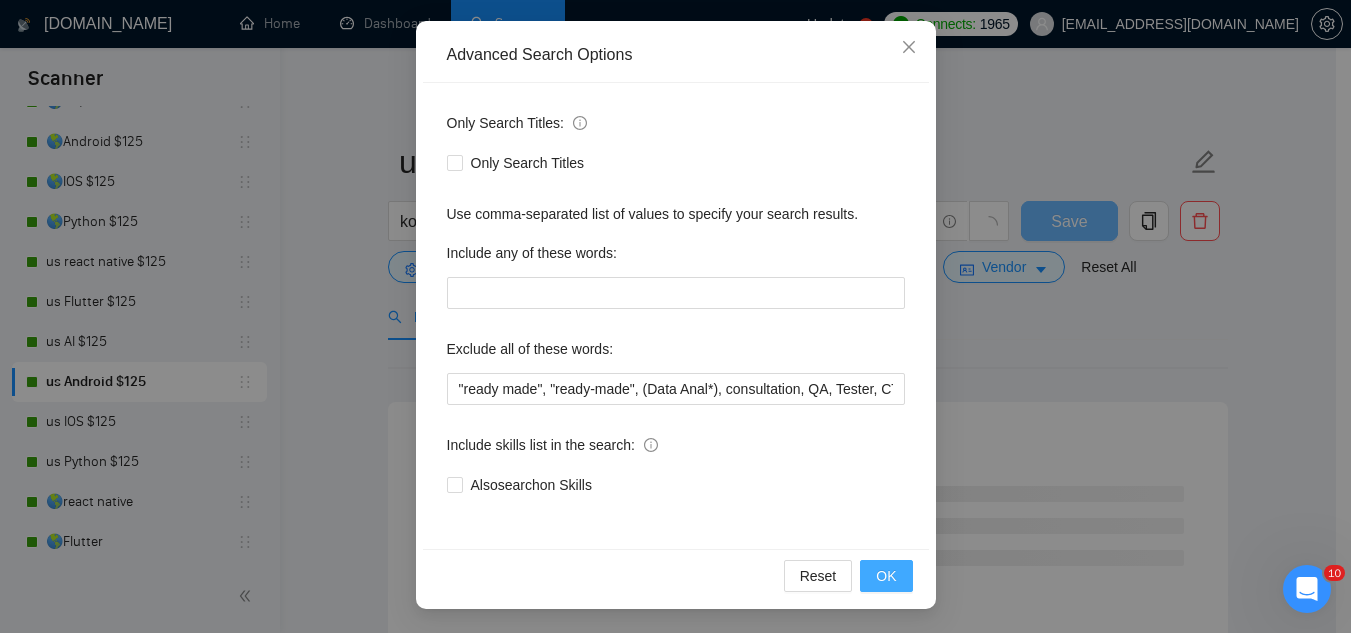 scroll, scrollTop: 99, scrollLeft: 0, axis: vertical 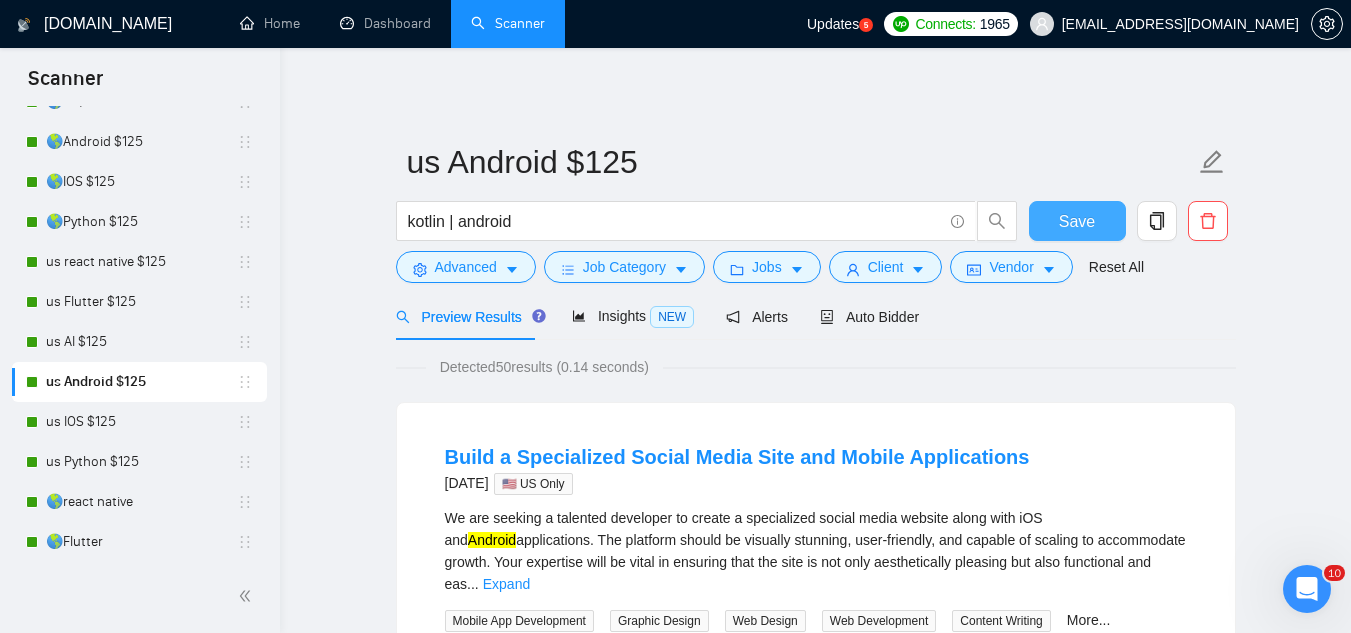 click on "Save" at bounding box center (1077, 221) 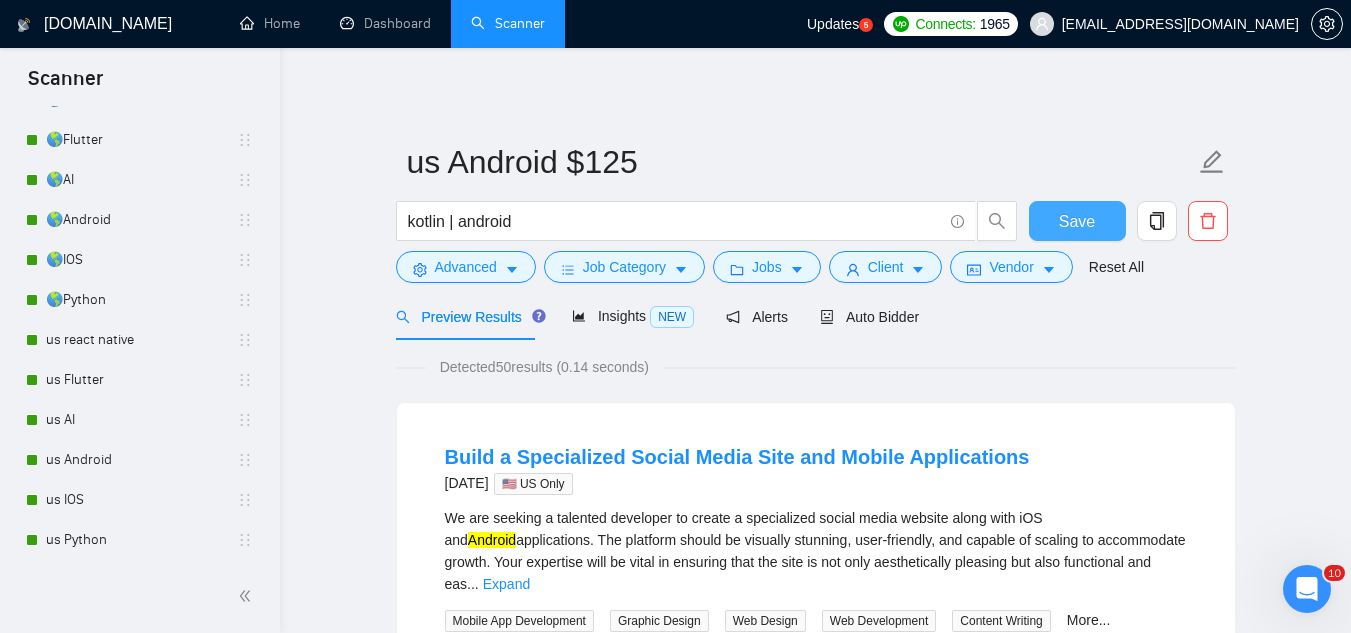 scroll, scrollTop: 202, scrollLeft: 0, axis: vertical 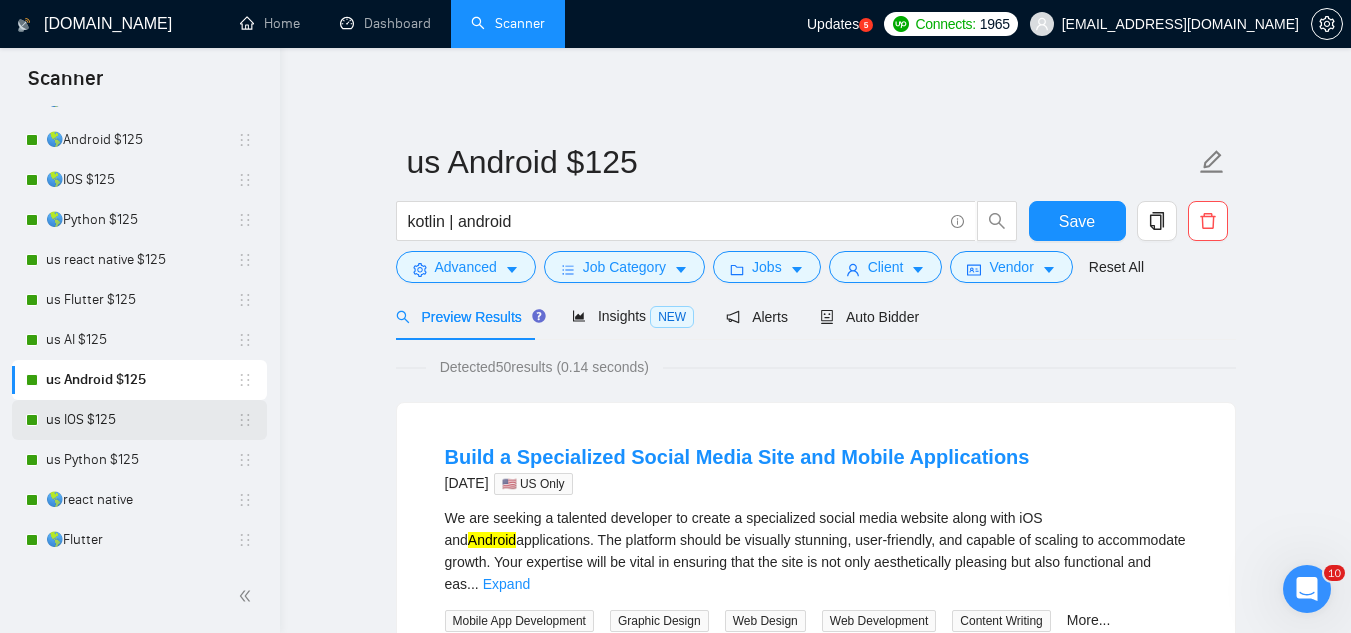 click on "us IOS $125" at bounding box center [141, 420] 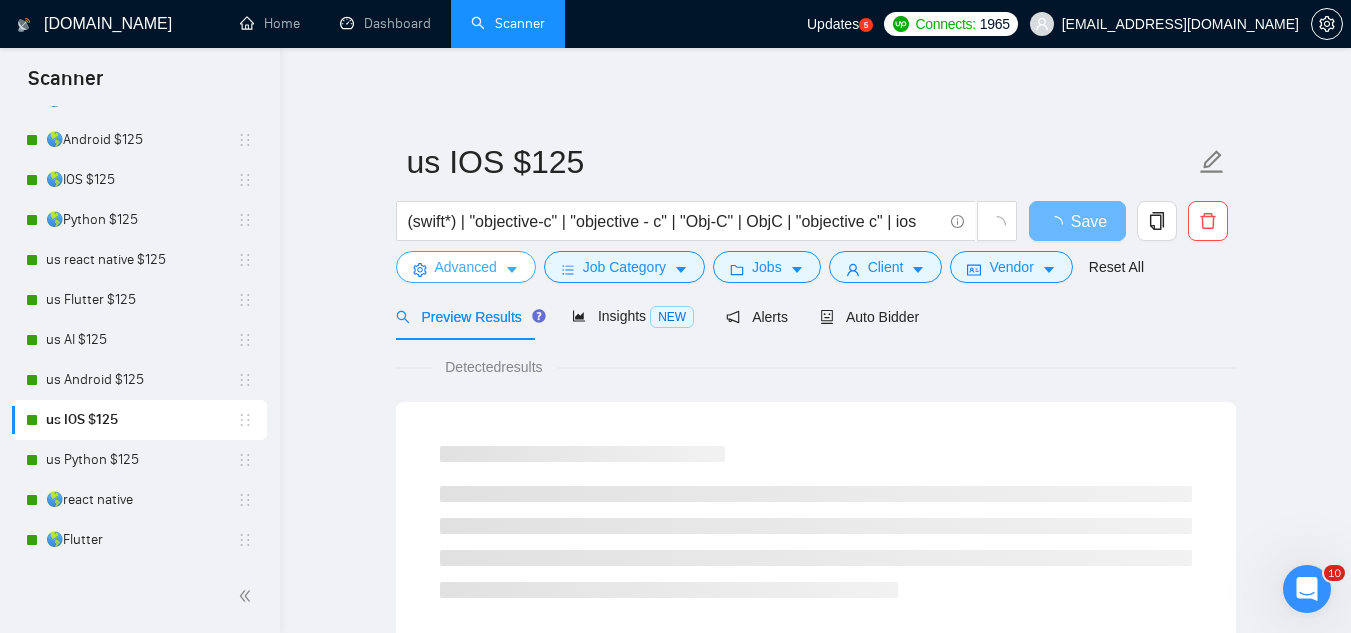 click on "Advanced" at bounding box center [466, 267] 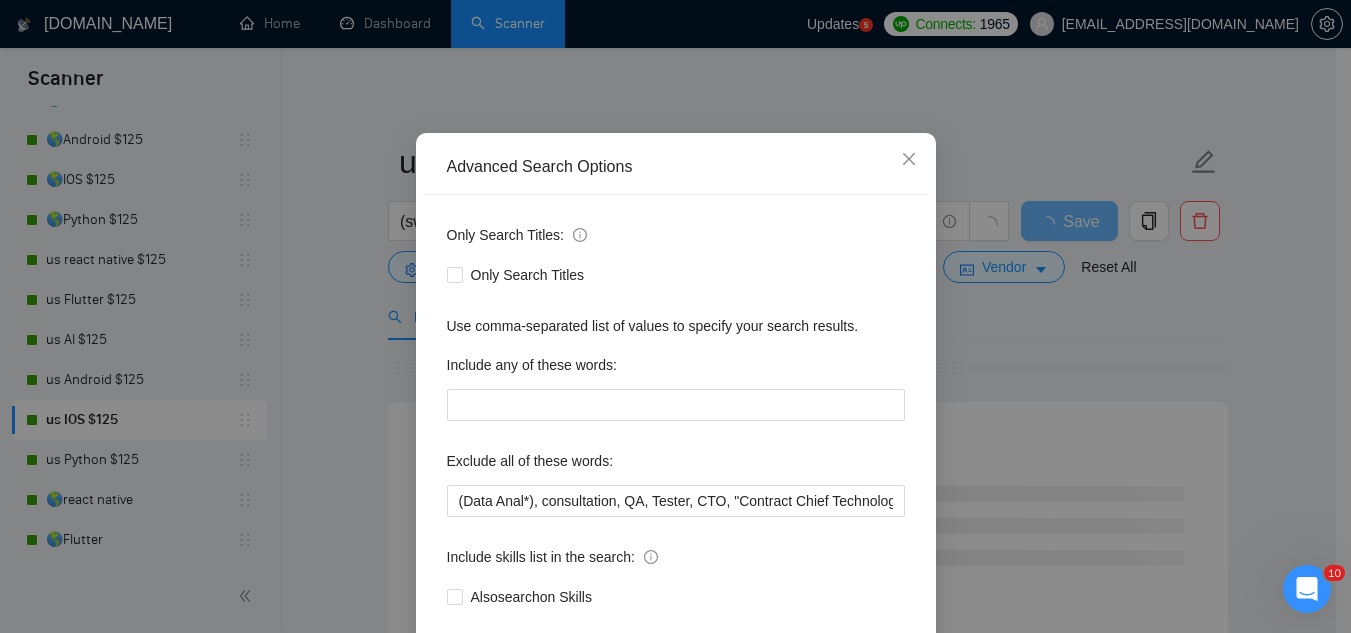 scroll, scrollTop: 199, scrollLeft: 0, axis: vertical 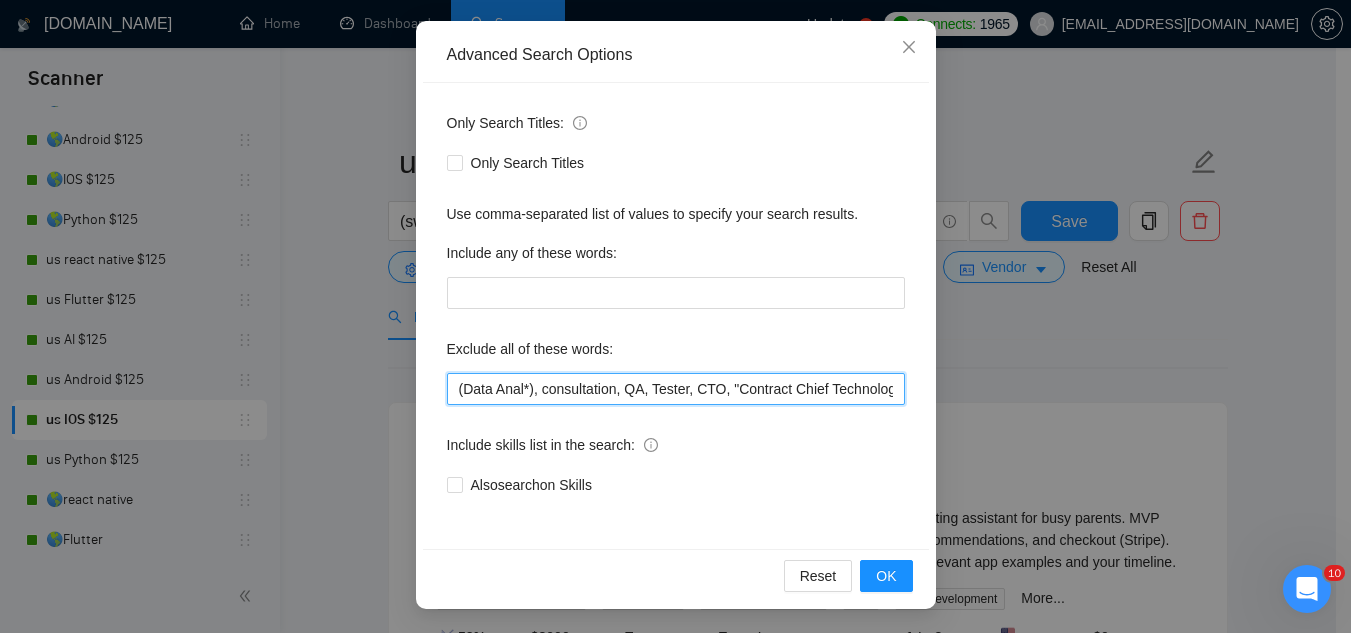 drag, startPoint x: 444, startPoint y: 381, endPoint x: 443, endPoint y: 346, distance: 35.014282 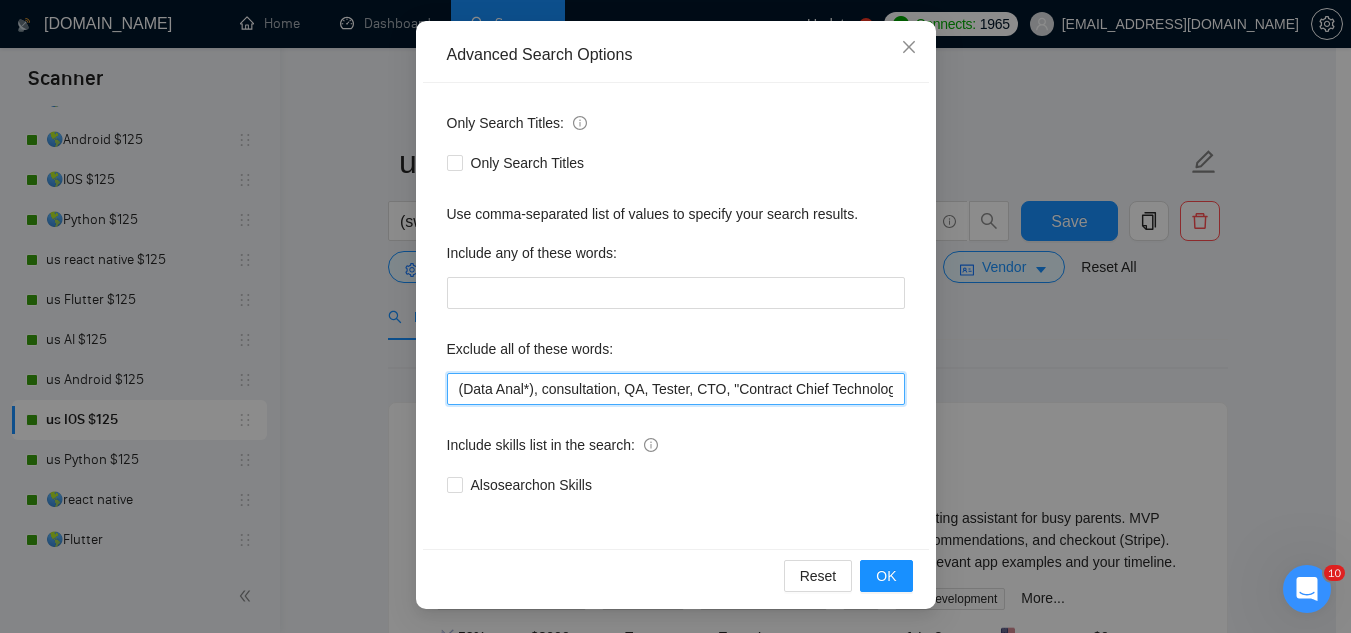 click on "(Data Anal*), consultation, QA, Tester, CTO, "Contract Chief Technology Officer", CPU, sport*, betting, Fantas*, "[URL]", (Data Scien*), (marketing analyt*), (predictive analyt*), mentor, BI, "Power BI", train*, tutor, "hardware engineer", designer, "UI/UX Designer", "to join our remote team", SEO, (Video Edit*), "outbound calling", Buscamos, experto, Founding, freelancer*, "join our team", (no agenc*)," at bounding box center (676, 389) 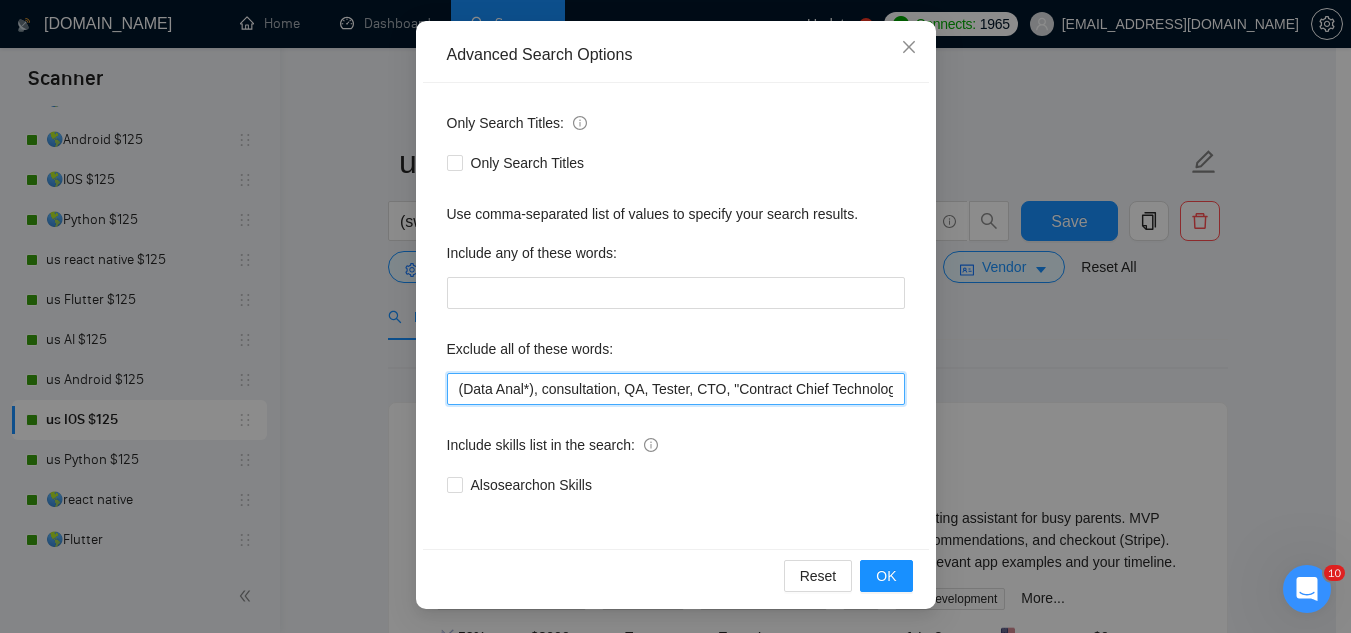 paste on ""ready made", "ready-made"," 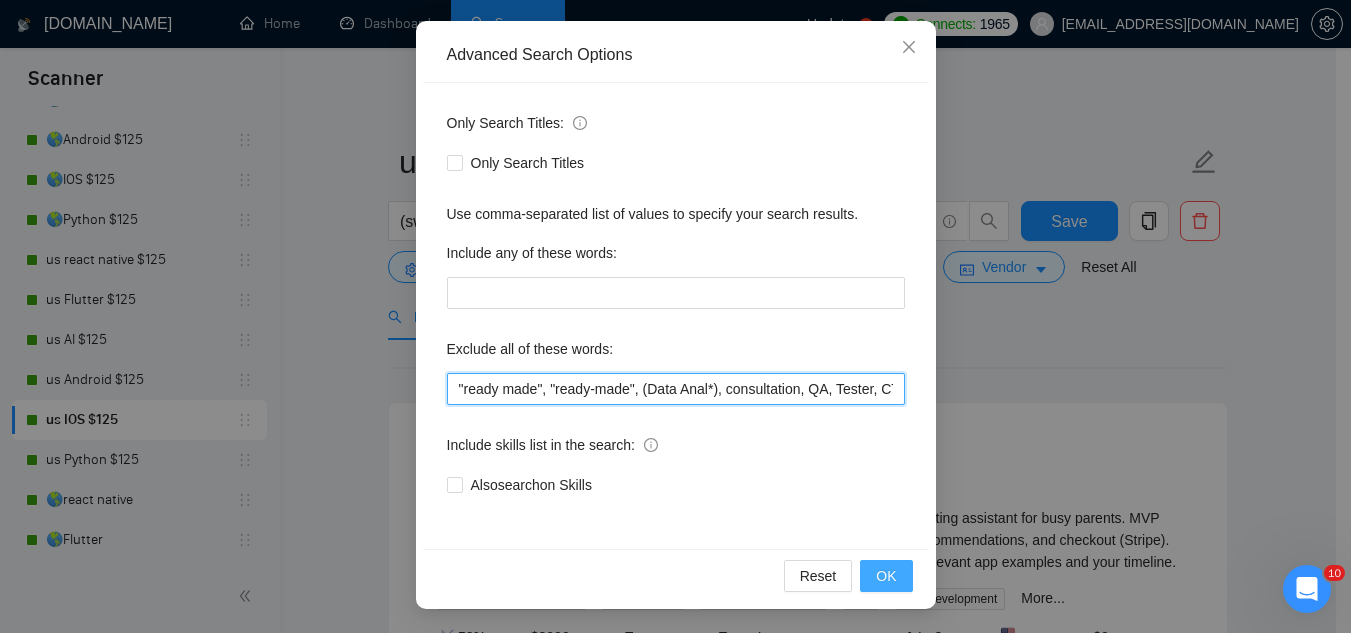 type on ""ready made", "ready-made", (Data Anal*), consultation, QA, Tester, CTO, "Contract Chief Technology Officer", CPU, sport*, betting, Fantas*, "[URL]", (Data Scien*), (marketing analyt*), (predictive analyt*), mentor, BI, "Power BI", train*, tutor, "hardware engineer", designer, "UI/UX Designer", "to join our remote team", SEO, (Video Edit*), "outbound calling", Buscamos, experto, Founding, freelancer*, "join our team", (no agenc*)," 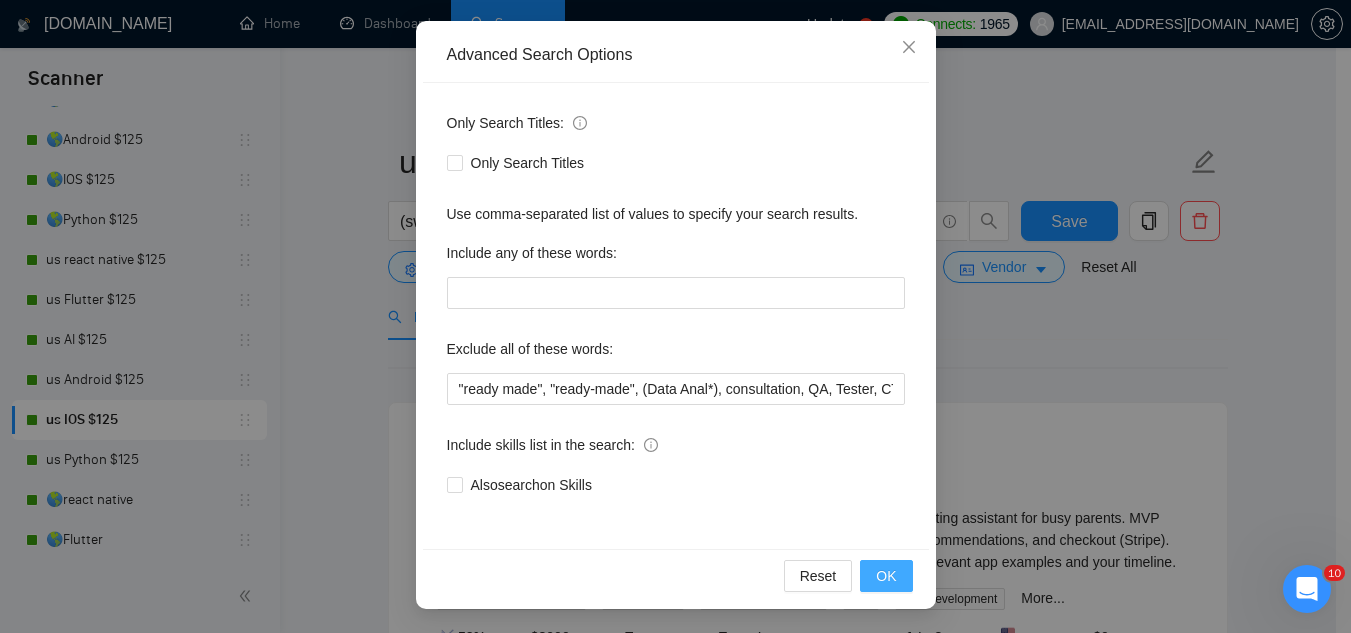 click on "OK" at bounding box center (886, 576) 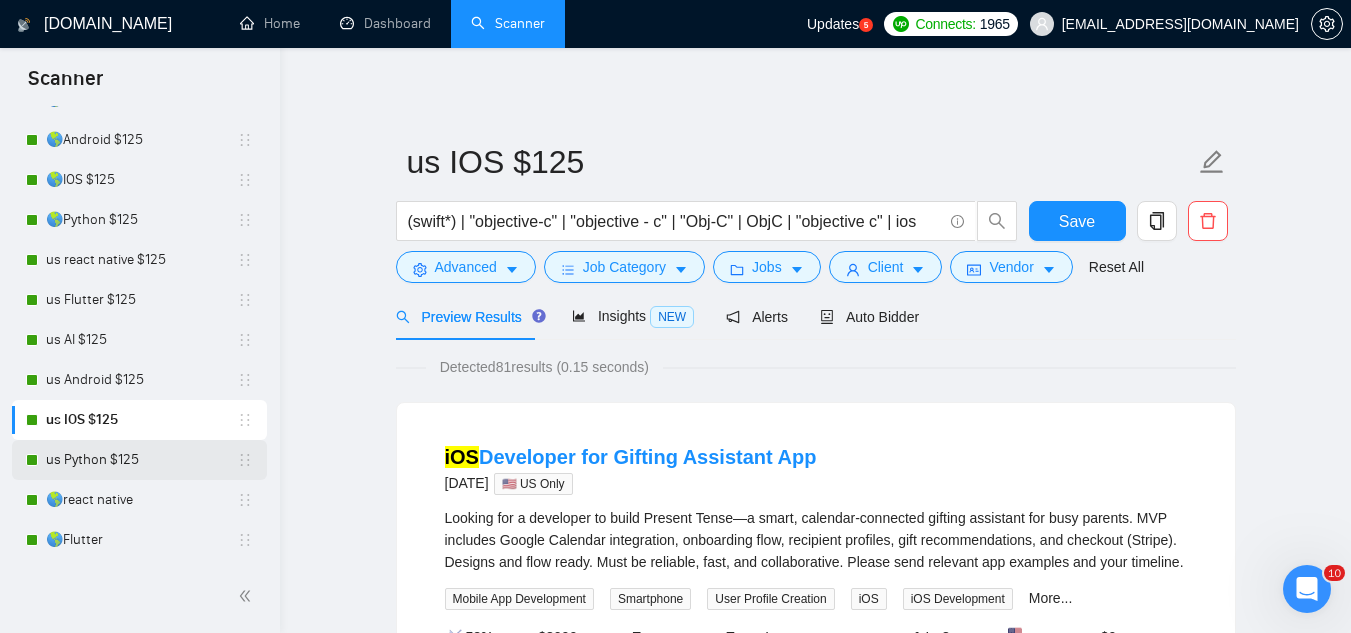 click on "us Python $125" at bounding box center (141, 460) 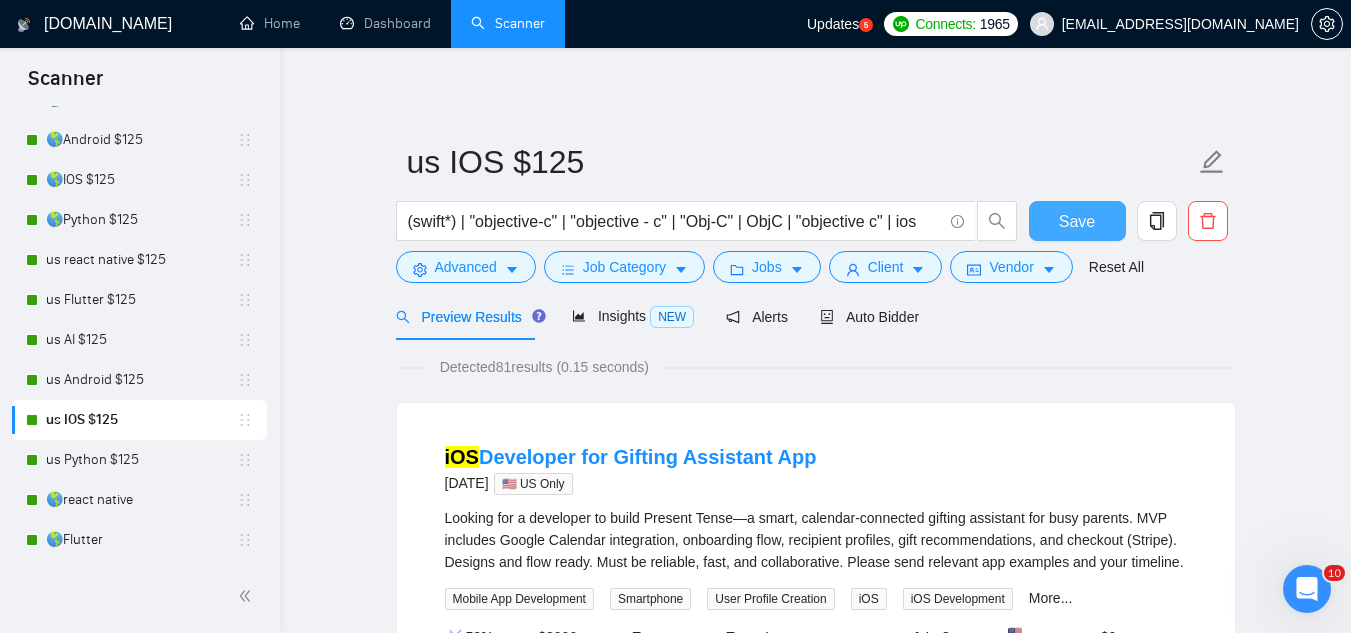 click on "Save" at bounding box center (1077, 221) 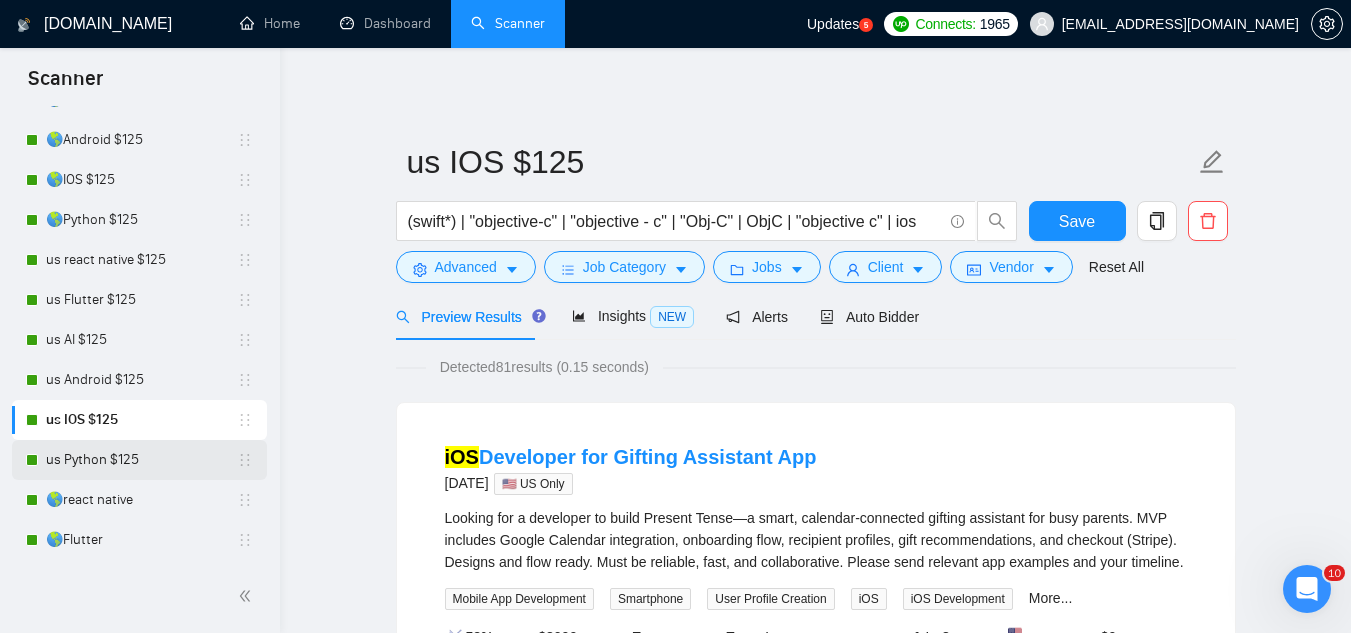 click on "us Python $125" at bounding box center (141, 460) 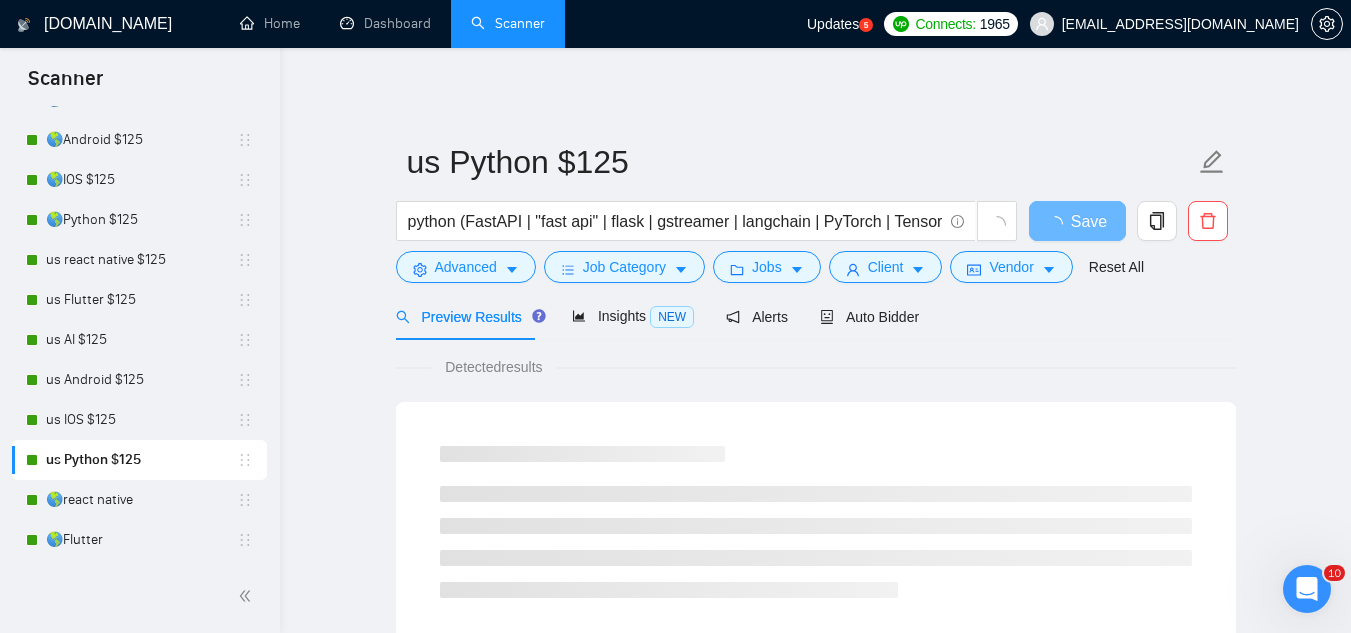 click on "us Python $125 python (FastAPI | "fast api" | flask | gstreamer | langchain | PyTorch | TensorFlow) Save Advanced   Job Category   Jobs   Client   Vendor   Reset All" at bounding box center (816, 211) 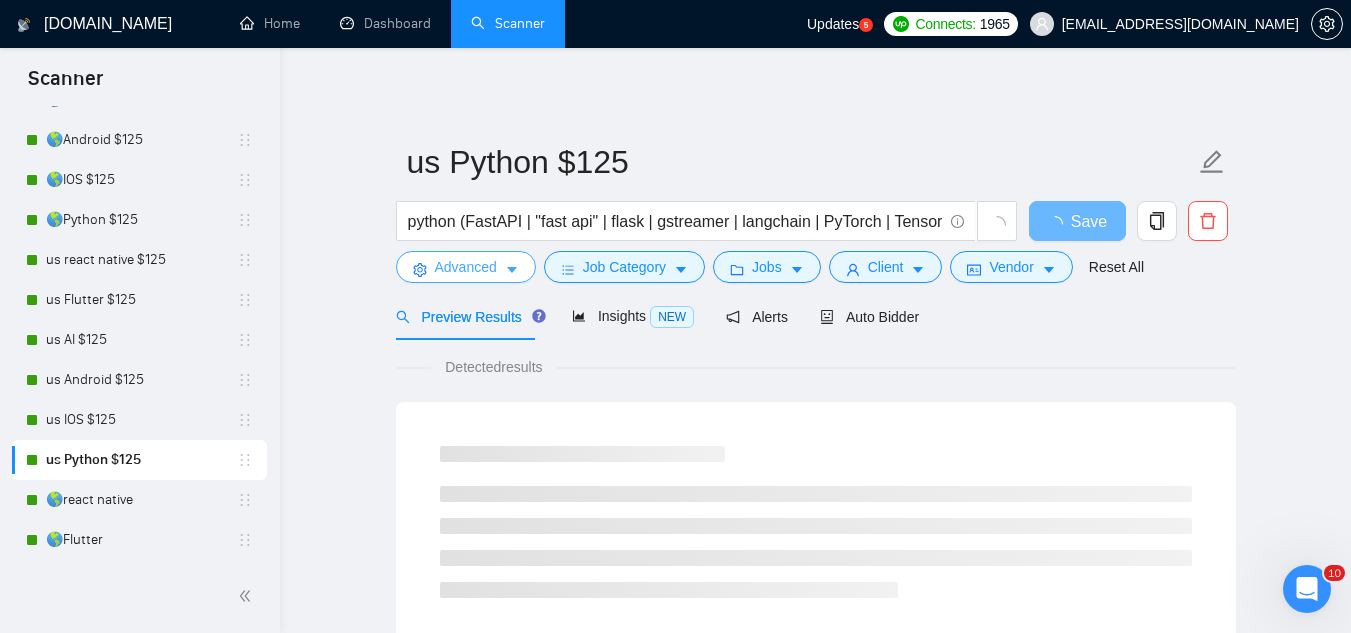 click on "Advanced" at bounding box center (466, 267) 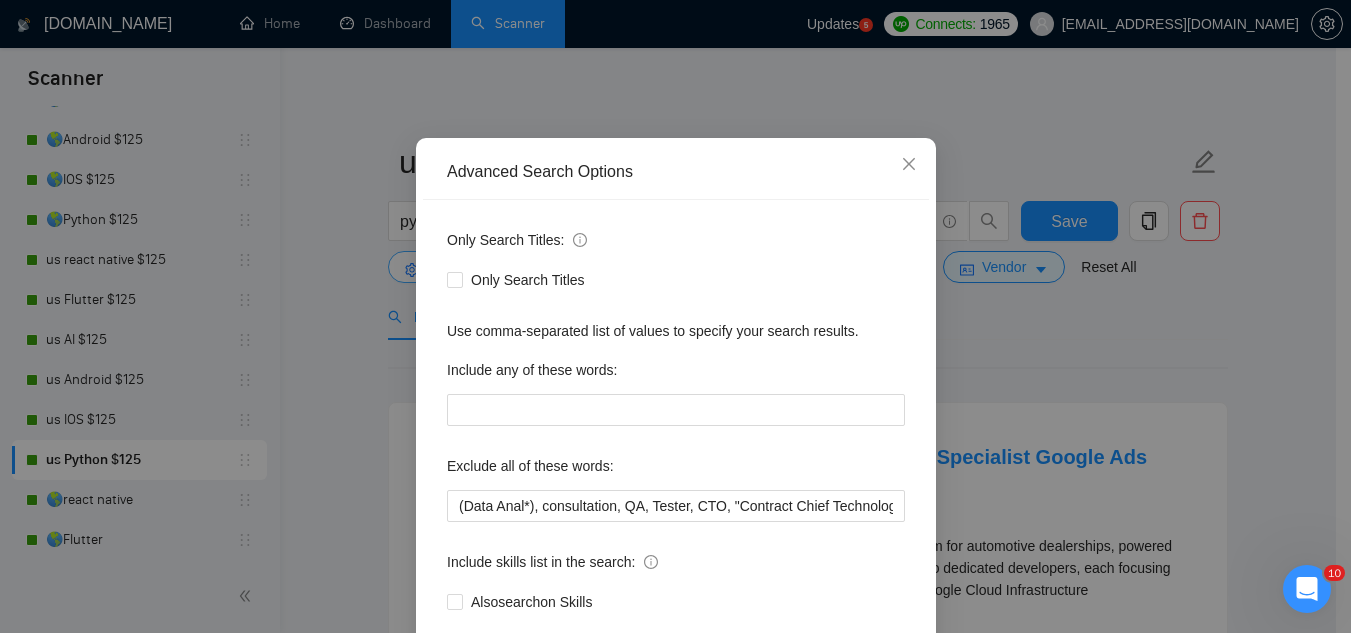 scroll, scrollTop: 99, scrollLeft: 0, axis: vertical 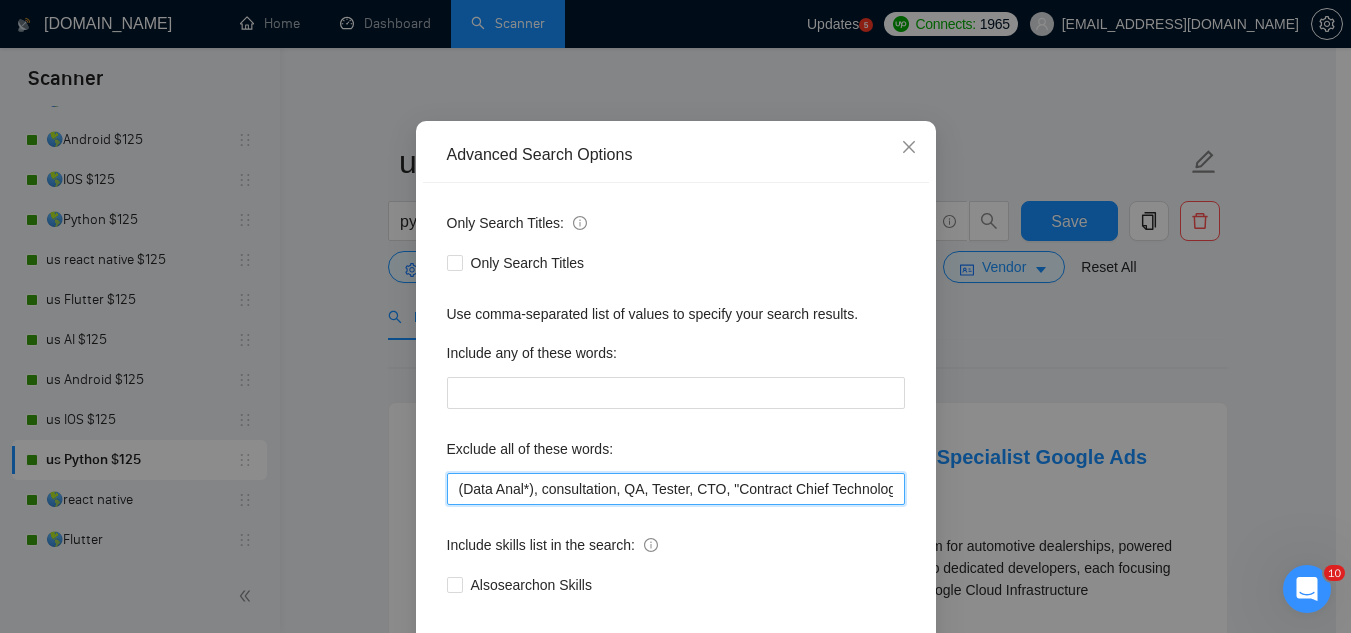 click on "(Data Anal*), consultation, QA, Tester, CTO, "Contract Chief Technology Officer", CPU, sport*, betting, Fantas*, "[URL]", (Data Scien*), (marketing analyt*), (predictive analyt*), mentor, BI, "Power BI", train*, "co-founder", "hardware engineer", designer, "UI/UX Designer", "to join our remote team", SEO, (Video Edit*), "outbound calling", Buscamos, experto, Founding, freelancer*, "join our team", (no agenc*)," at bounding box center (676, 489) 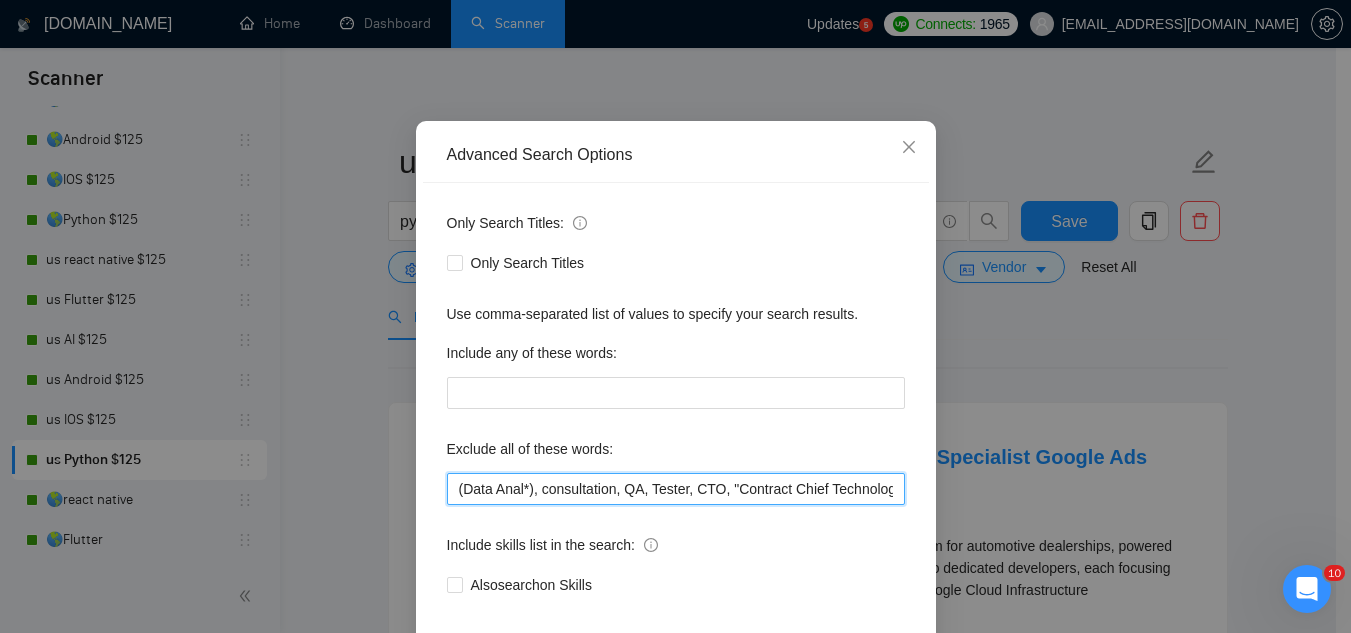 paste on ""ready made", "ready-made"," 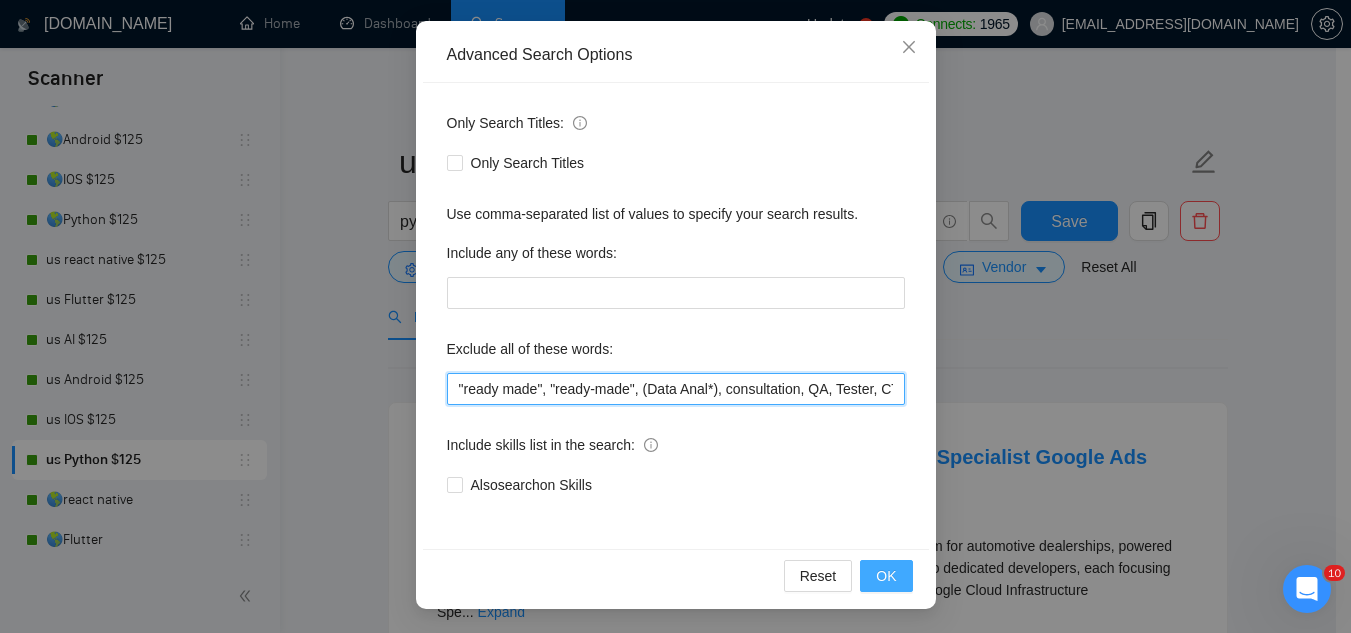 type on ""ready made", "ready-made", (Data Anal*), consultation, QA, Tester, CTO, "Contract Chief Technology Officer", CPU, sport*, betting, Fantas*, "[URL]", (Data Scien*), (marketing analyt*), (predictive analyt*), mentor, BI, "Power BI", train*, "co-founder", "hardware engineer", designer, "UI/UX Designer", "to join our remote team", SEO, (Video Edit*), "outbound calling", Buscamos, experto, Founding, freelancer*, "join our team", (no agenc*)," 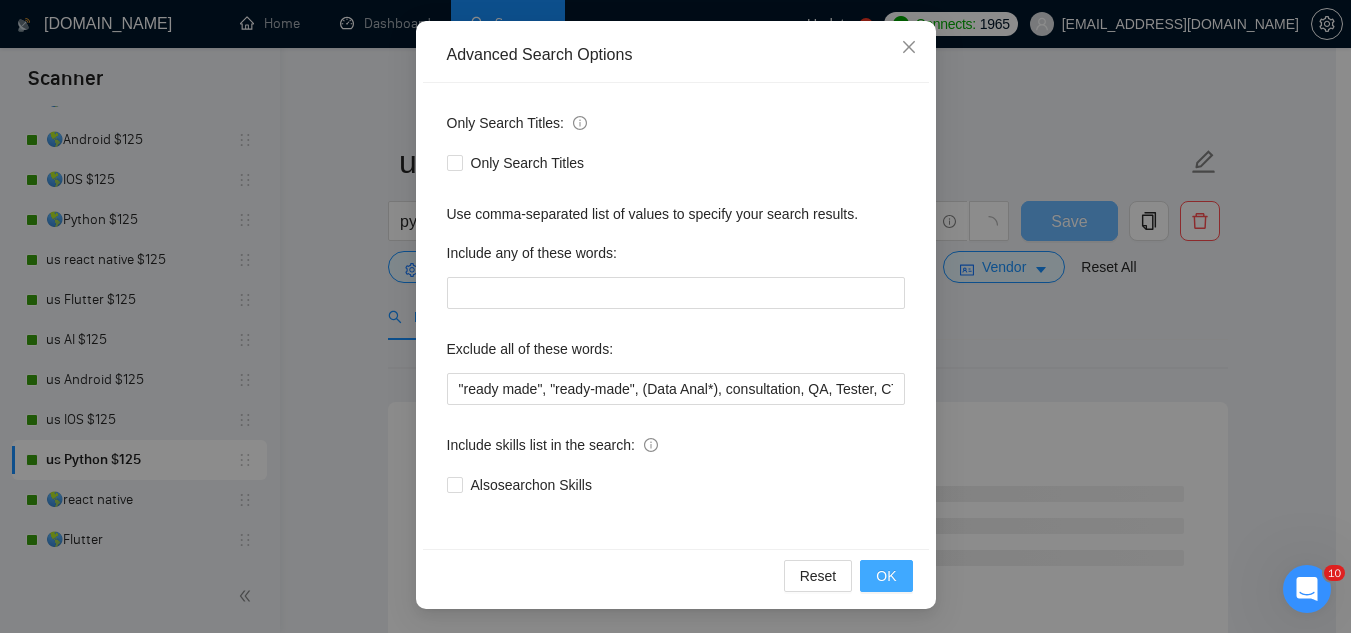click on "OK" at bounding box center (886, 576) 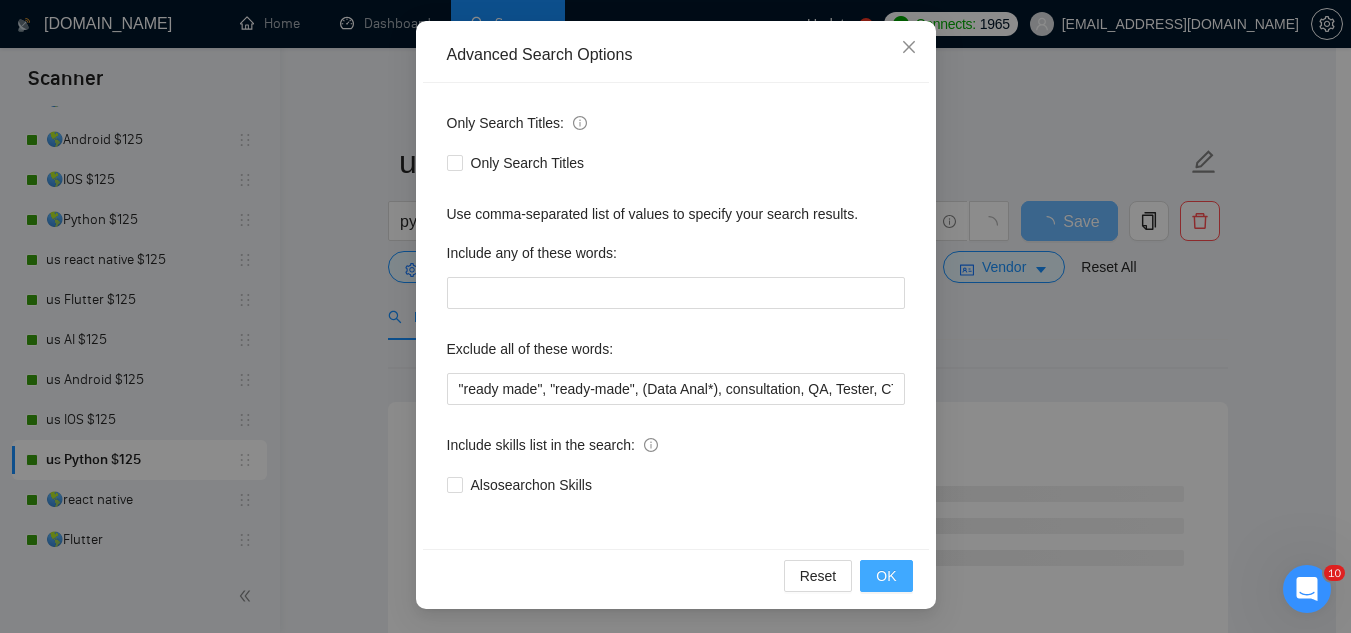 scroll, scrollTop: 99, scrollLeft: 0, axis: vertical 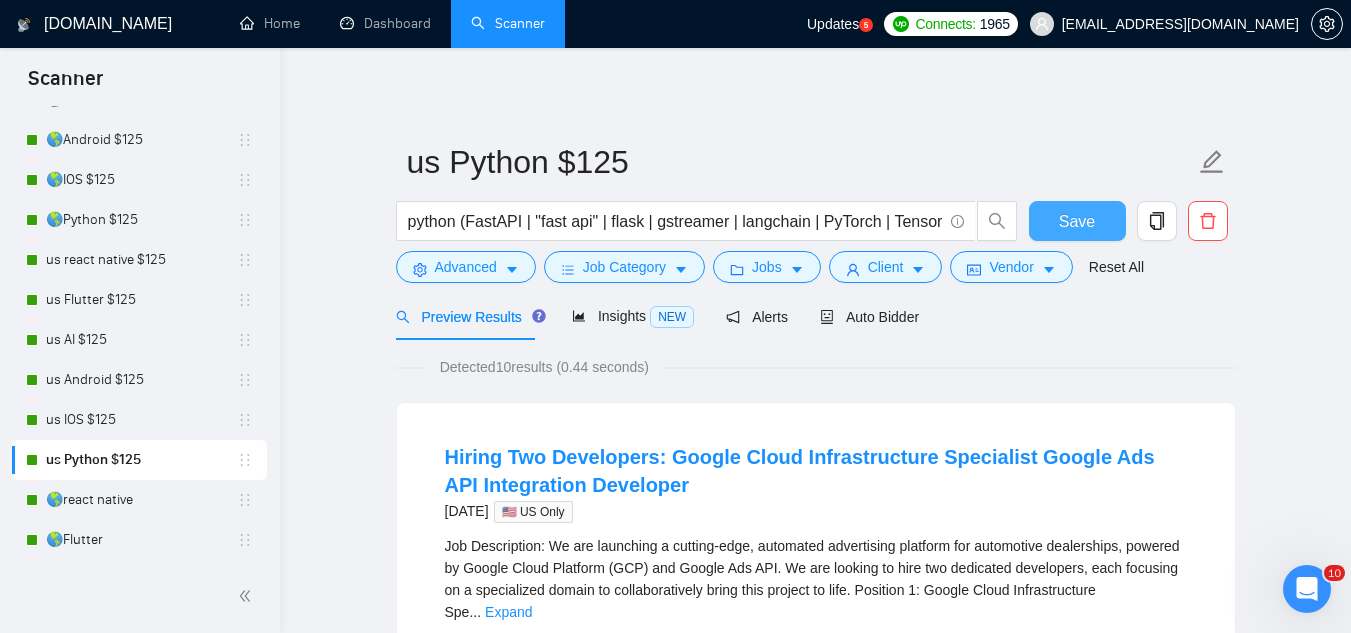 click on "Save" at bounding box center (1077, 221) 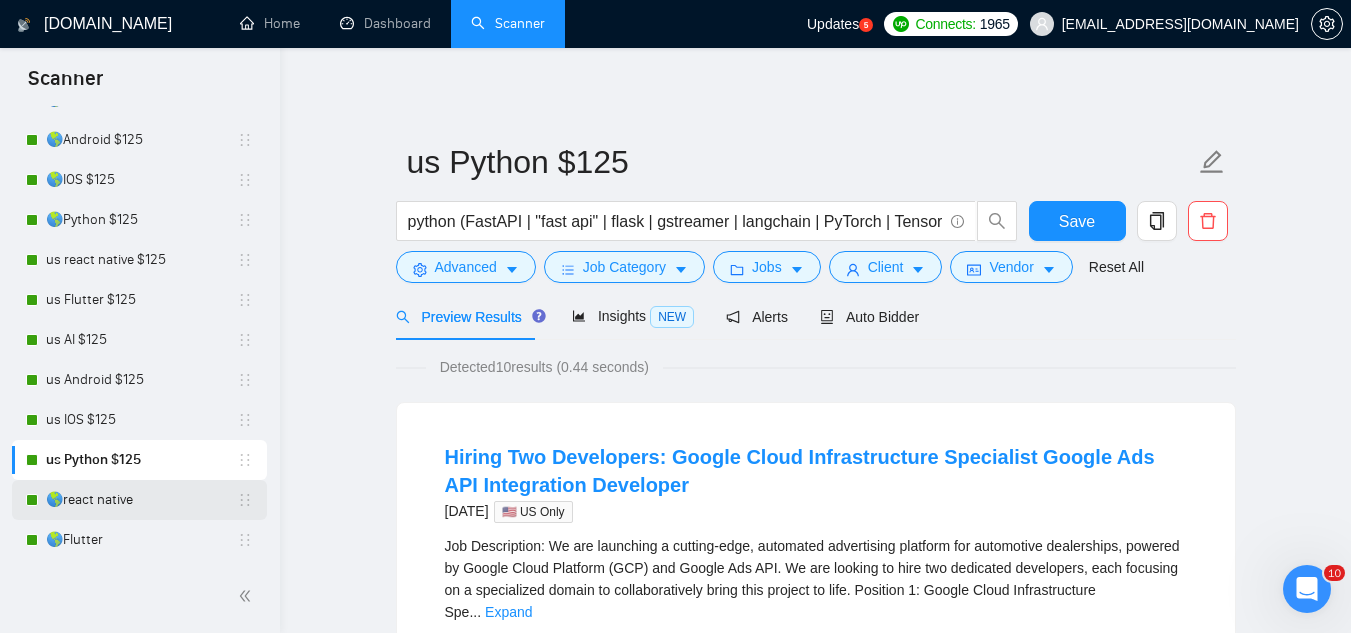 click on "🌎react native" at bounding box center [141, 500] 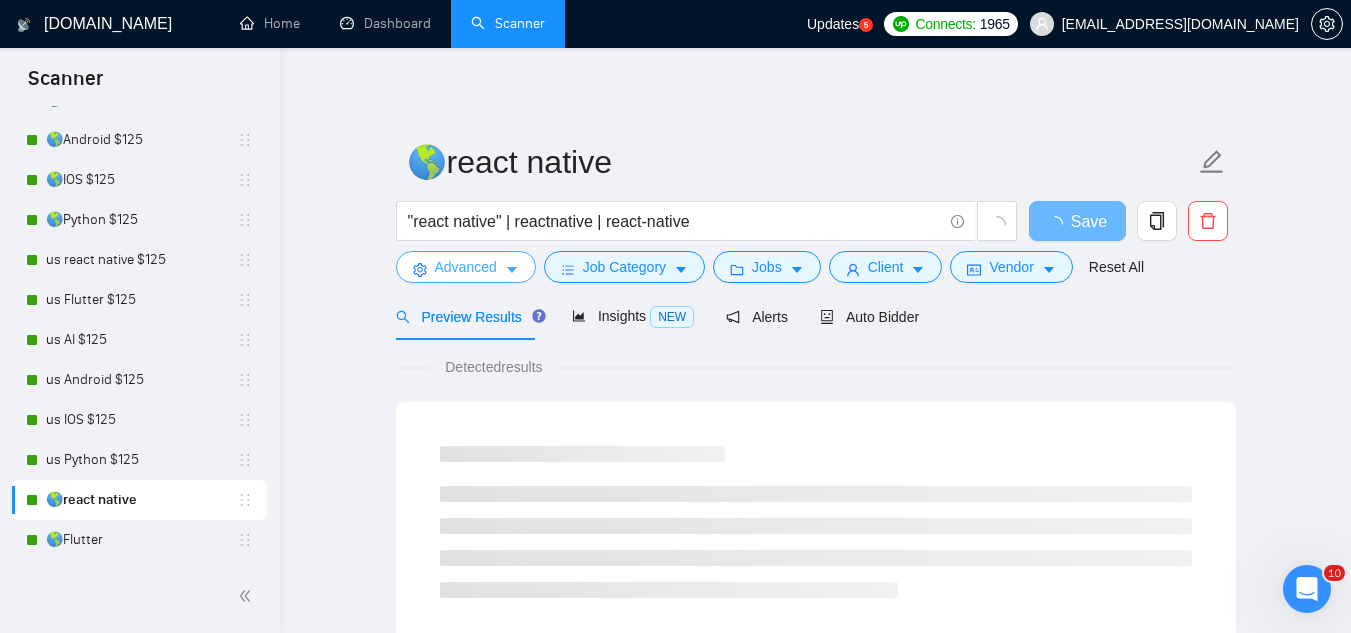 click on "Advanced" at bounding box center (466, 267) 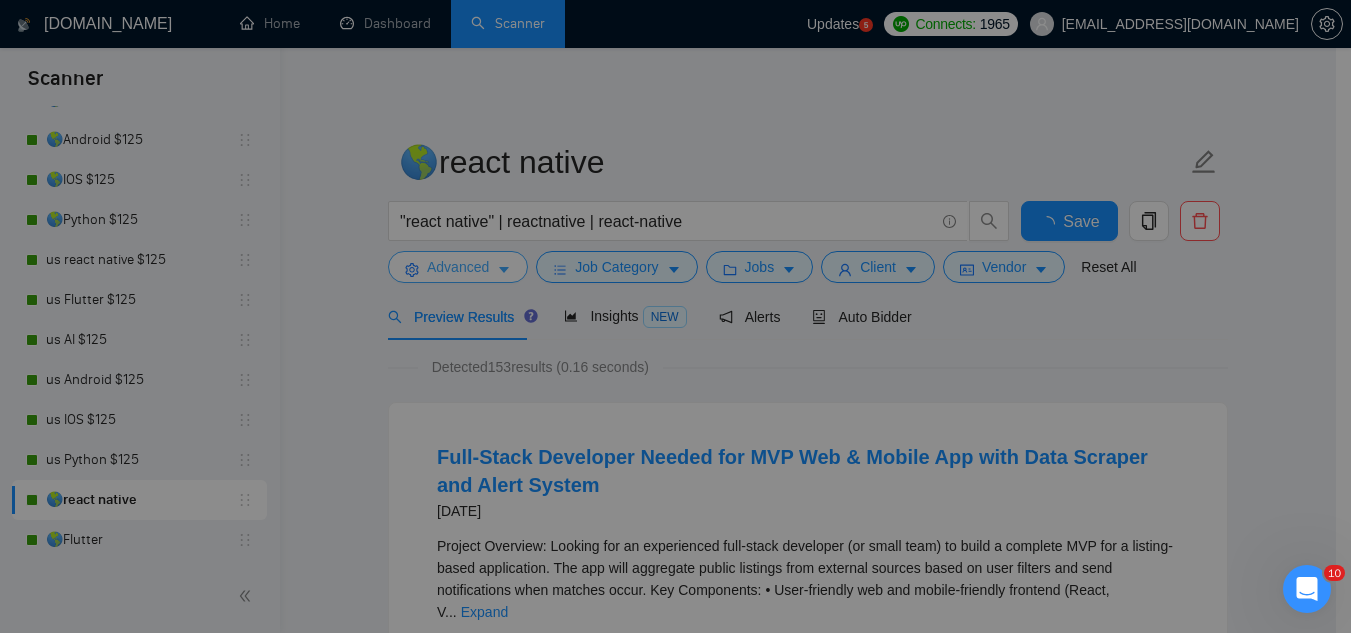 scroll, scrollTop: 115, scrollLeft: 0, axis: vertical 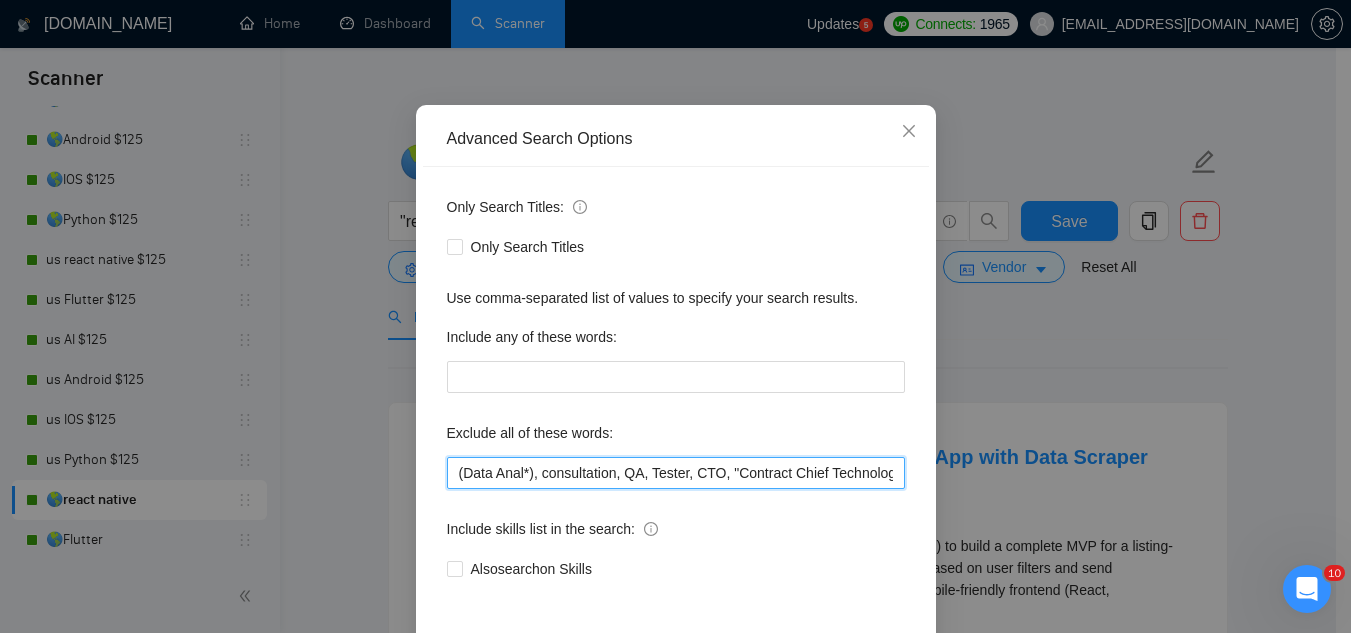 click on "(Data Anal*), consultation, QA, Tester, CTO, "Contract Chief Technology Officer", CPU, sport*, betting, Fantas*, "[URL]", (Data Scien*), (marketing analyt*), (predictive analyt*), mentor, BI, "Power BI", train*, "to join our", "on-site", onsite, "hardware engineer", tutor, "Fractional CTO", SEO, (Video Edit*), "outbound calling", Buscamos, experto, Founding, freelancer*, "join our team", (no agenc*)," at bounding box center [676, 473] 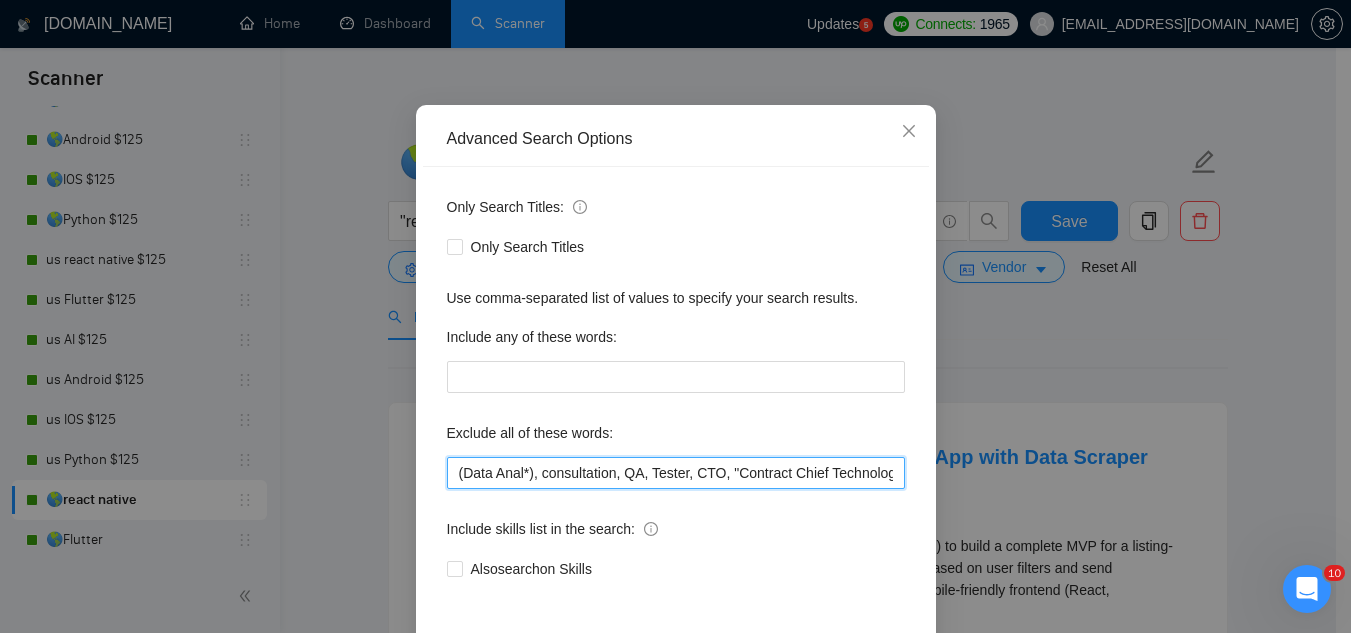 paste on ""ready made", "ready-made"," 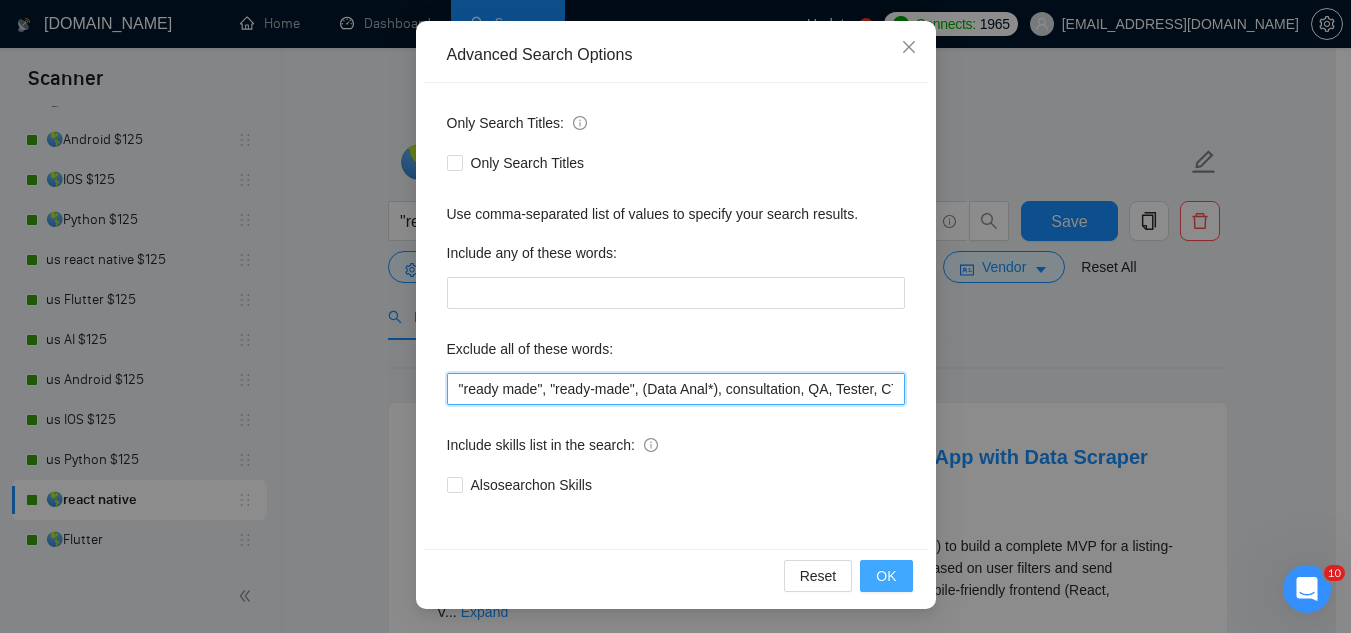 type on ""ready made", "ready-made", (Data Anal*), consultation, QA, Tester, CTO, "Contract Chief Technology Officer", CPU, sport*, betting, Fantas*, "[URL]", (Data Scien*), (marketing analyt*), (predictive analyt*), mentor, BI, "Power BI", train*, "to join our", "on-site", onsite, "hardware engineer", tutor, "Fractional CTO", SEO, (Video Edit*), "outbound calling", Buscamos, experto, Founding, freelancer*, "join our team", (no agenc*)," 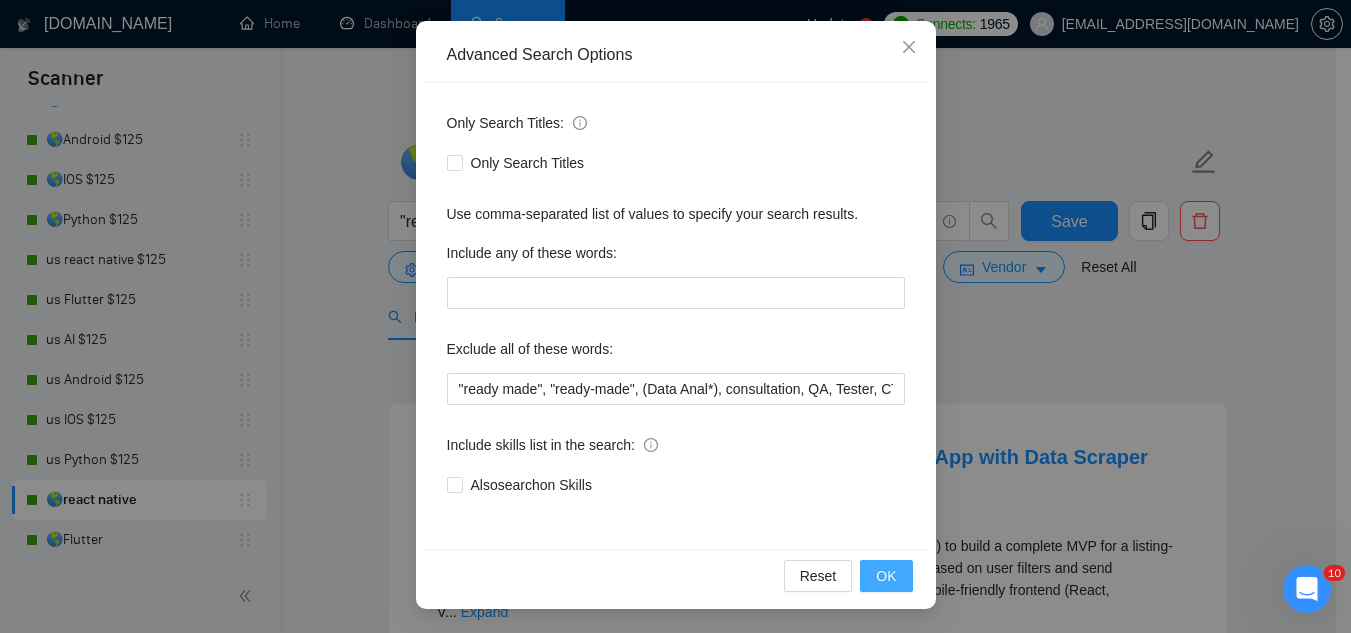 click on "OK" at bounding box center [886, 576] 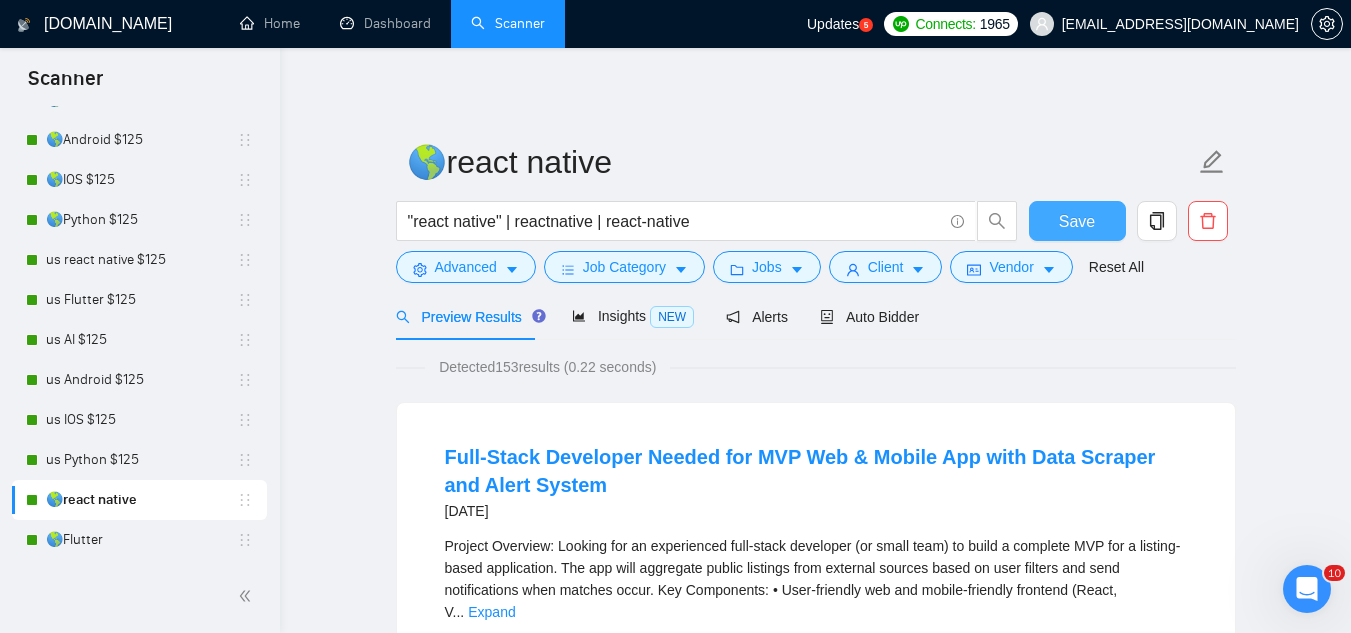 click on "Save" at bounding box center [1077, 221] 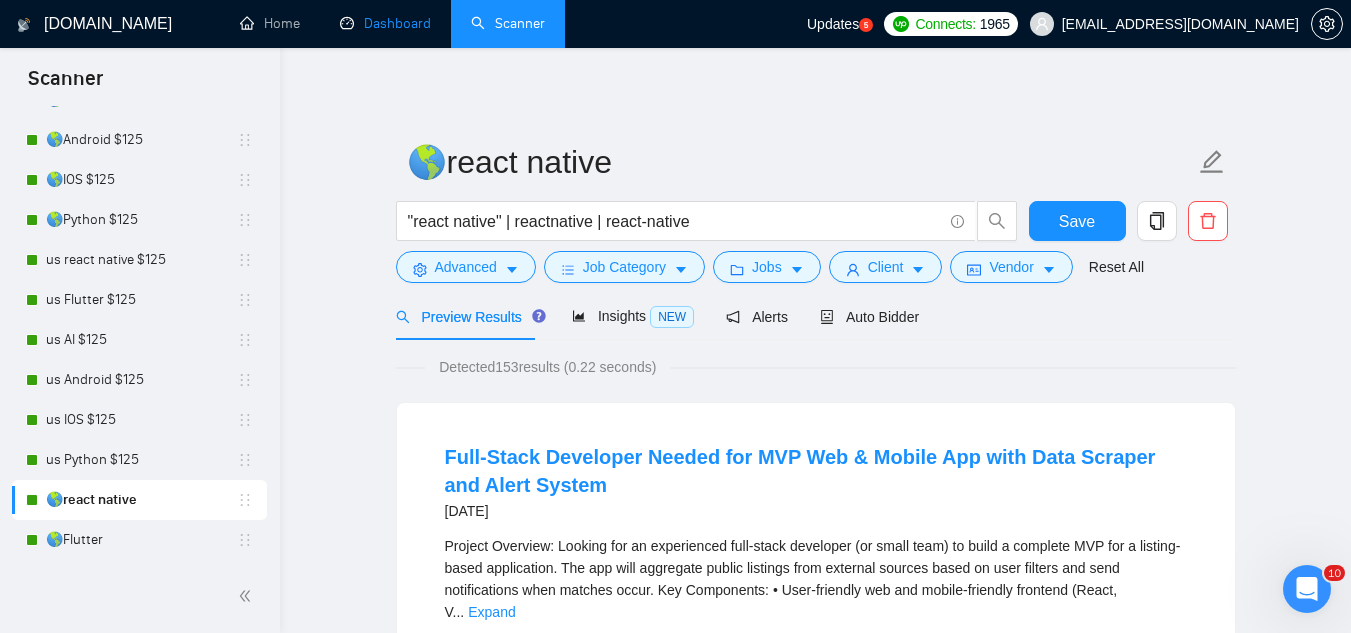 click on "Dashboard" at bounding box center (385, 23) 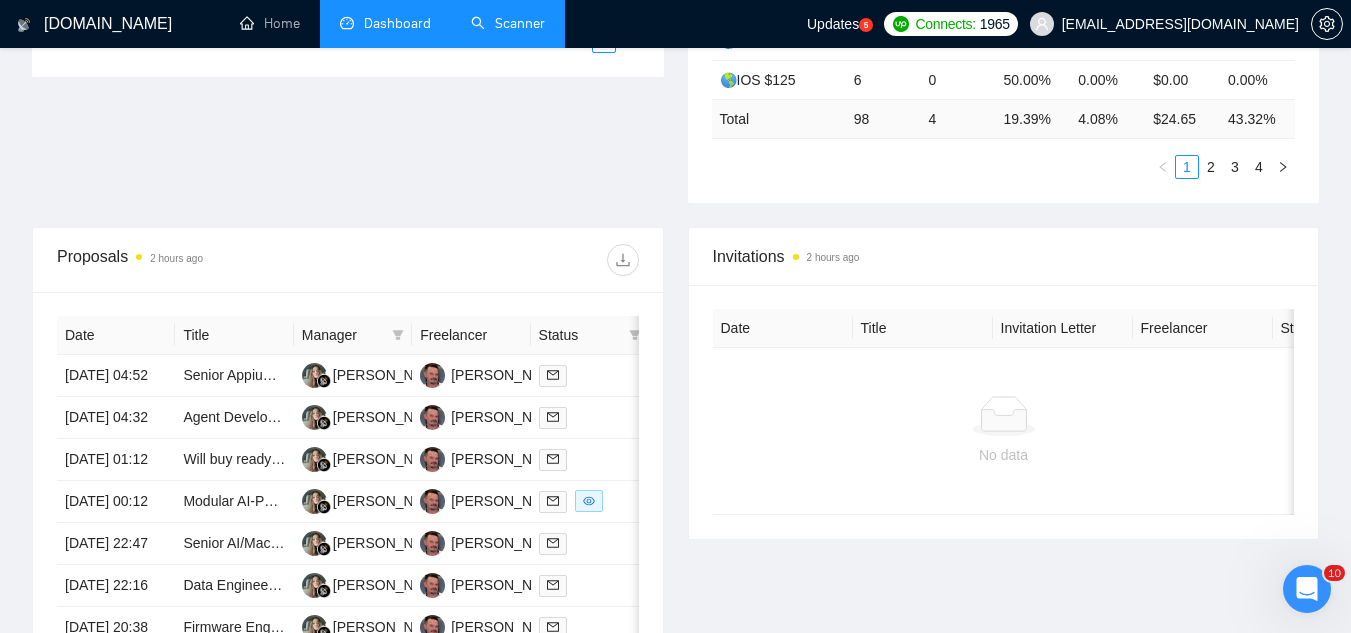 scroll, scrollTop: 600, scrollLeft: 0, axis: vertical 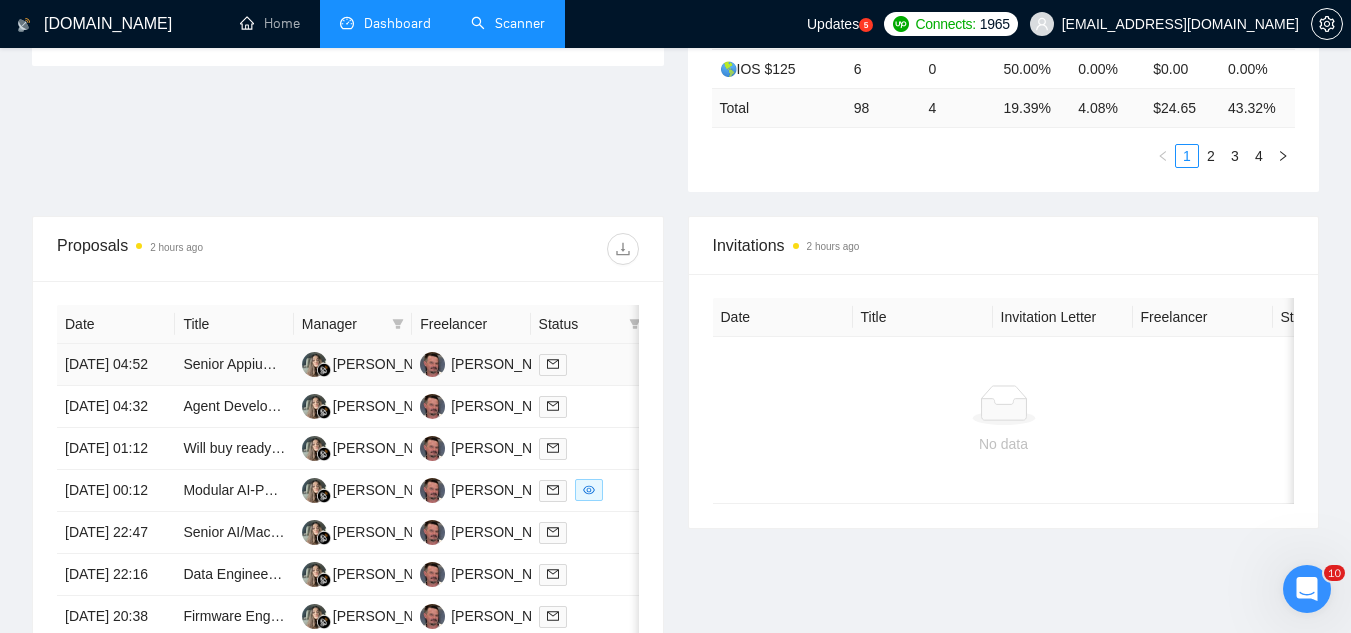 click on "Senior Appium Automation Engineer for Mobile Device Control" at bounding box center [234, 365] 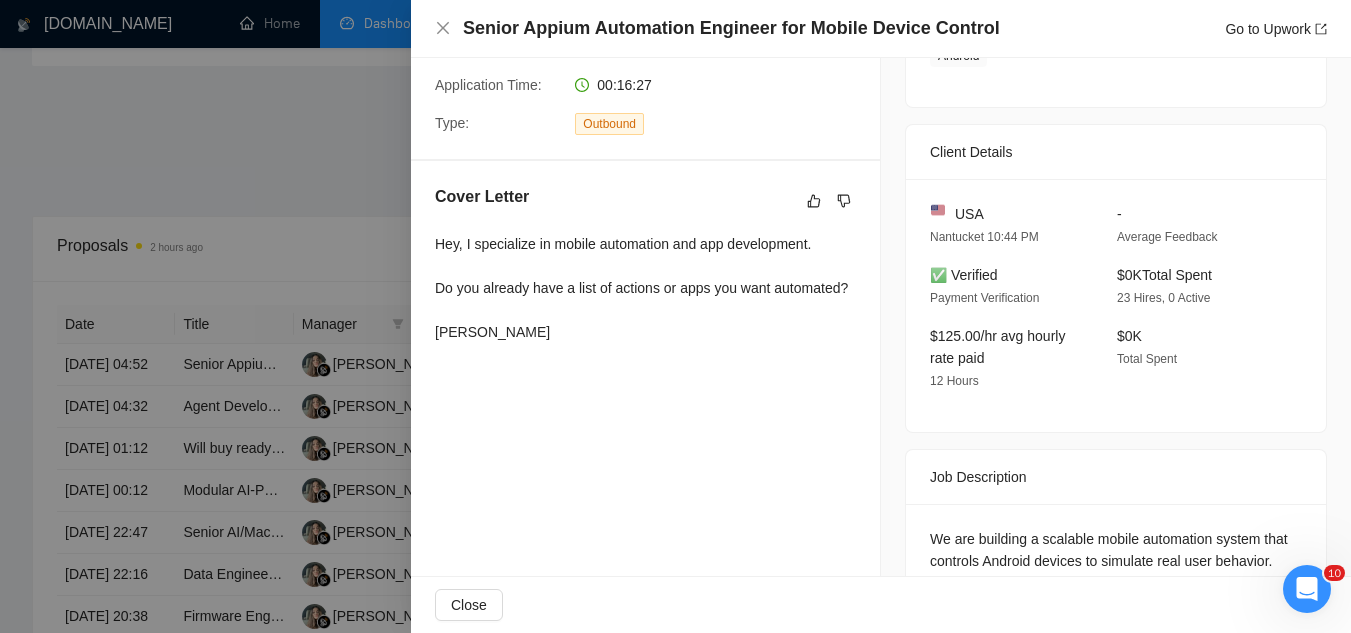 scroll, scrollTop: 400, scrollLeft: 0, axis: vertical 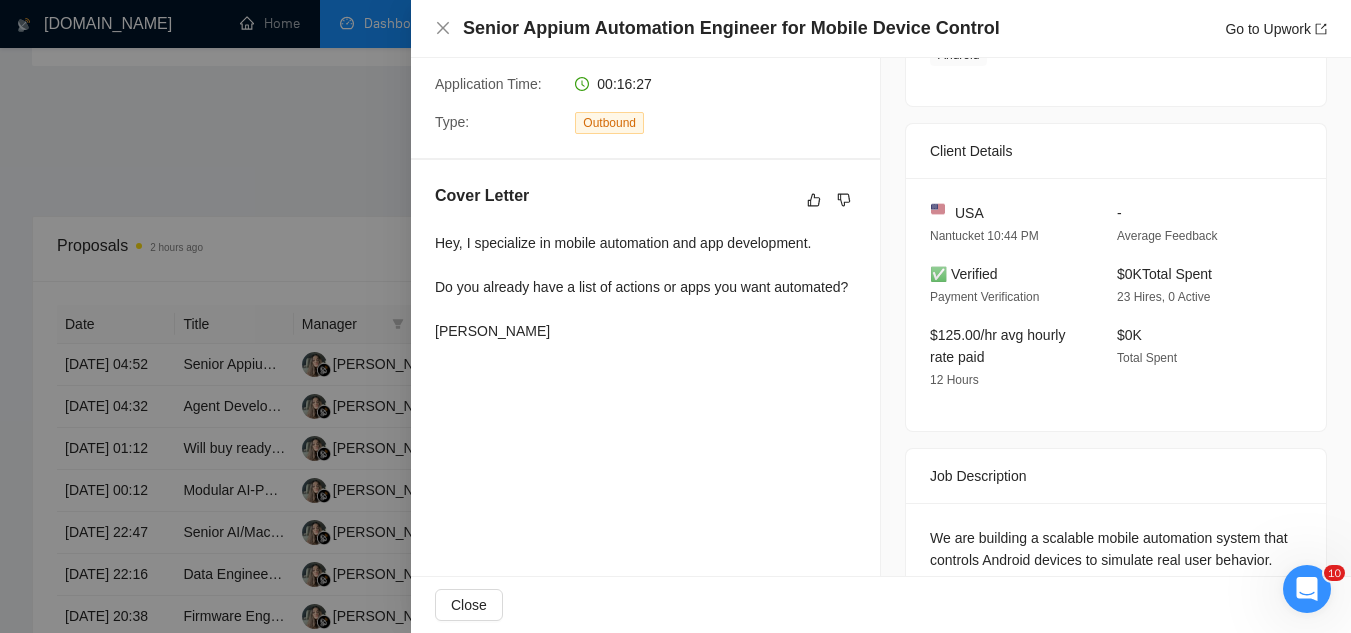 click at bounding box center [675, 316] 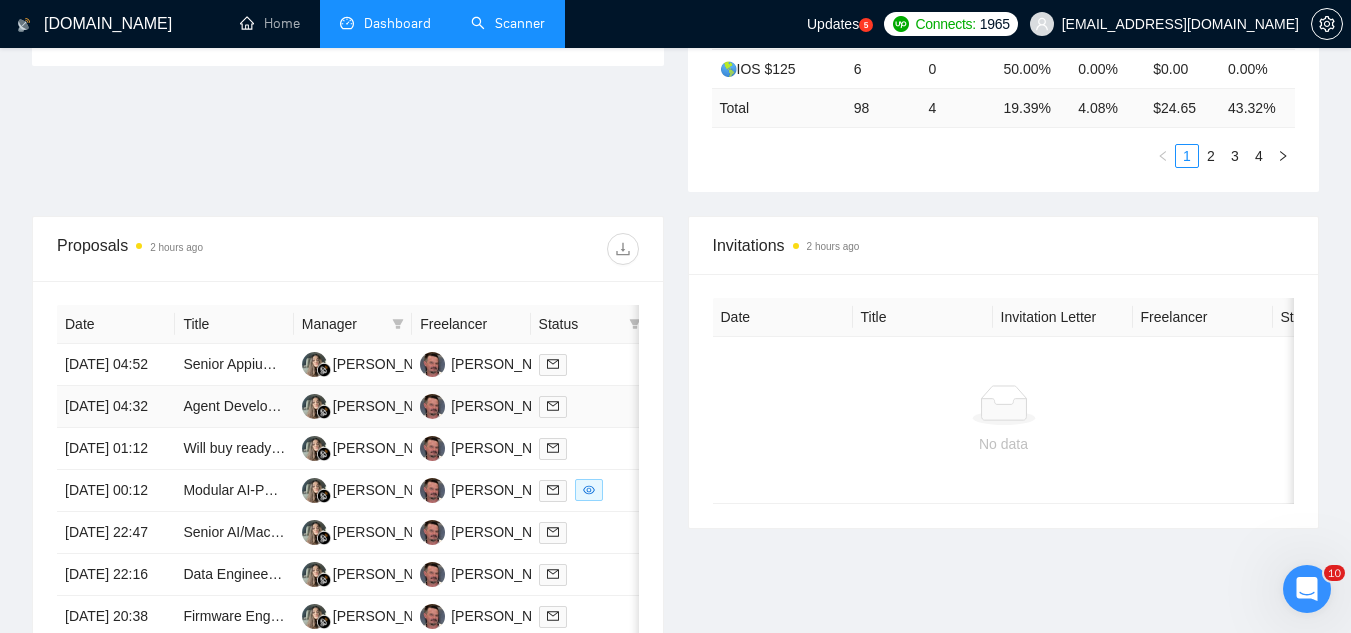 click on "Agent Developer / AI Engineer – Agent Benchmark Contributor" at bounding box center [234, 407] 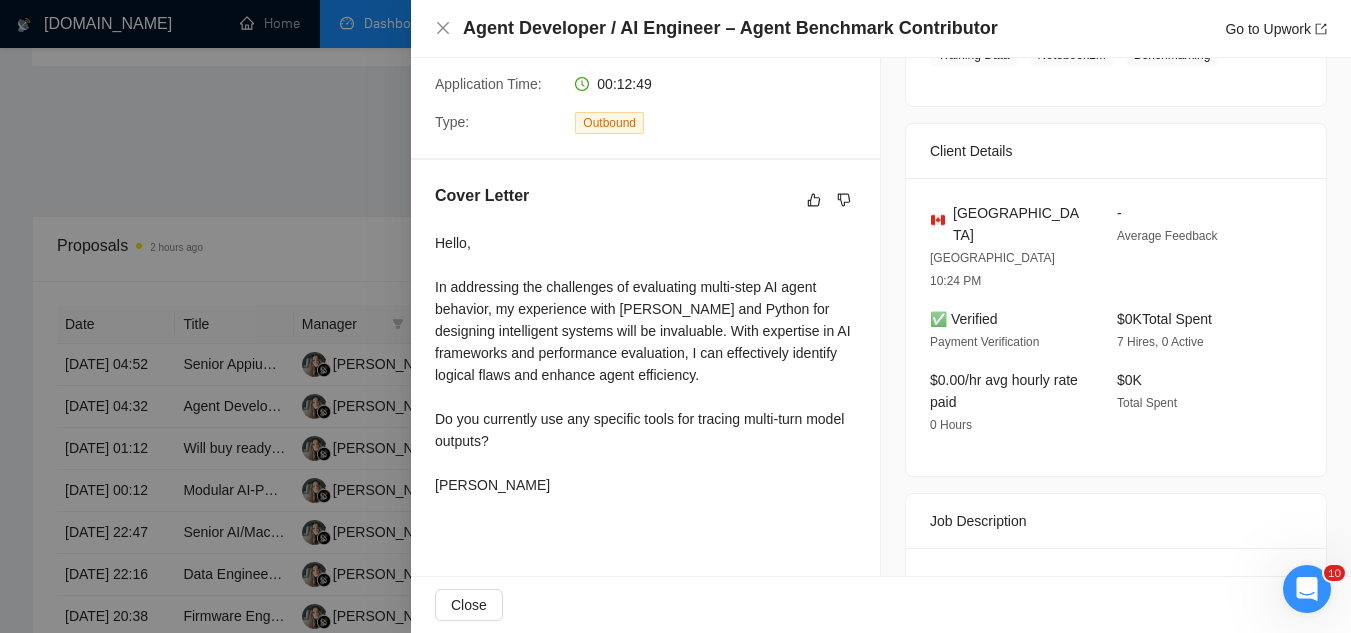 click at bounding box center [675, 316] 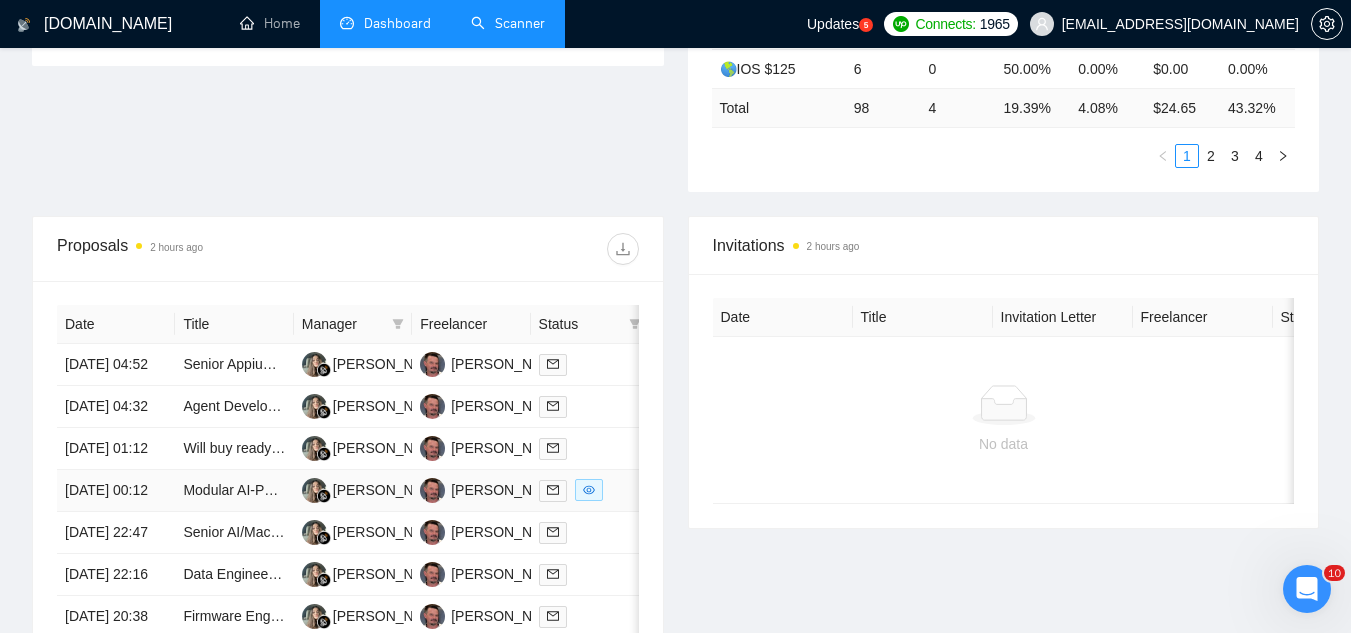 click on "Modular AI-Powered No-Code Outbound Sales System for B2B SaaS" at bounding box center [234, 491] 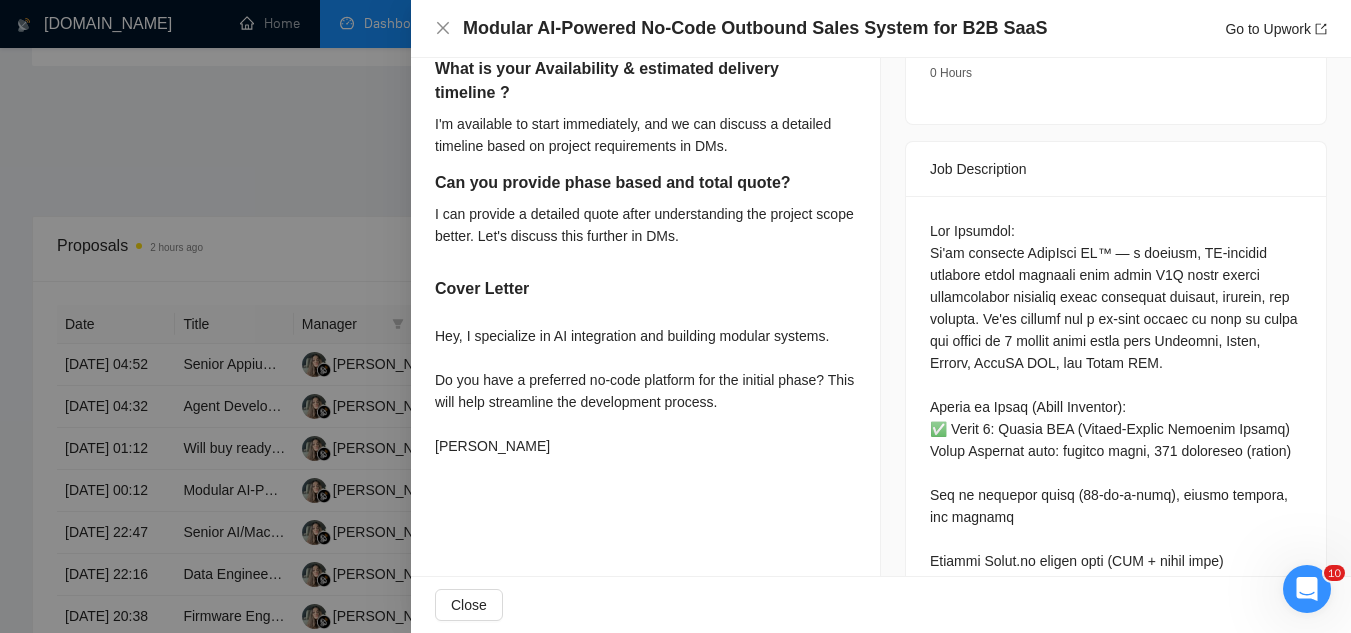 scroll, scrollTop: 800, scrollLeft: 0, axis: vertical 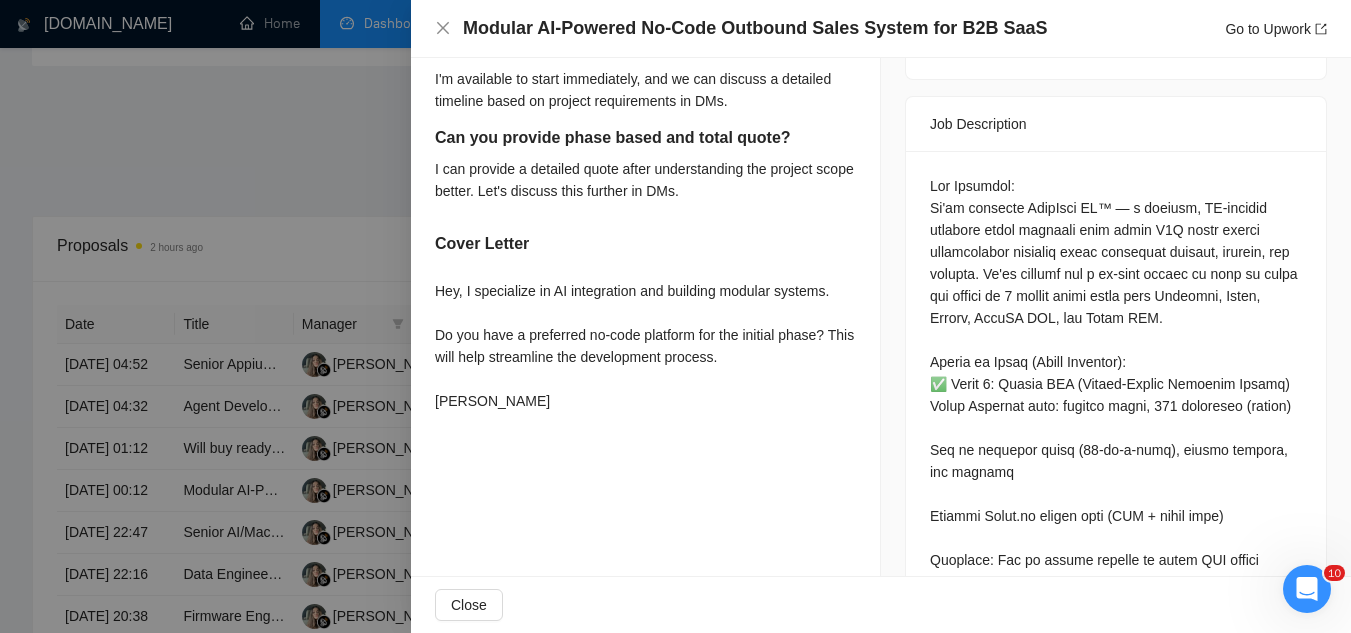 click at bounding box center [675, 316] 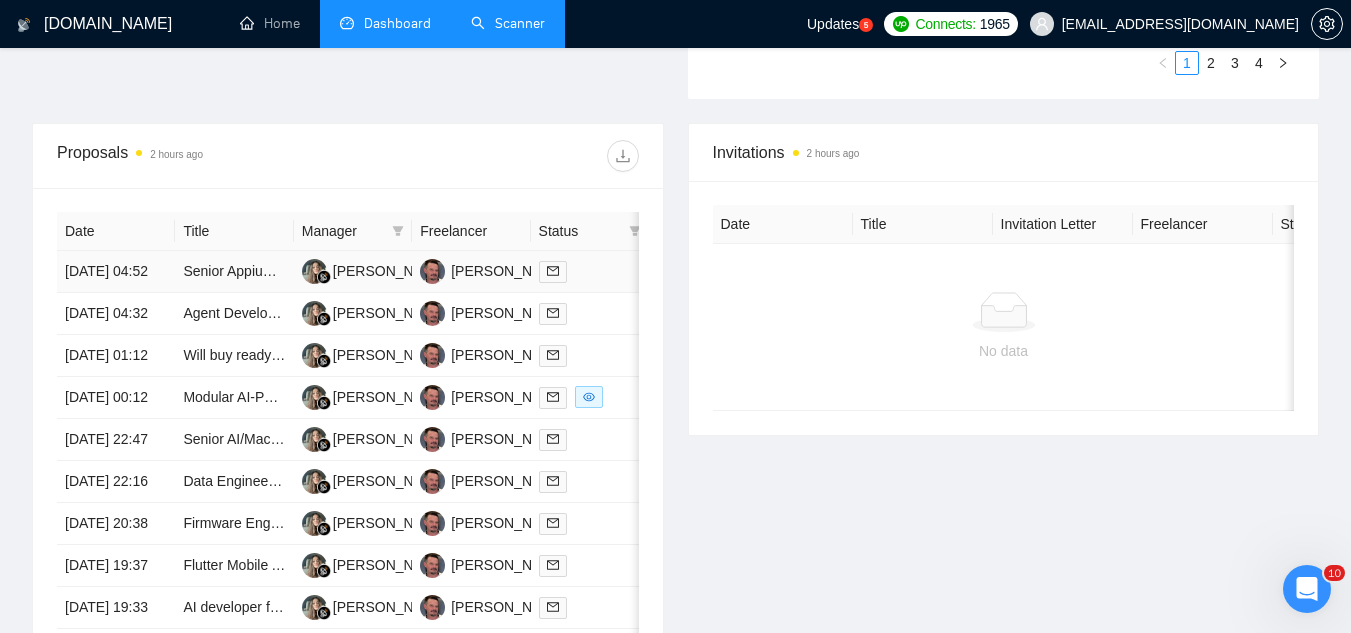 scroll, scrollTop: 900, scrollLeft: 0, axis: vertical 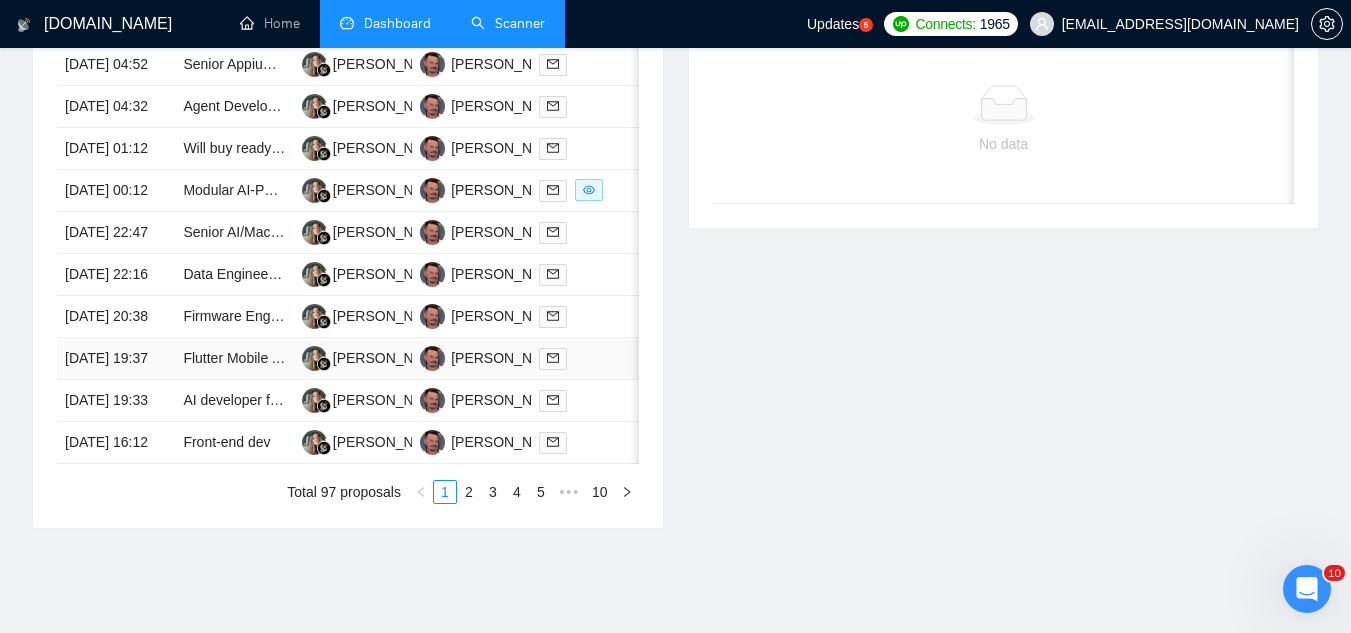 click on "Flutter Mobile App Fixing Needed" at bounding box center [234, 359] 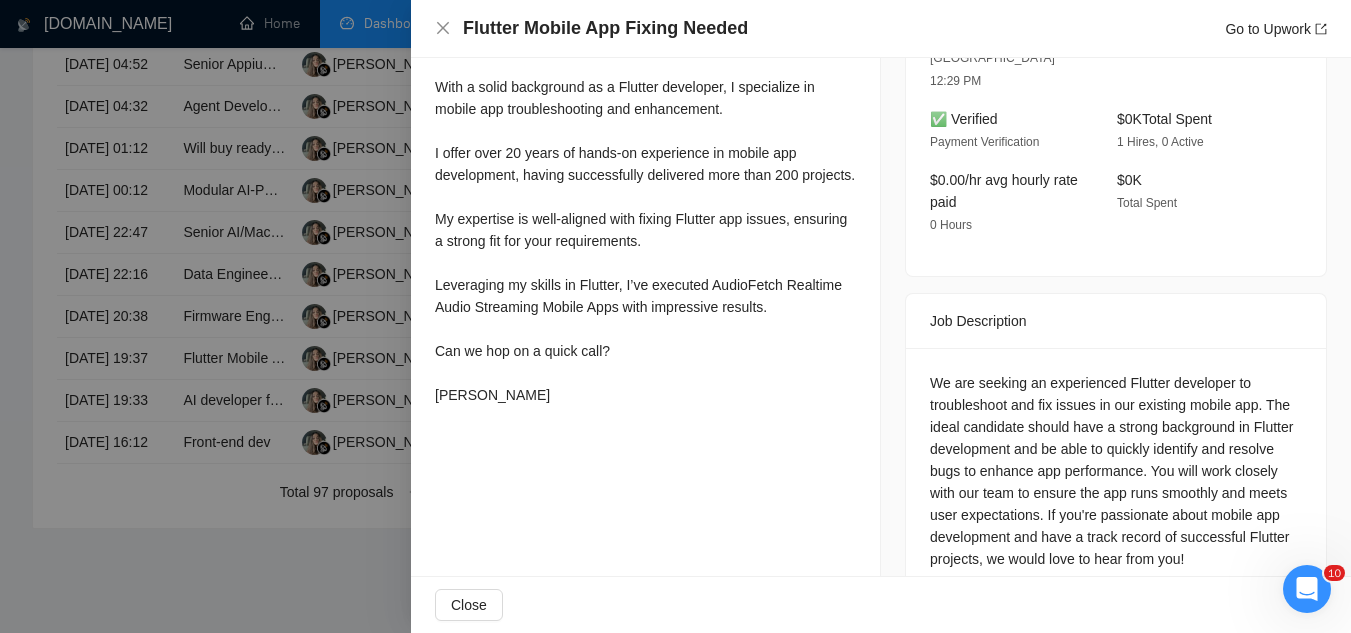 scroll, scrollTop: 500, scrollLeft: 0, axis: vertical 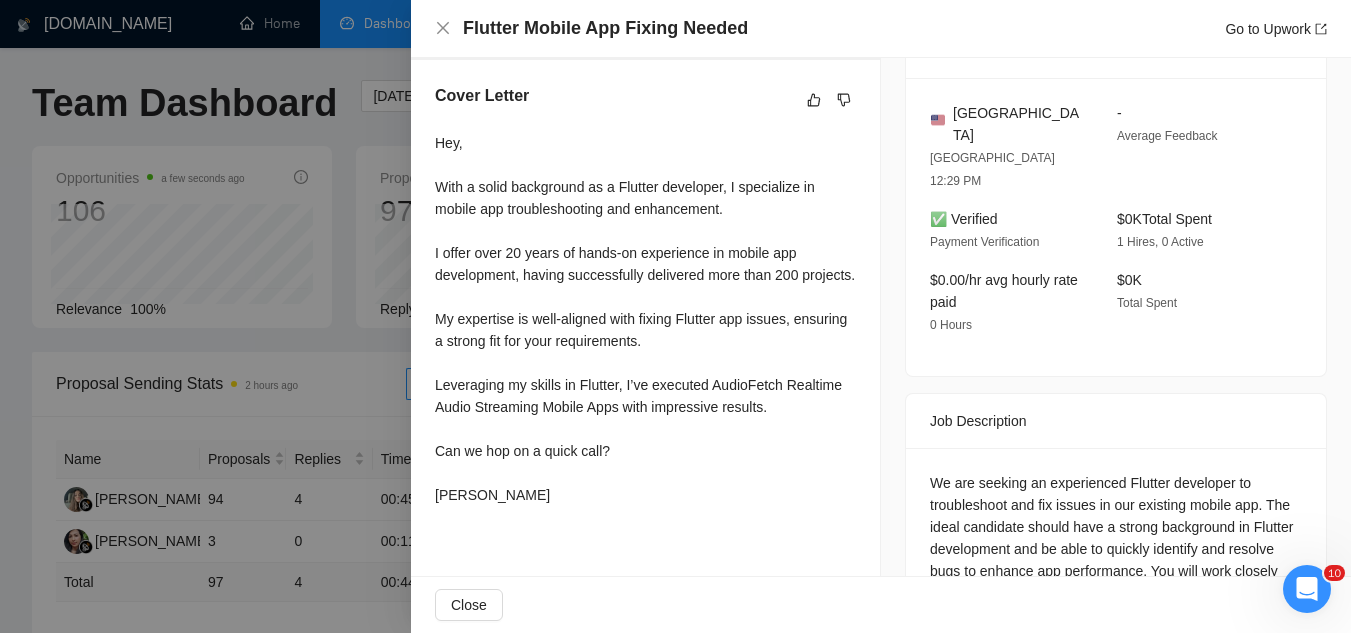 click at bounding box center (675, 316) 